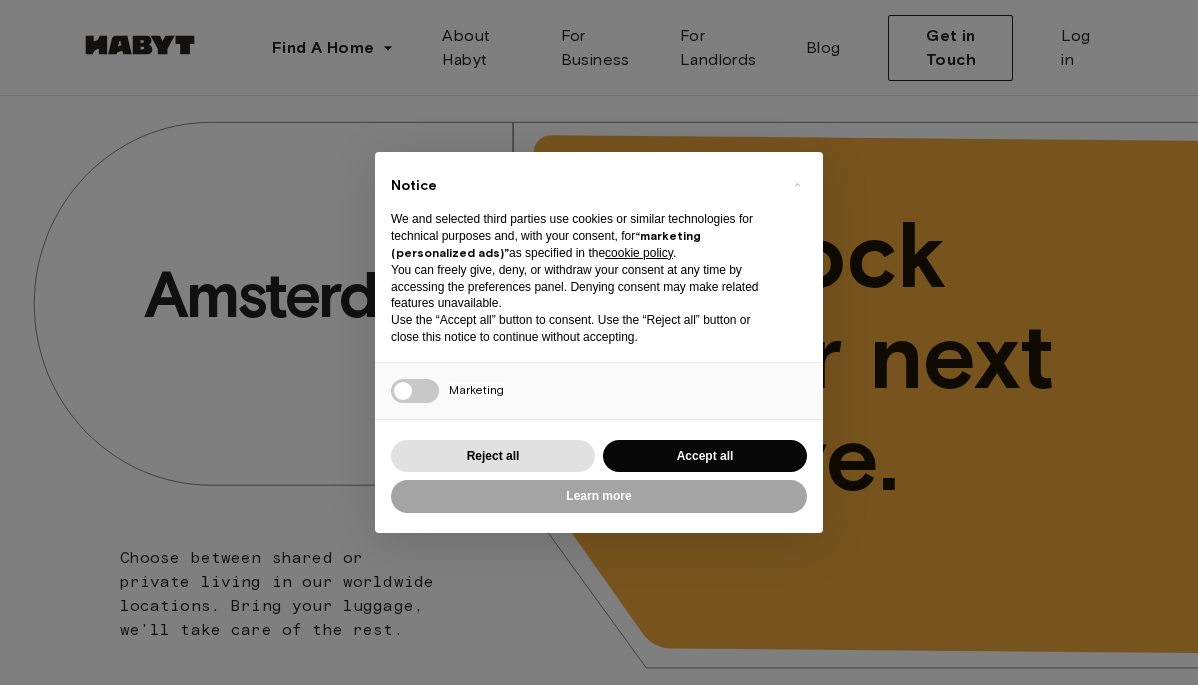 scroll, scrollTop: 0, scrollLeft: 0, axis: both 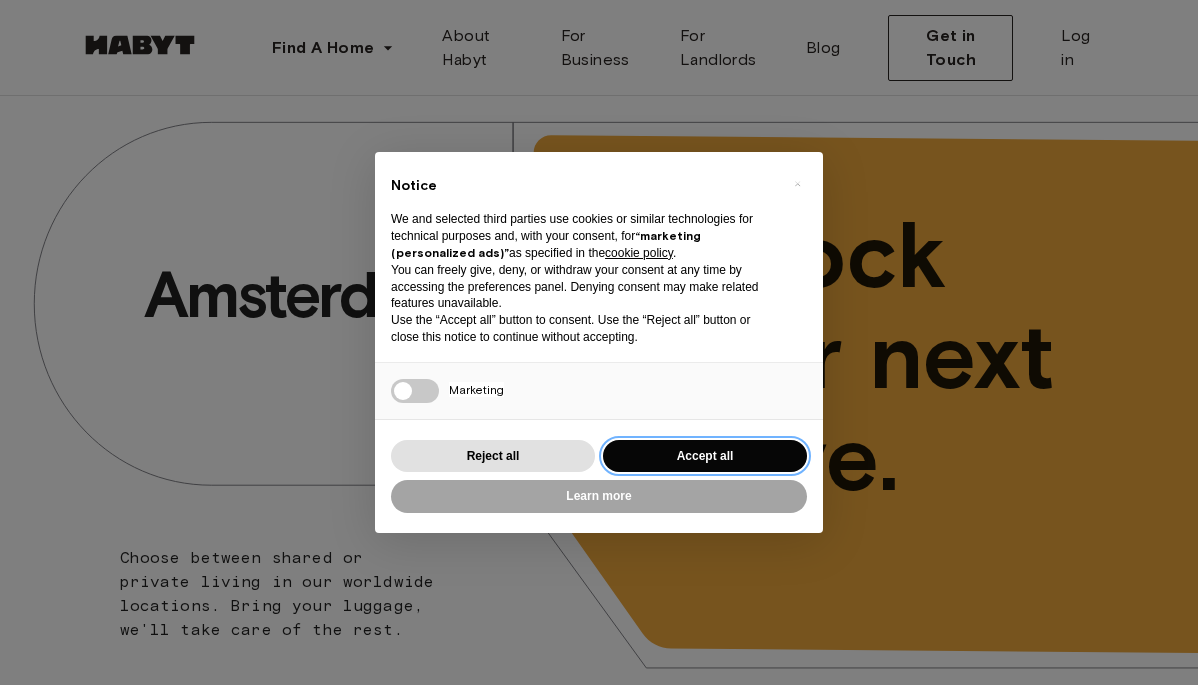 click on "Accept all" at bounding box center (705, 456) 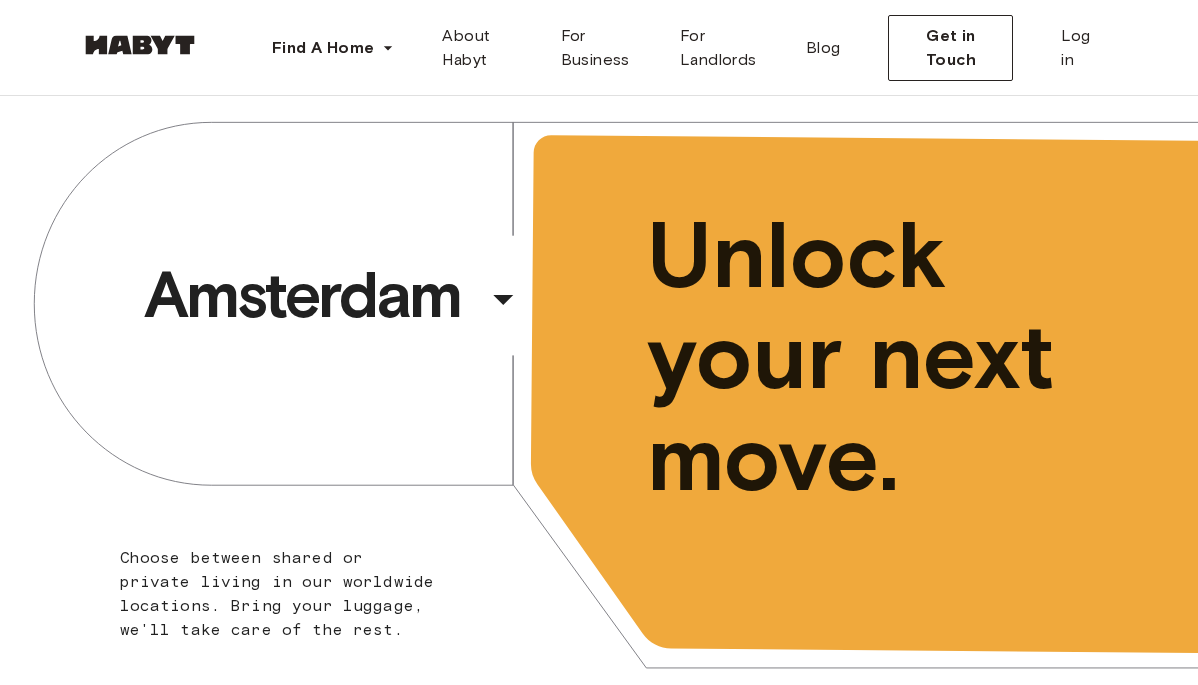 scroll, scrollTop: 0, scrollLeft: 0, axis: both 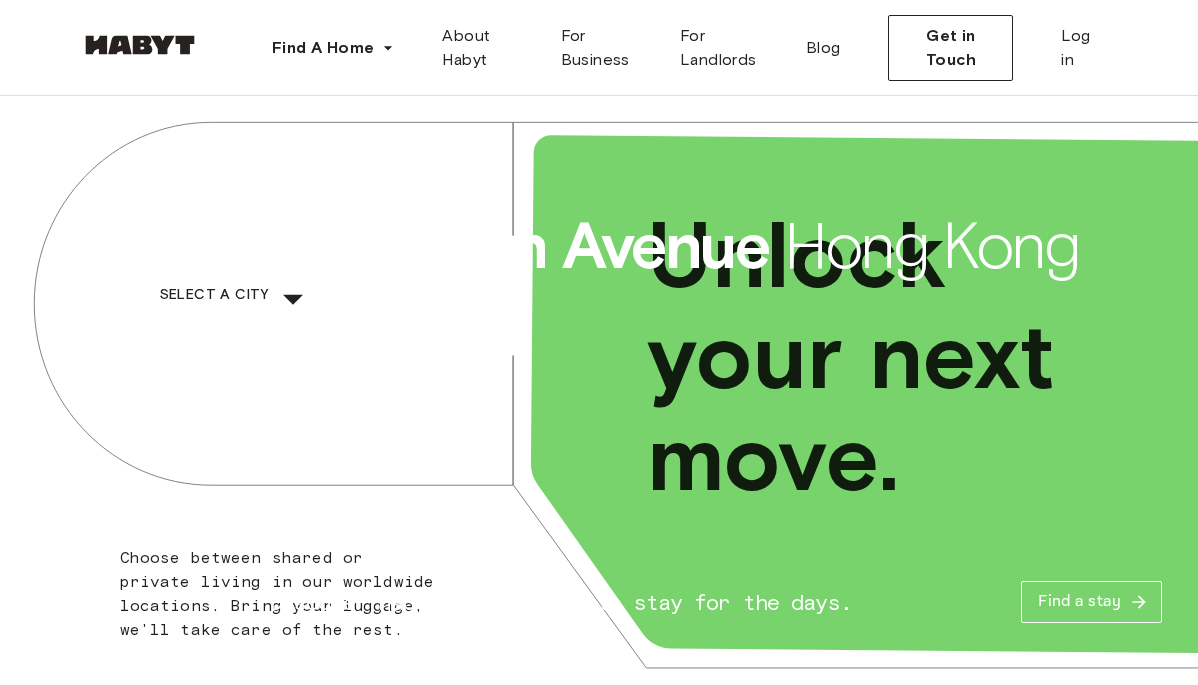 click on "Select a city" at bounding box center (214, 295) 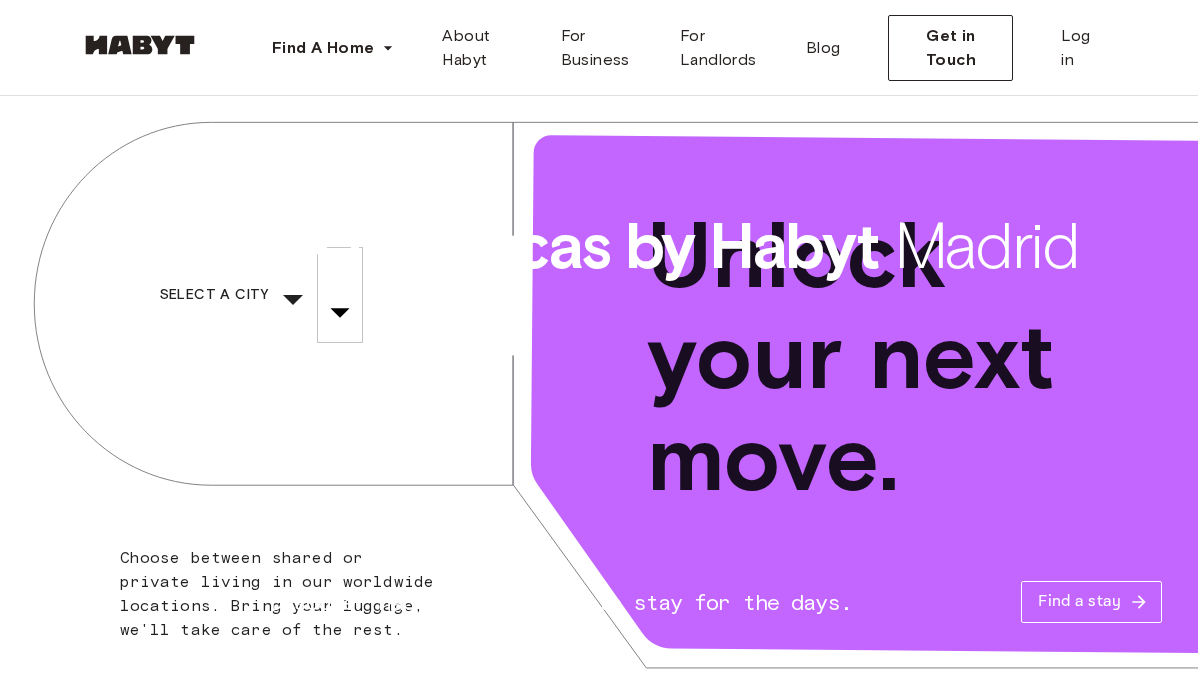 click on "Berlin" at bounding box center [67, 5687] 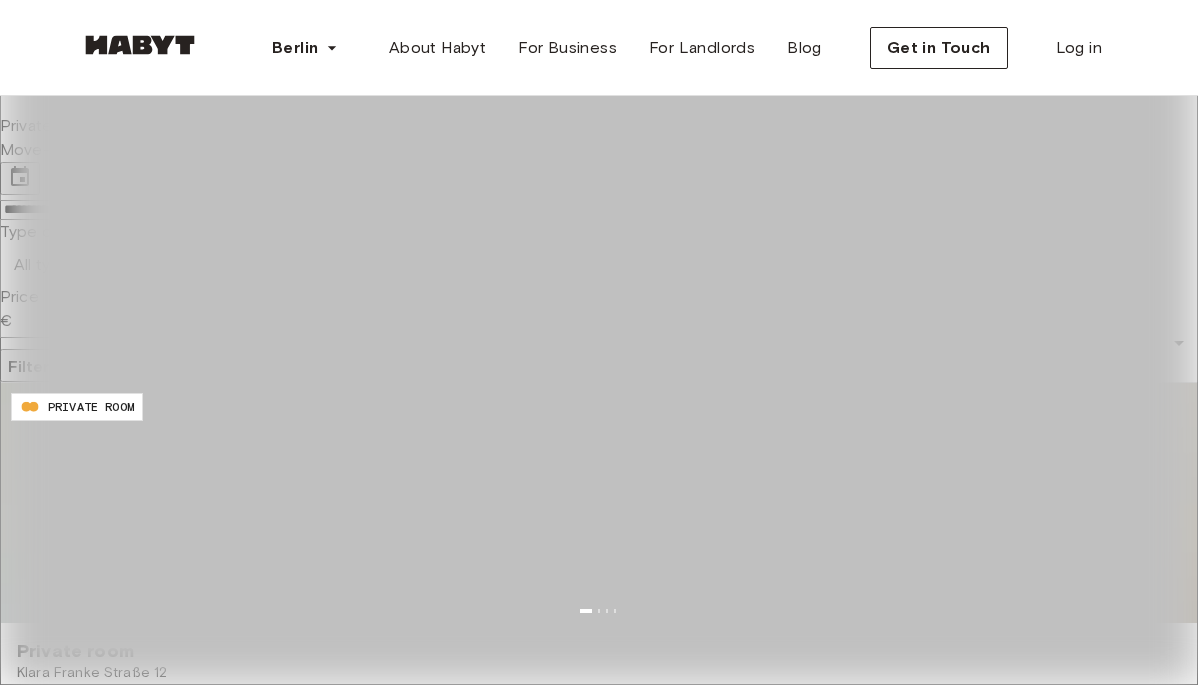 scroll, scrollTop: 390, scrollLeft: 0, axis: vertical 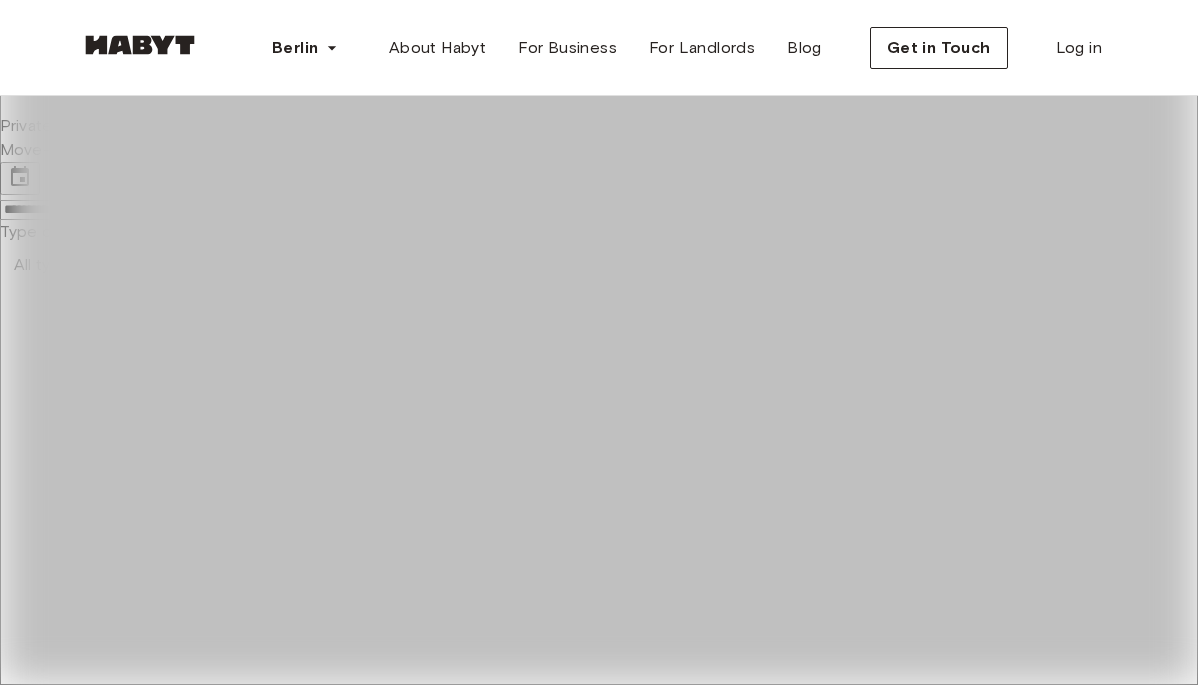 click at bounding box center [619, 15740] 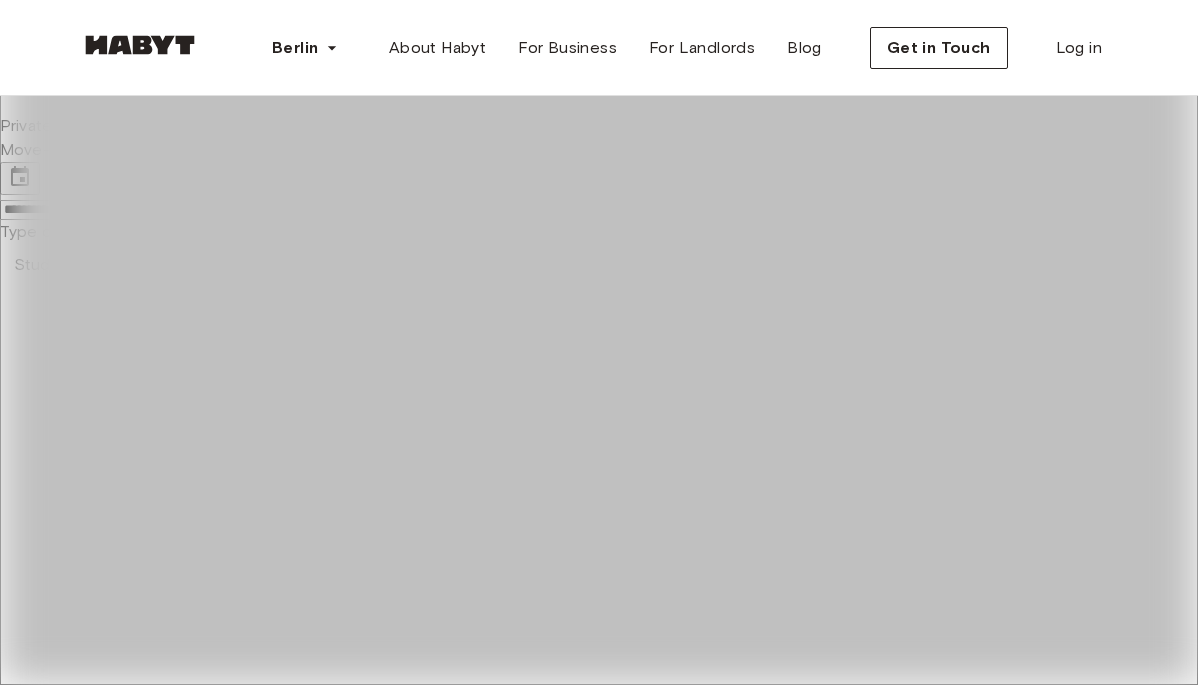 click on "Private apartment" at bounding box center [619, 14337] 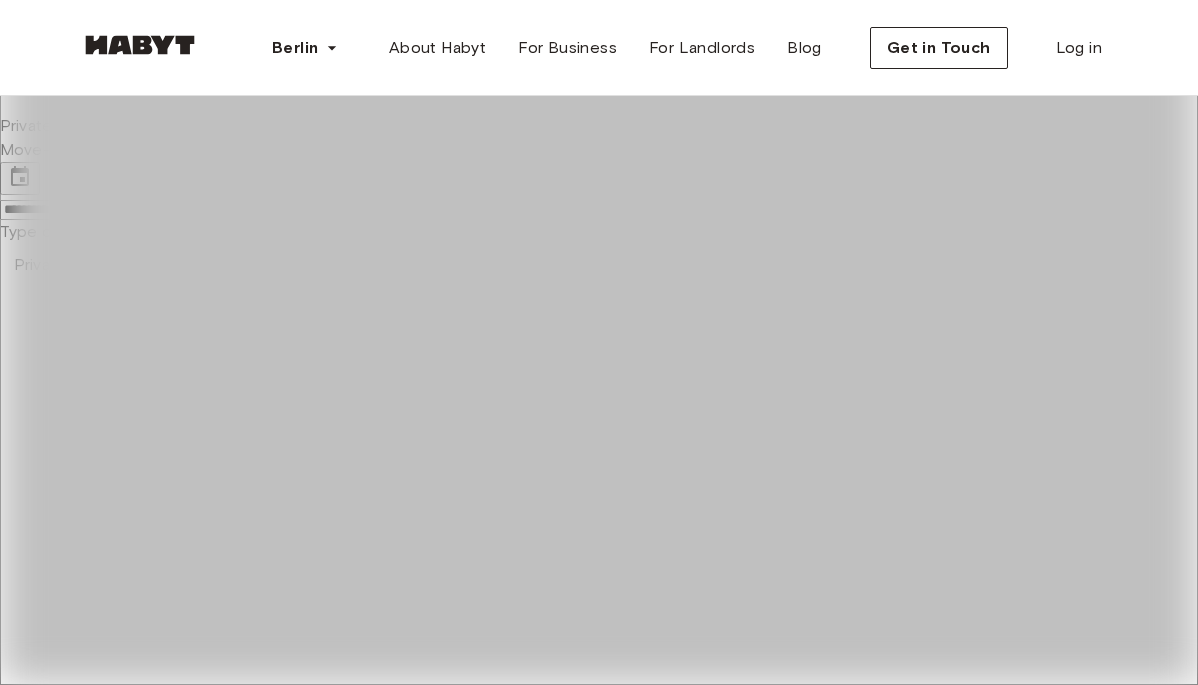click at bounding box center (599, 14064) 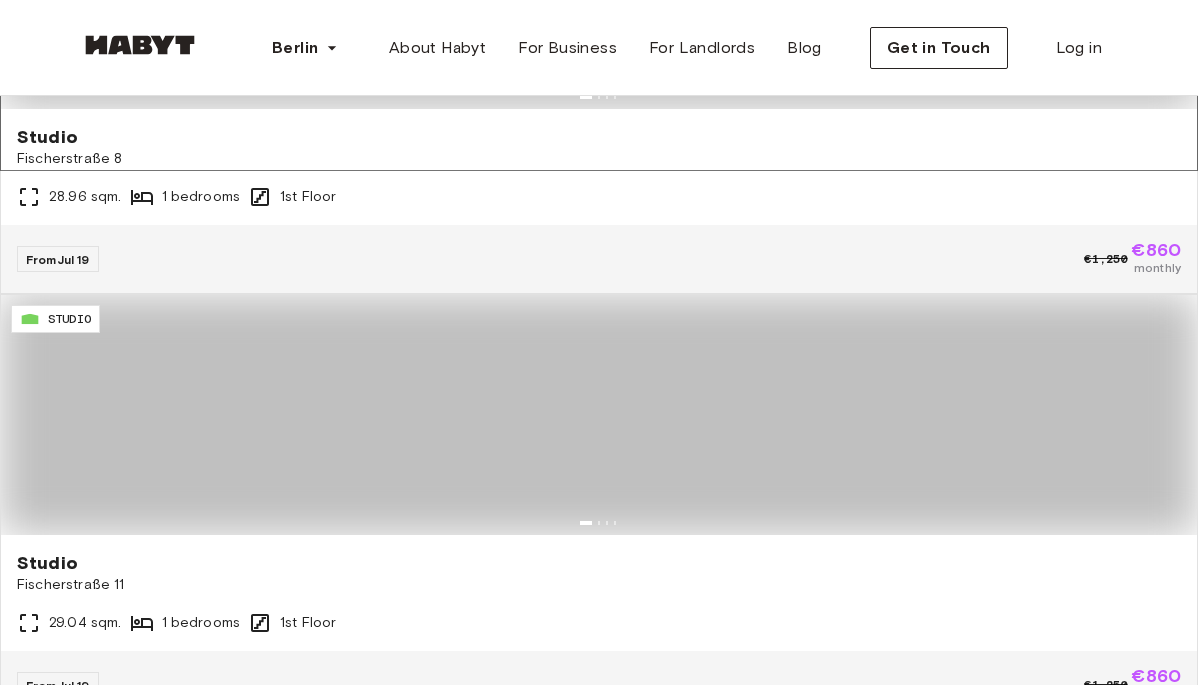 scroll, scrollTop: 518, scrollLeft: 0, axis: vertical 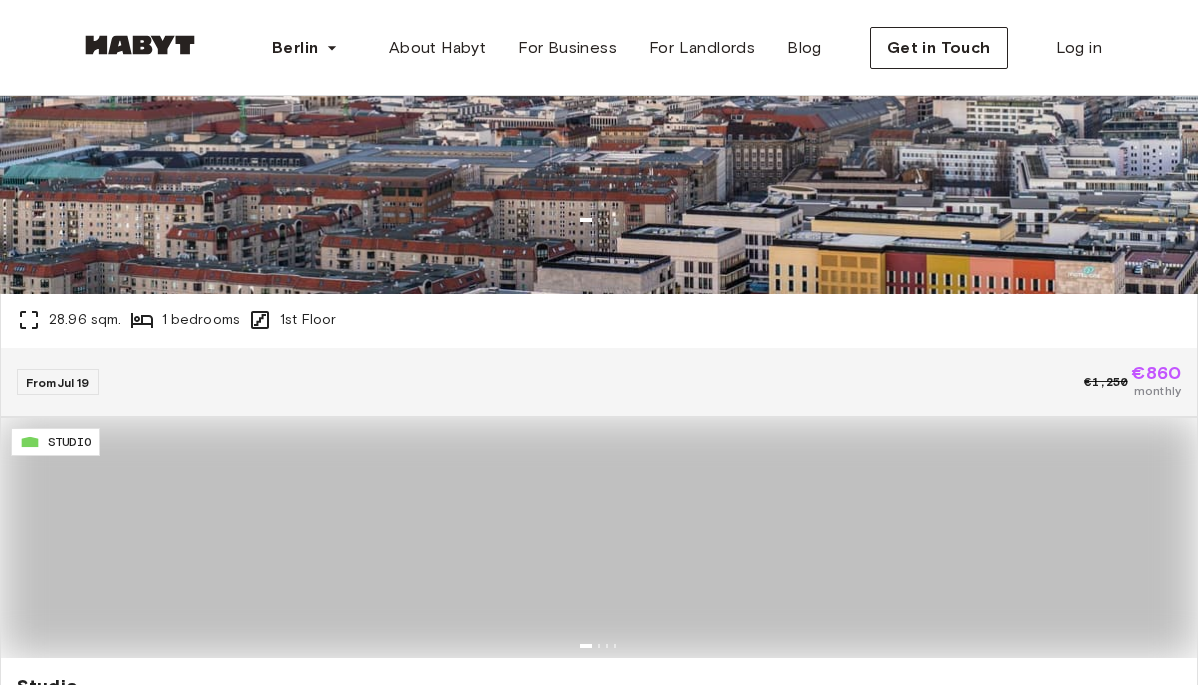 click on "1 listing" at bounding box center [148, 8959] 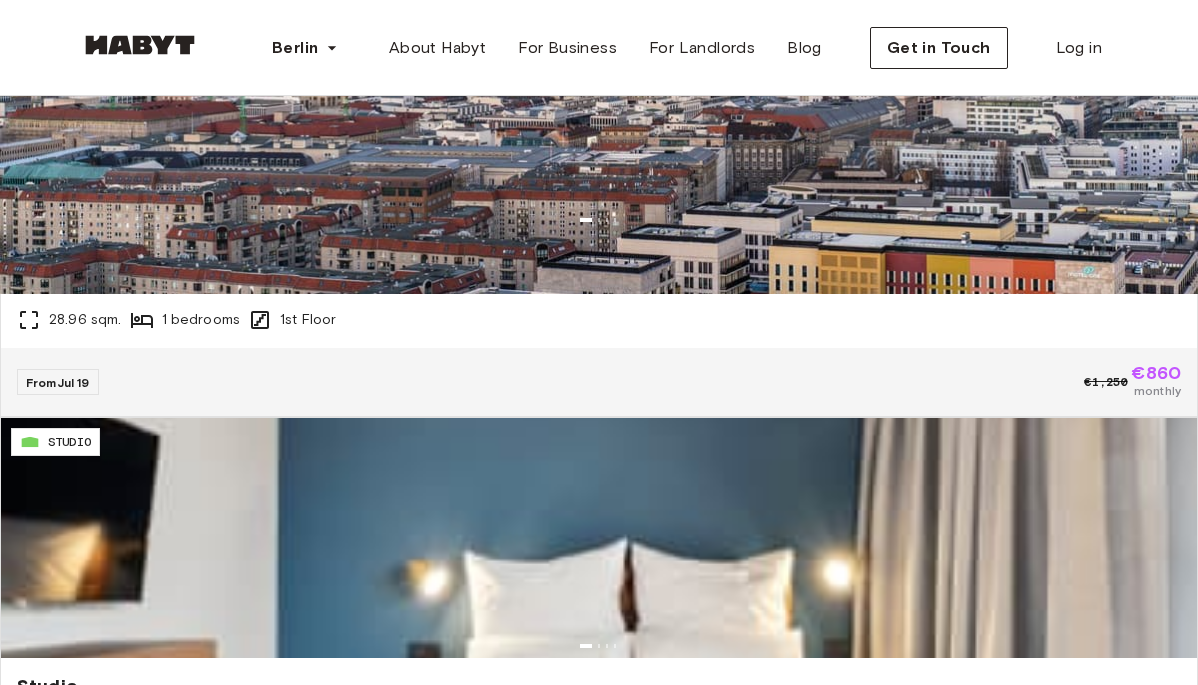 scroll, scrollTop: 0, scrollLeft: 0, axis: both 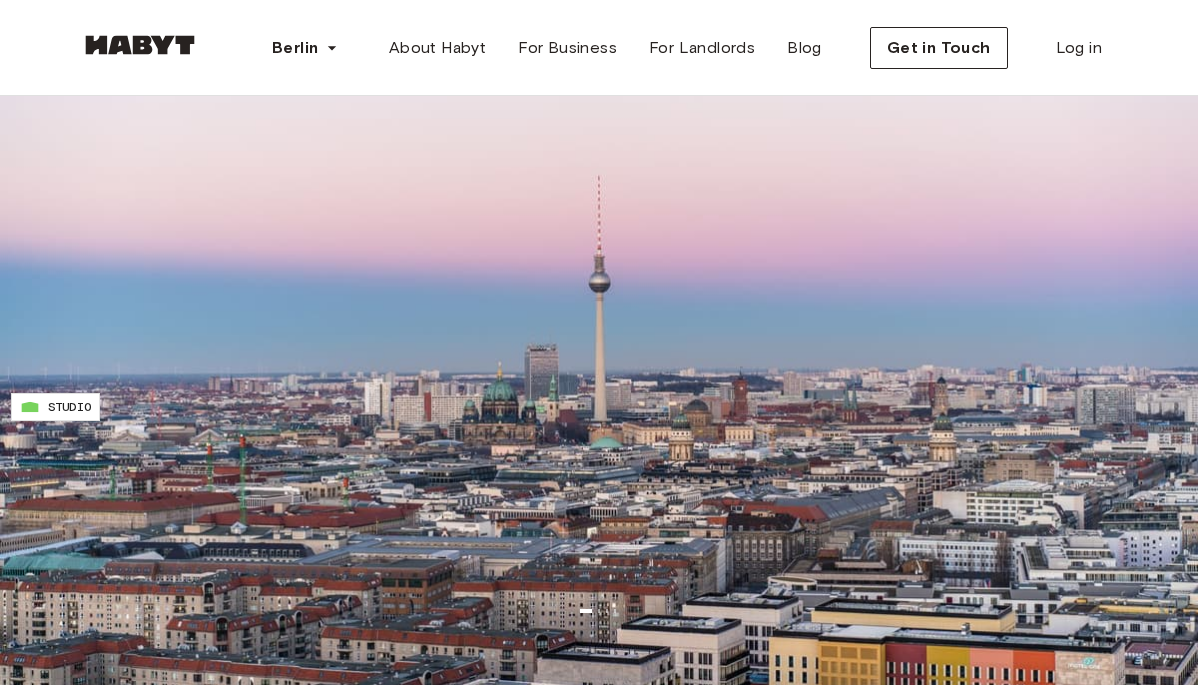 click on "**********" at bounding box center (71, 210) 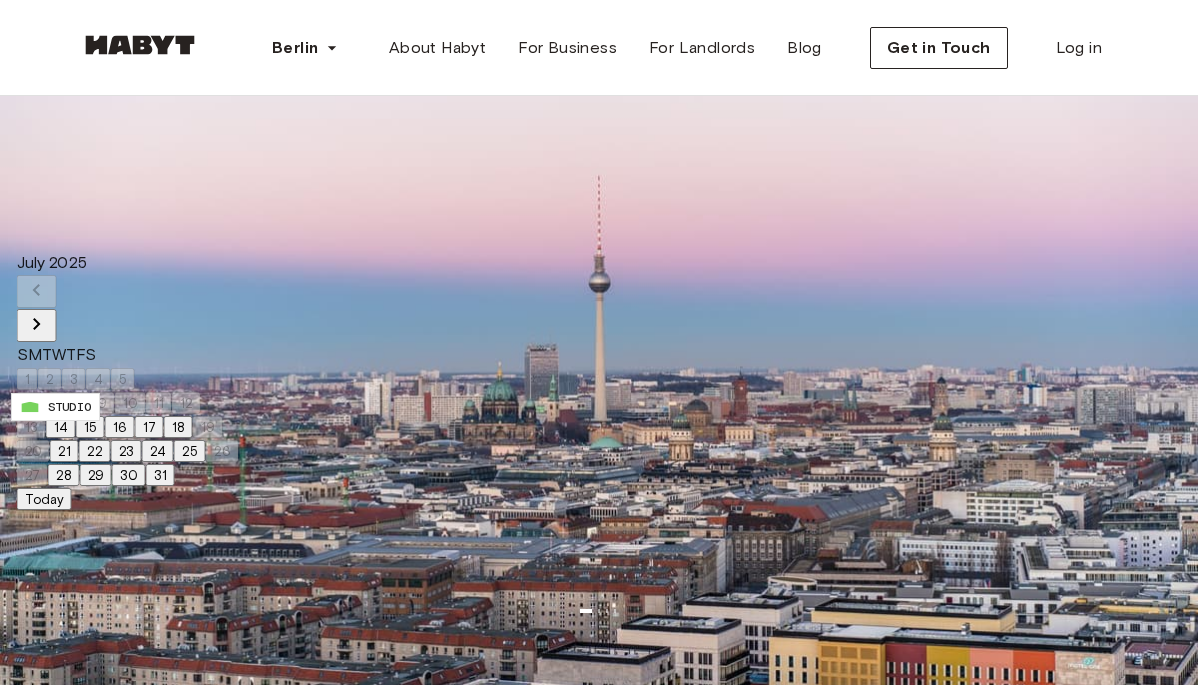 click 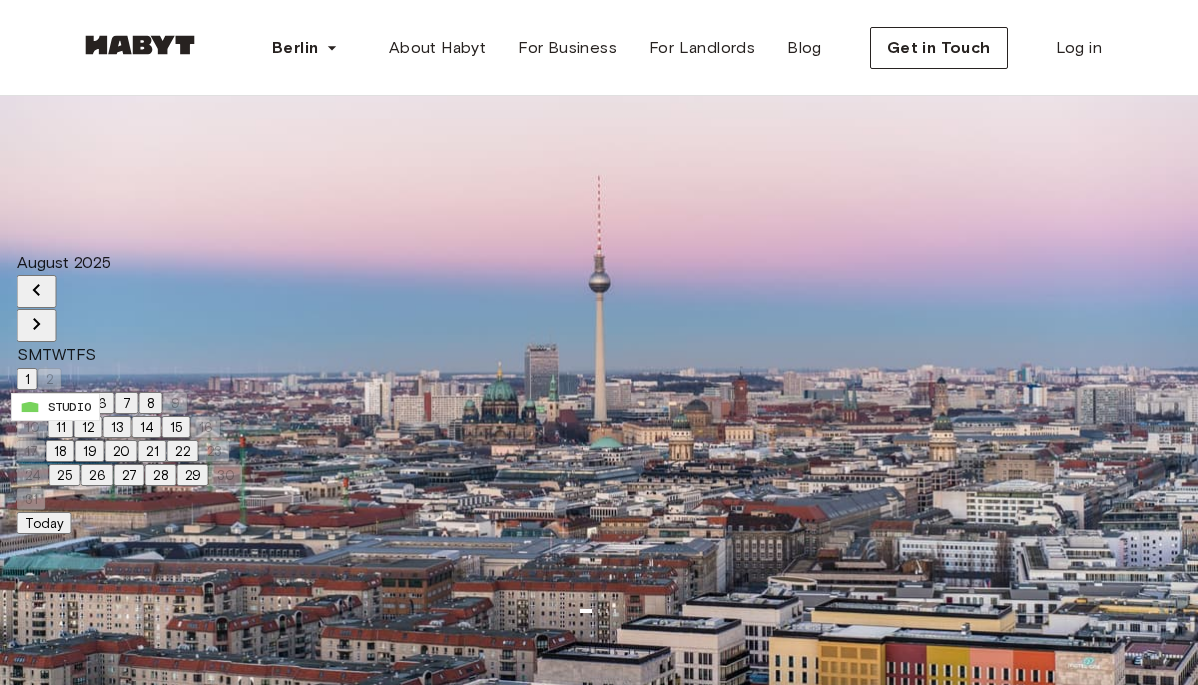 click 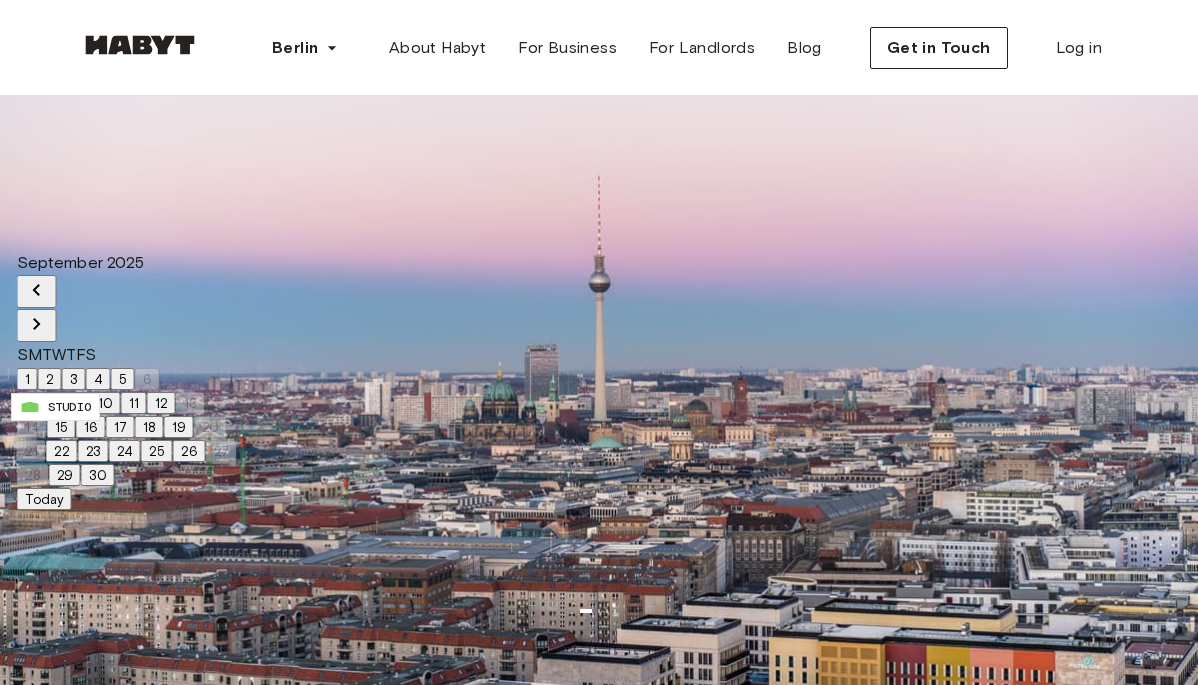 click on "1" at bounding box center [27, 379] 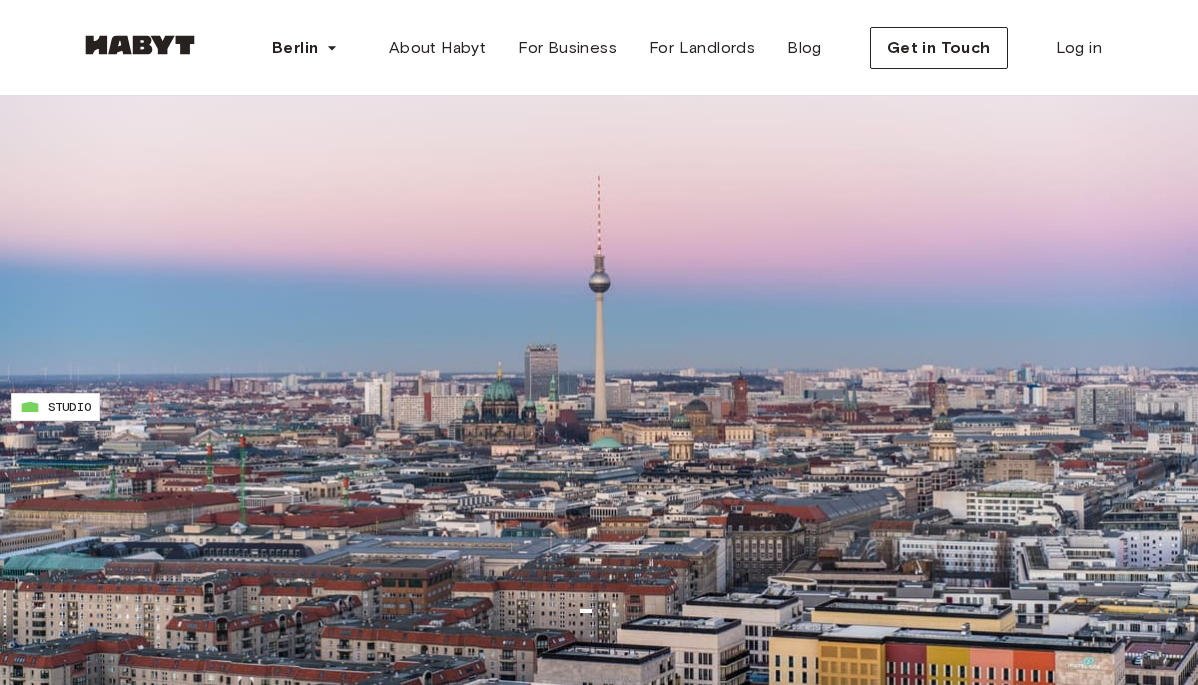 click on "Private rooms and apartments for rent in Berlin" at bounding box center (172, 125) 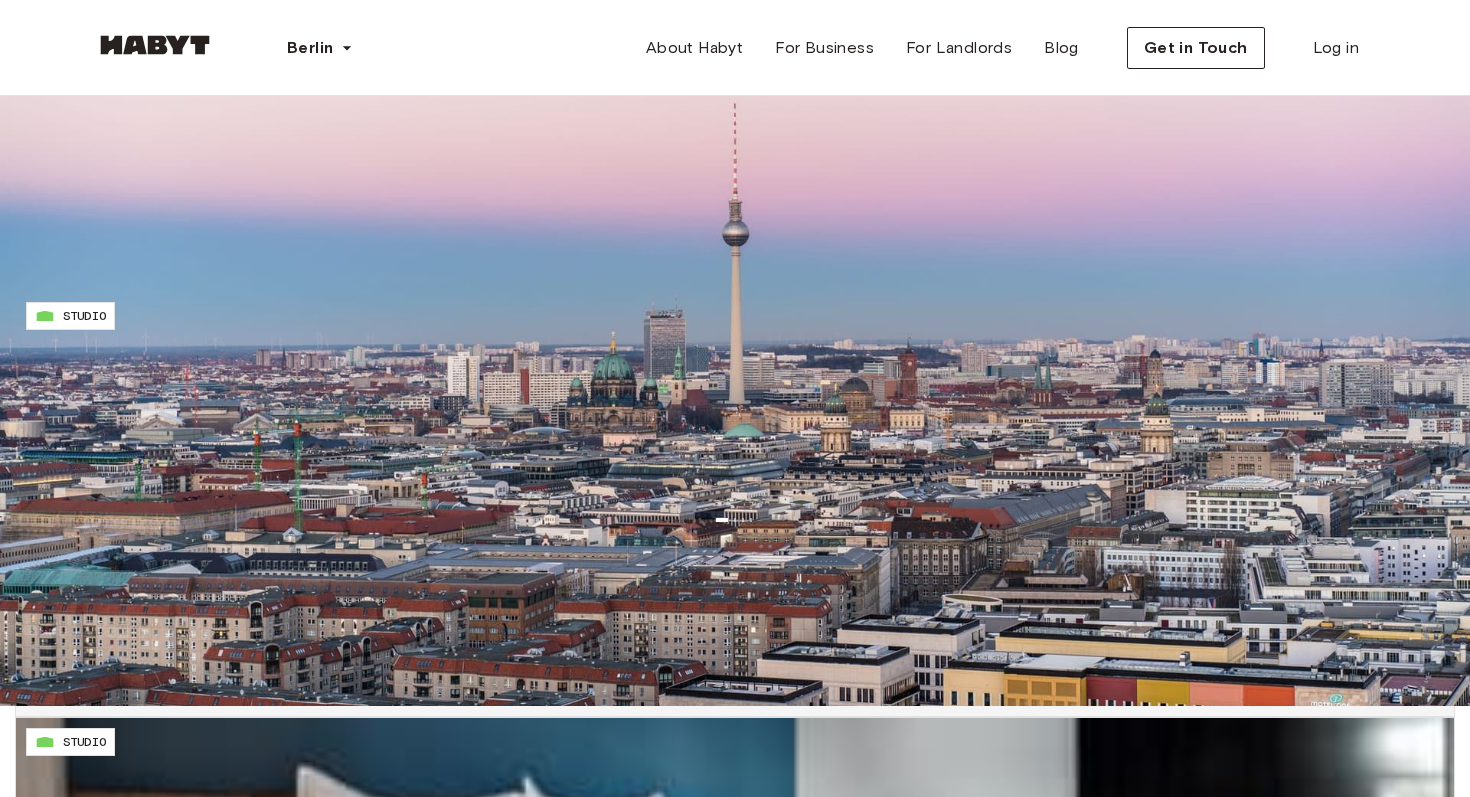 scroll, scrollTop: 95, scrollLeft: 0, axis: vertical 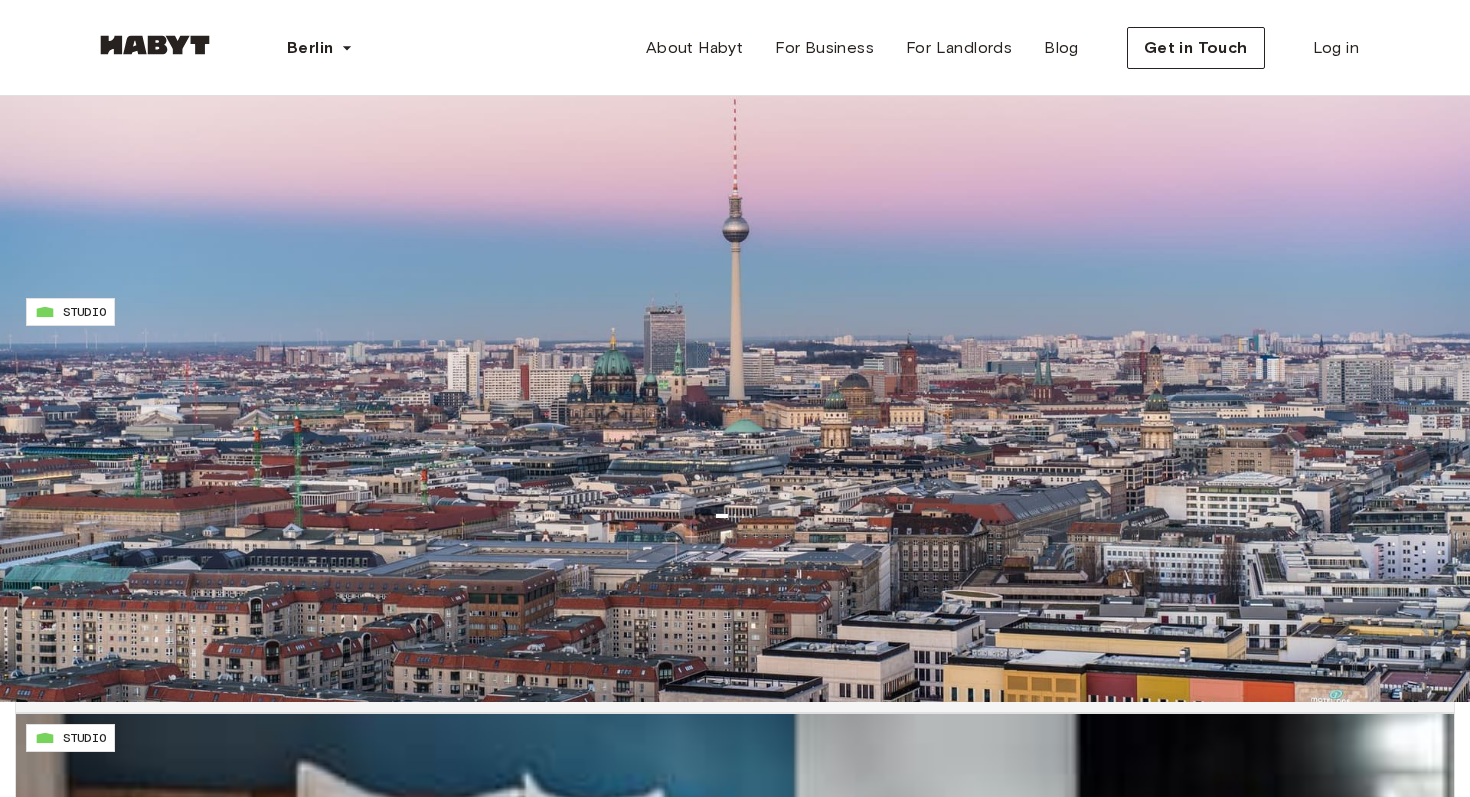 click at bounding box center [1430, 8873] 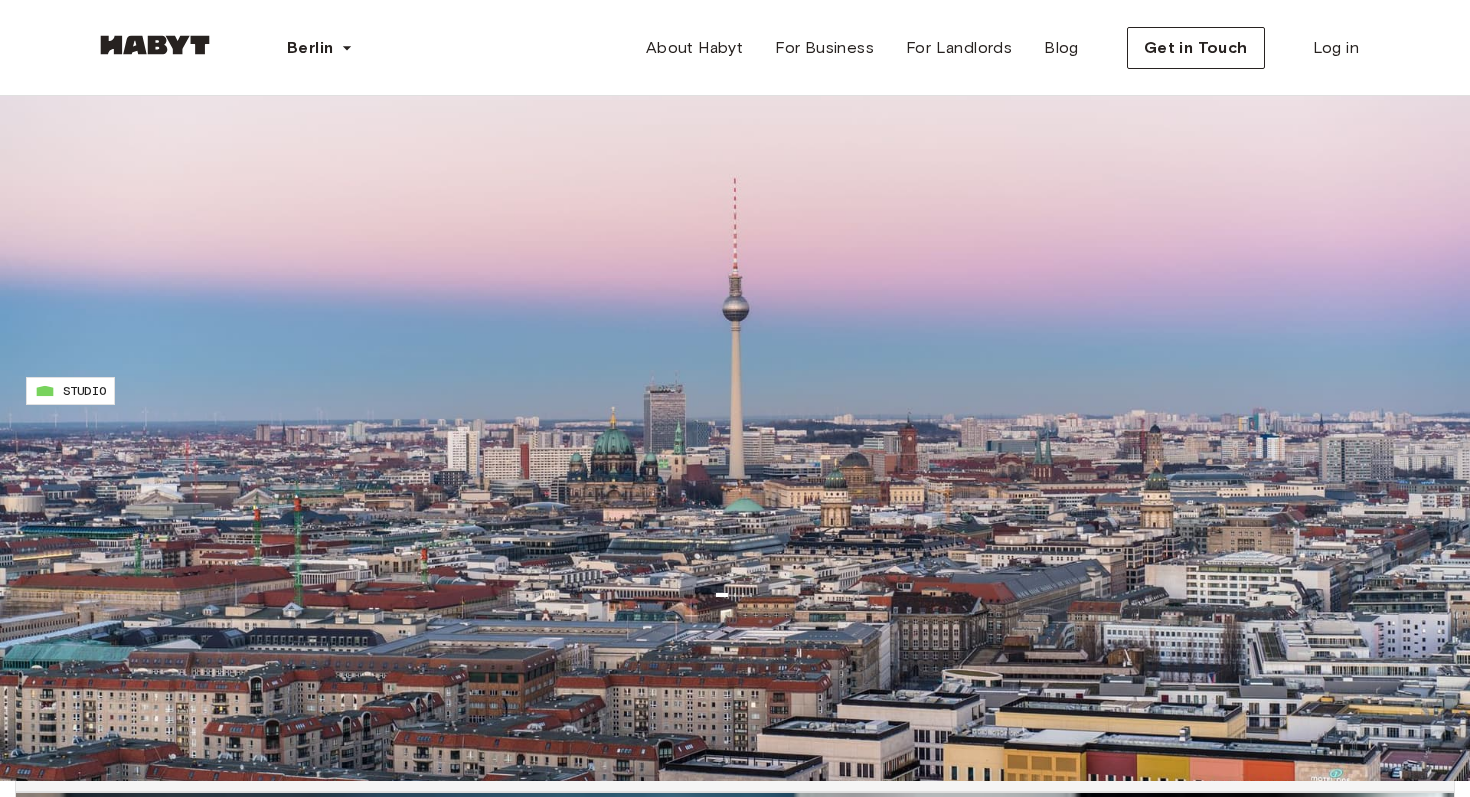scroll, scrollTop: 0, scrollLeft: 0, axis: both 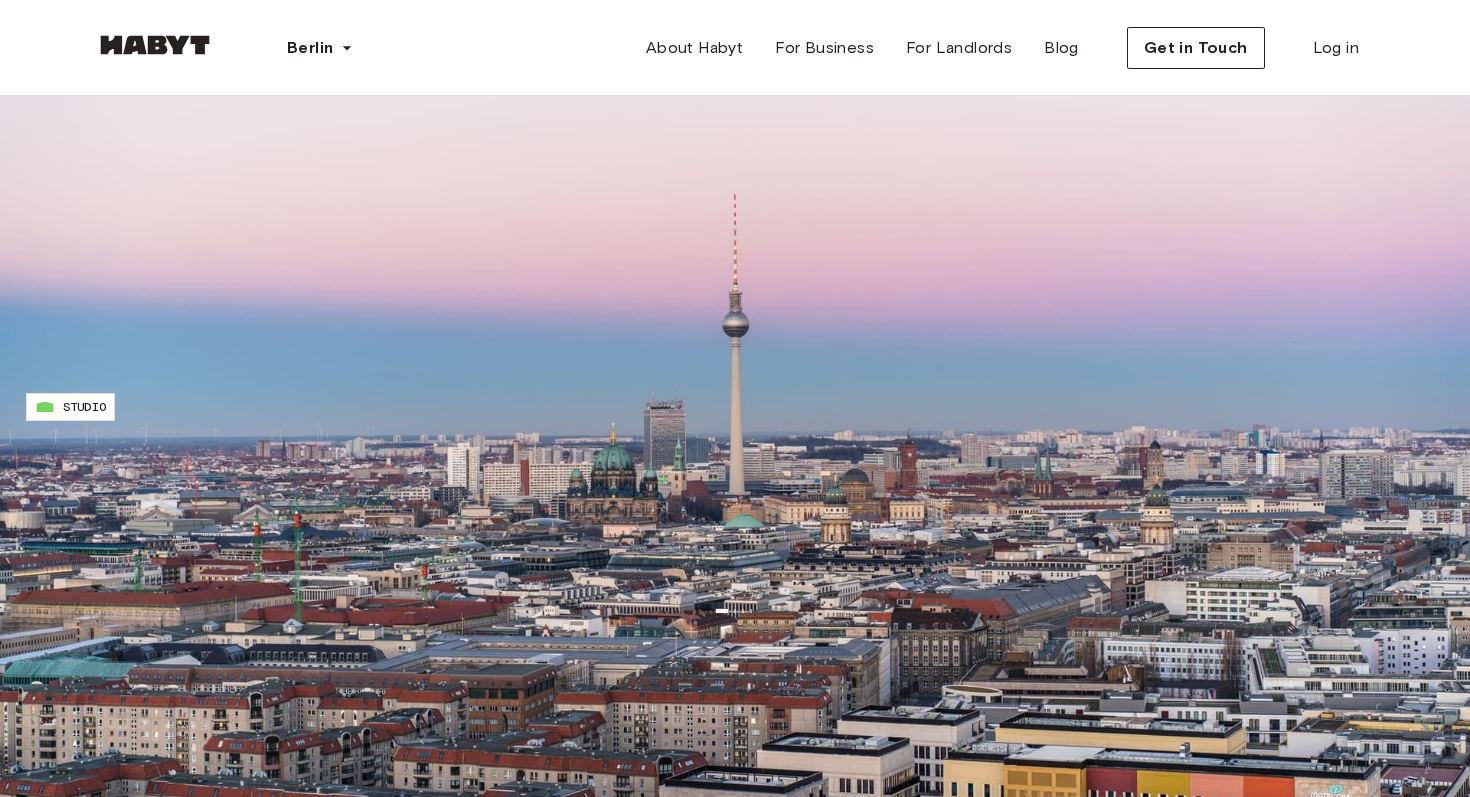 click on "8 listings" at bounding box center (456, 9295) 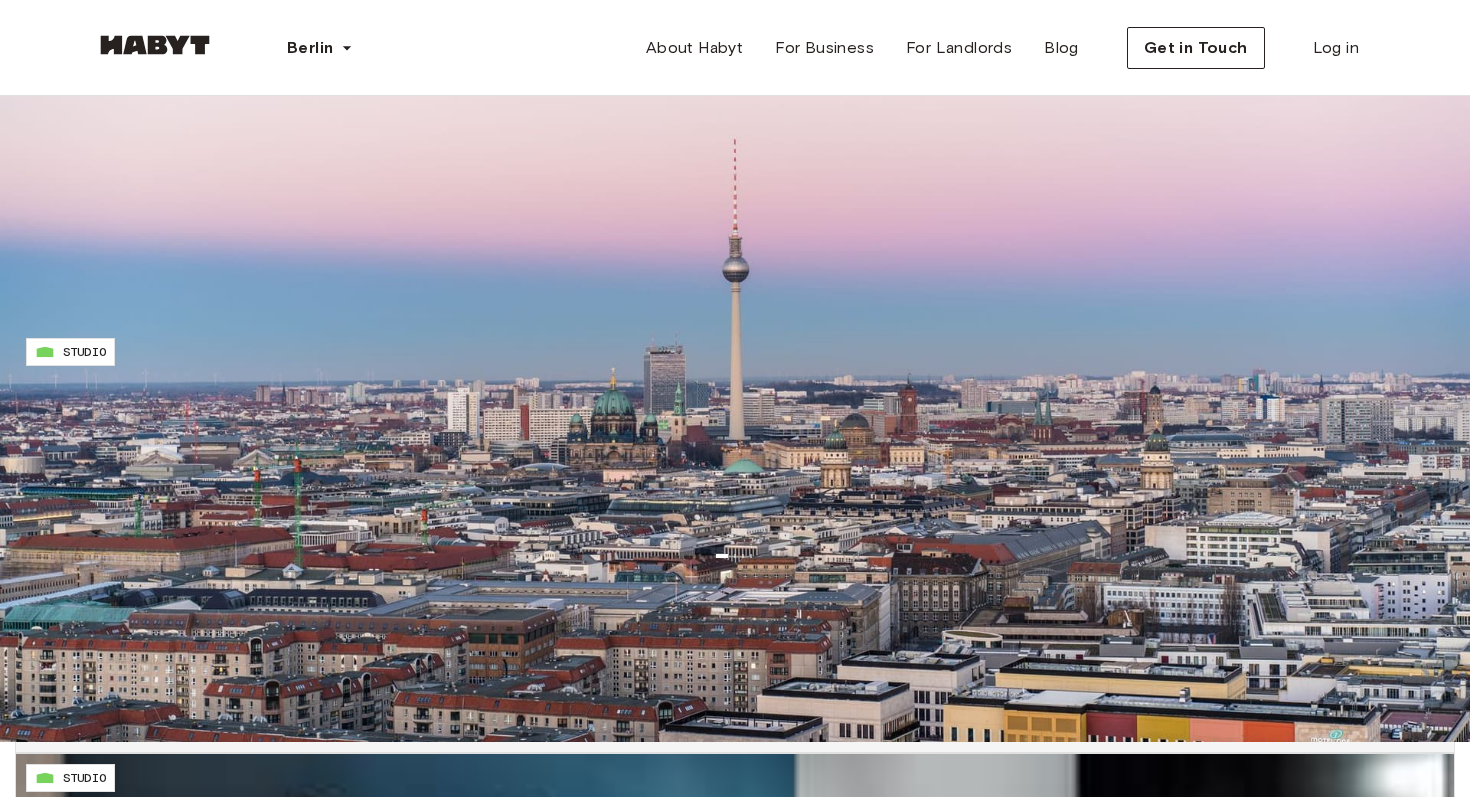 scroll, scrollTop: 0, scrollLeft: 0, axis: both 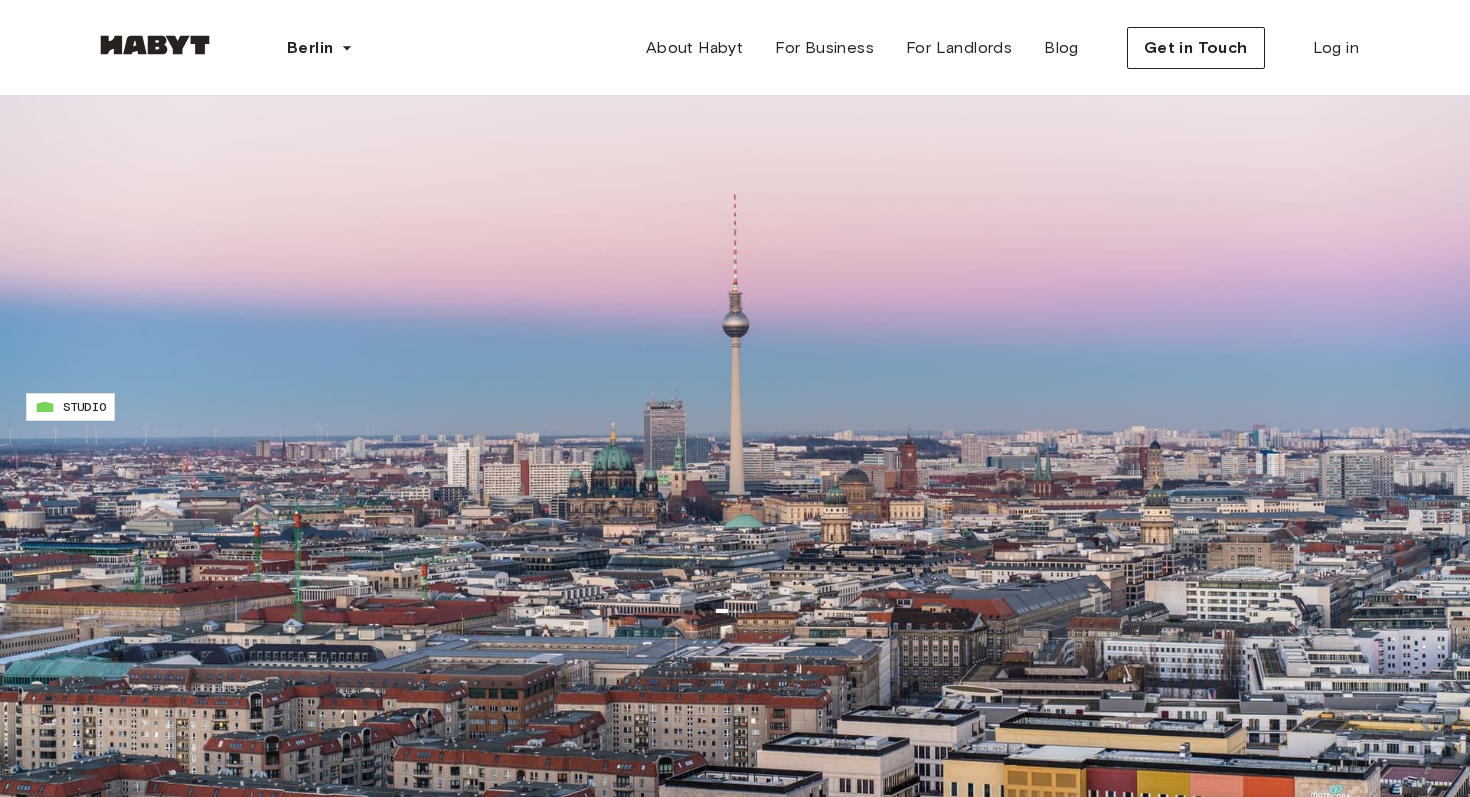 click on "**********" at bounding box center (86, 210) 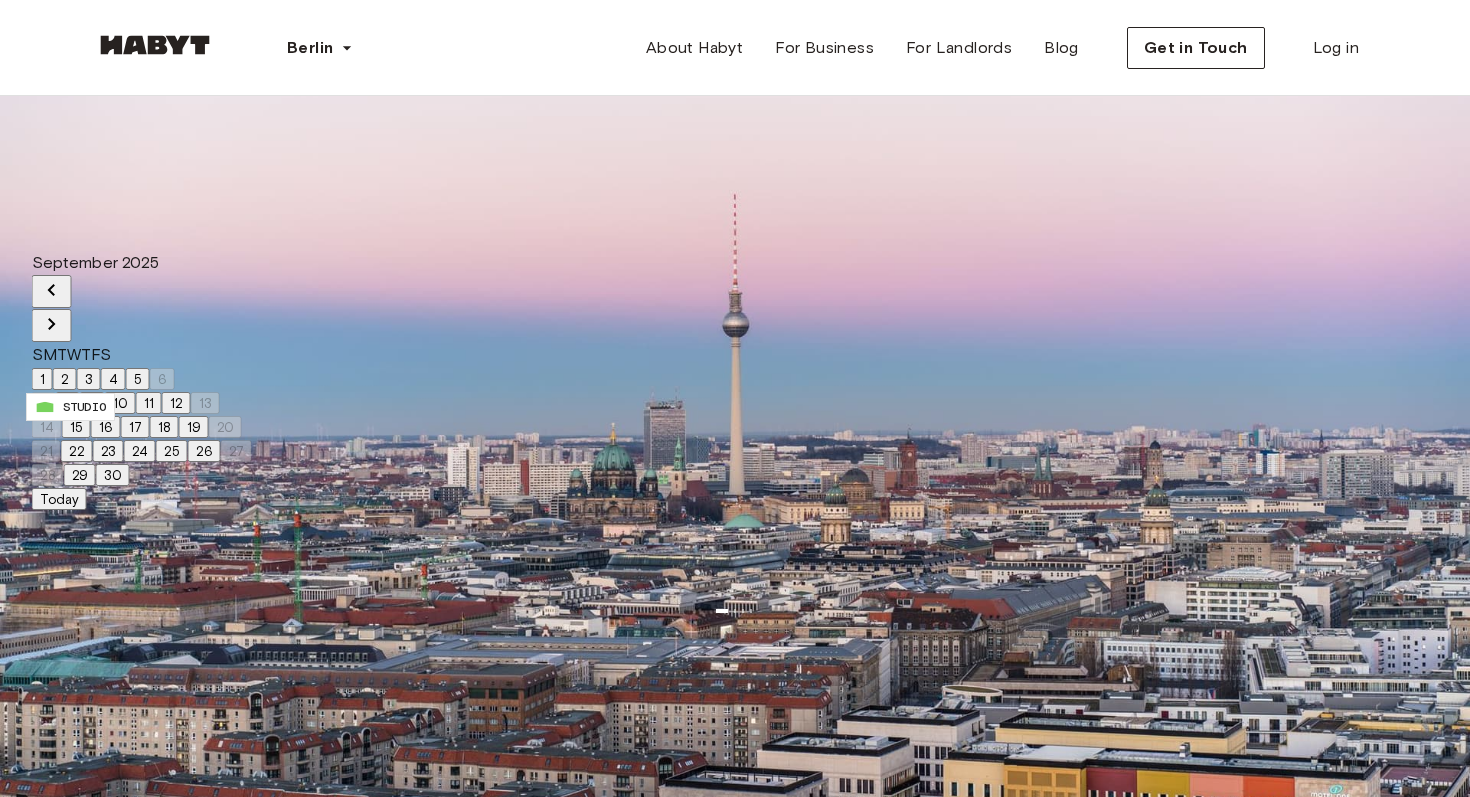 click on "**********" at bounding box center [735, 260] 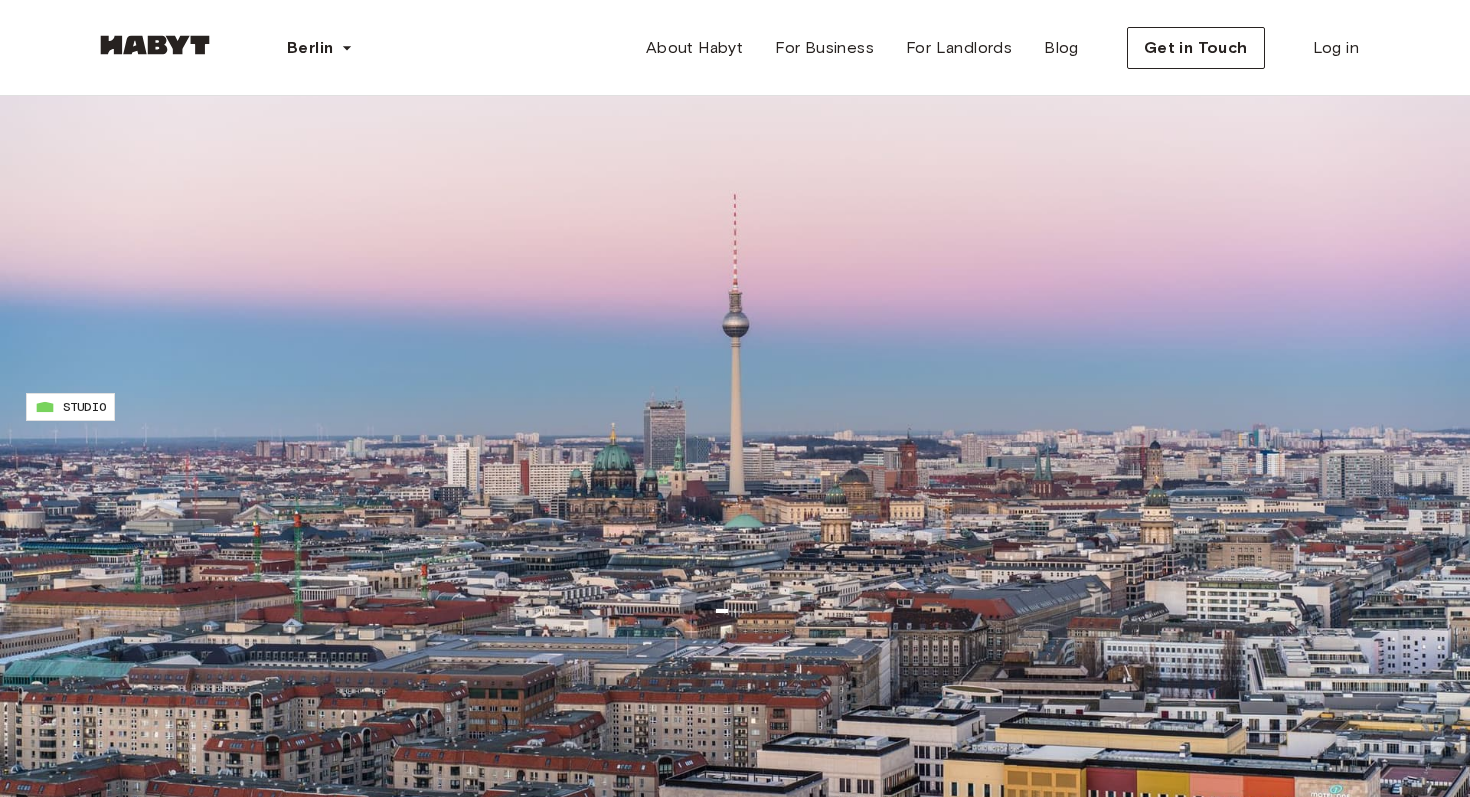 click on "1 listing" at bounding box center (381, 9286) 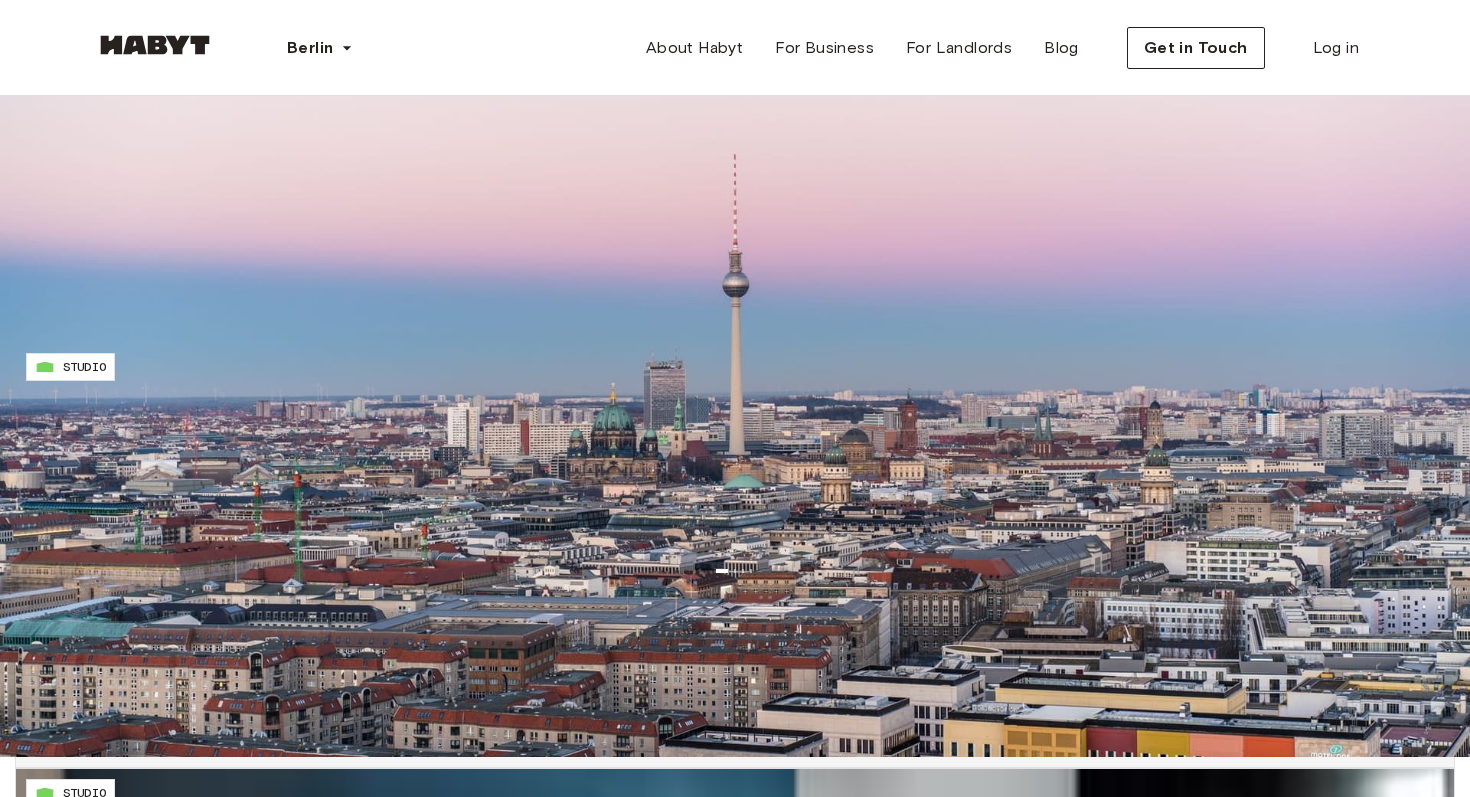 scroll, scrollTop: 0, scrollLeft: 0, axis: both 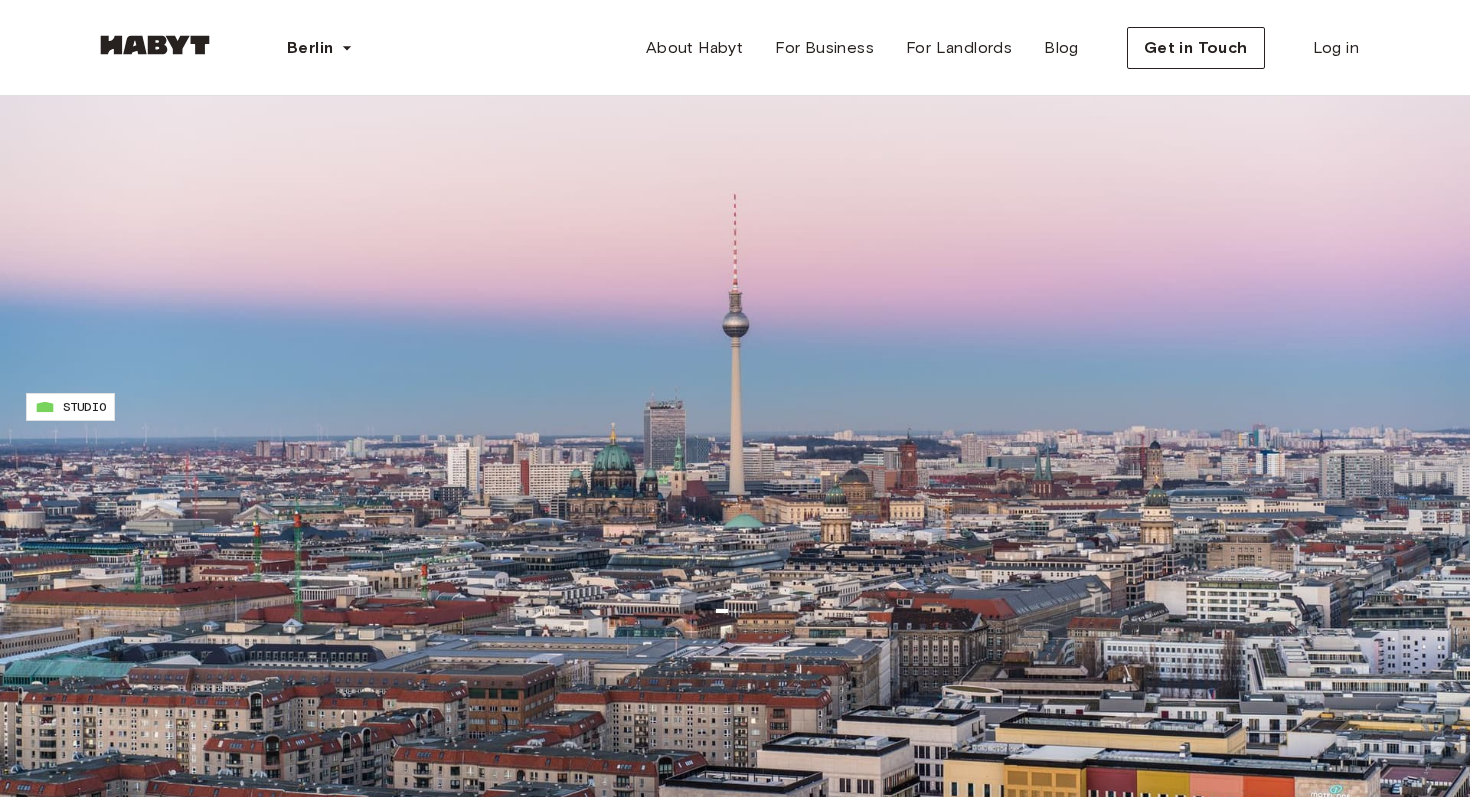 click on "2 listings" at bounding box center [473, 9289] 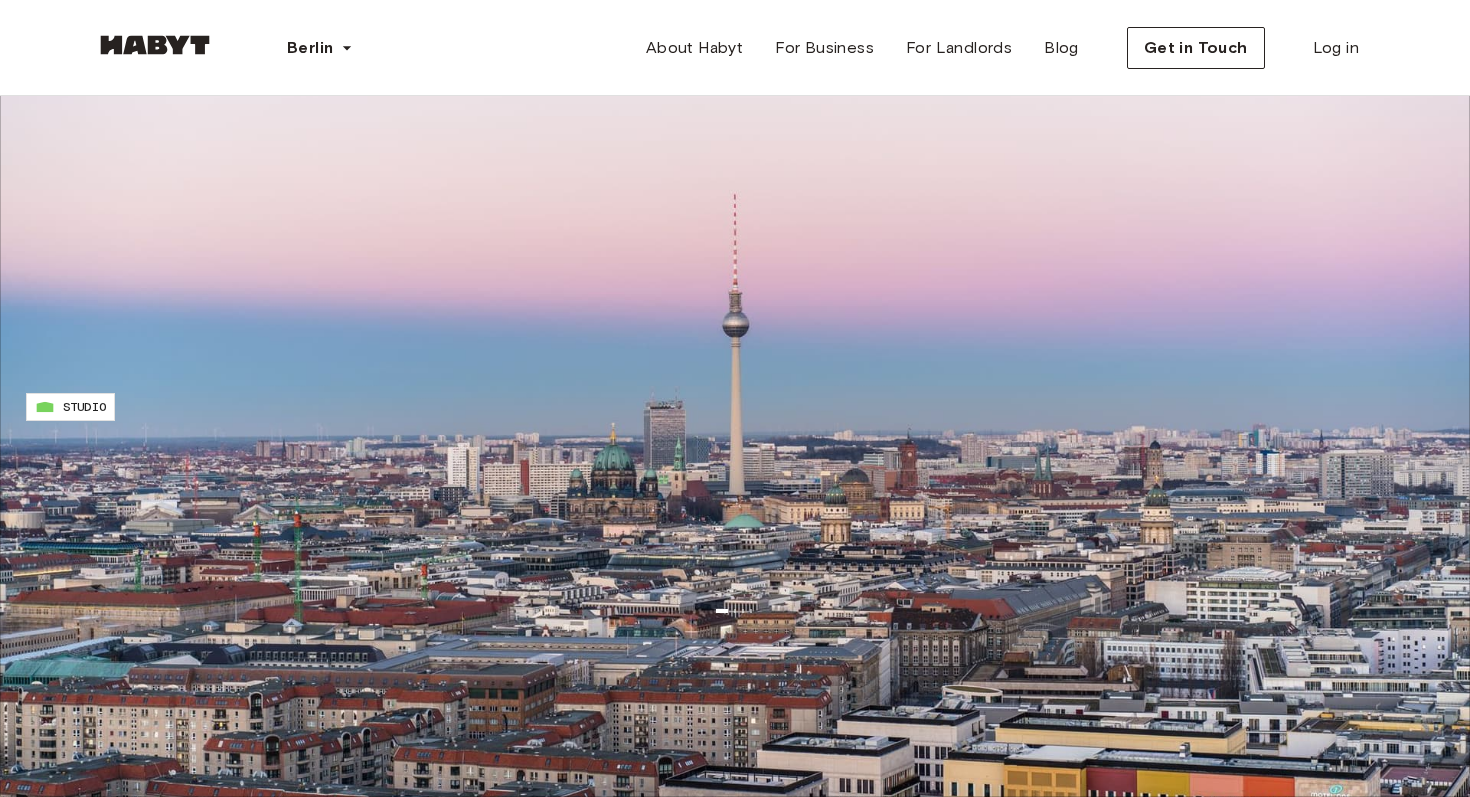 scroll, scrollTop: 0, scrollLeft: 0, axis: both 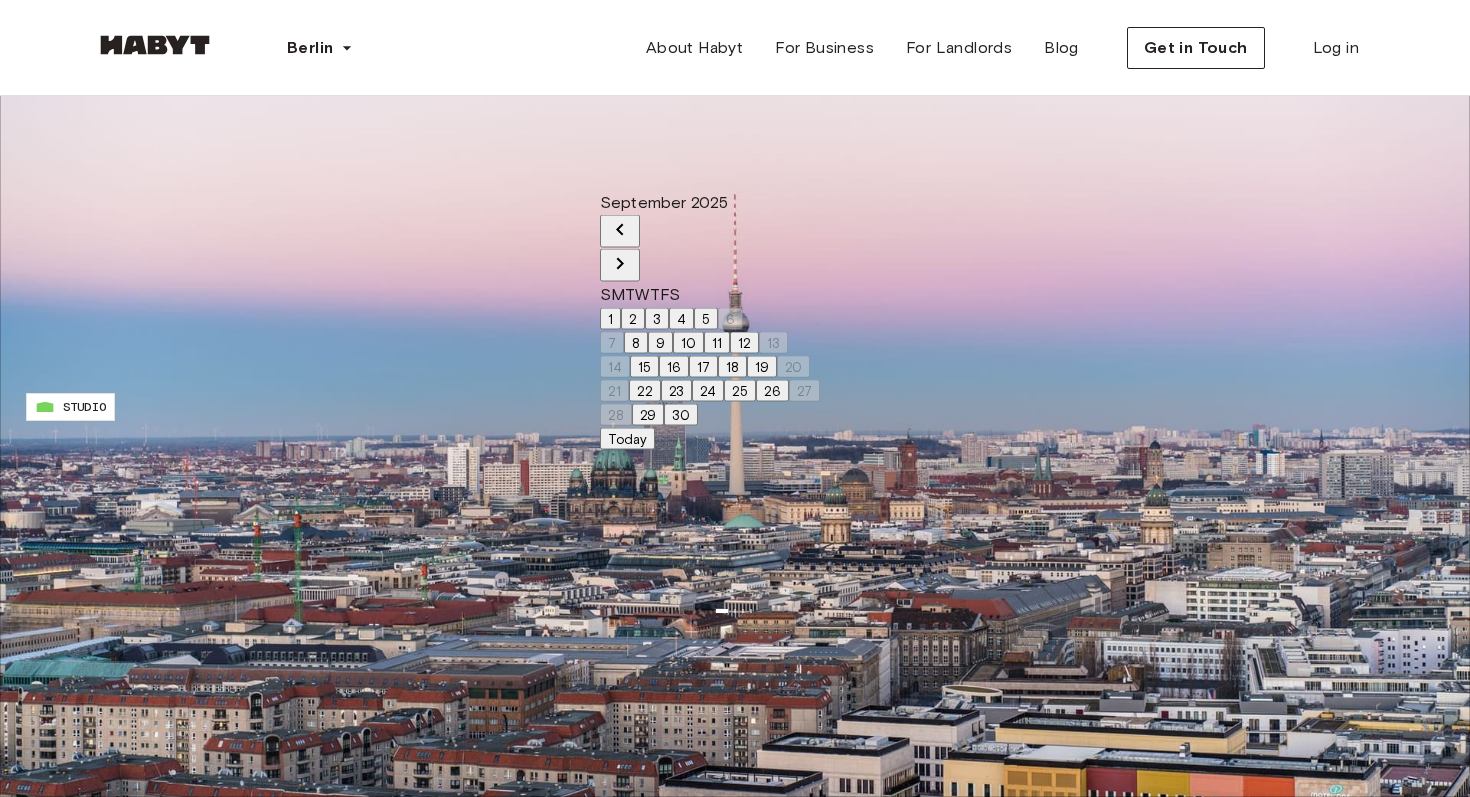 click on "Move-in date" at bounding box center (61, 21135) 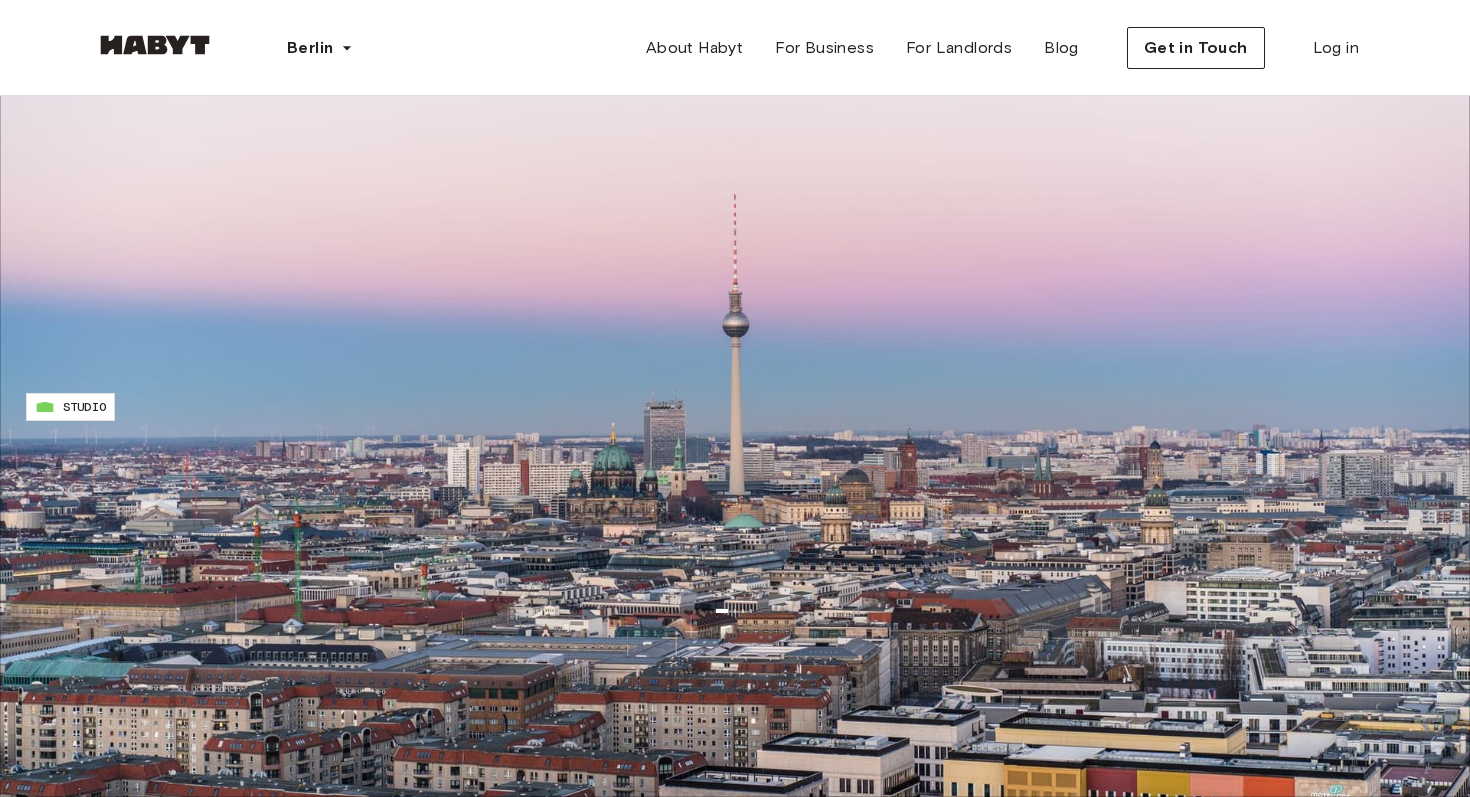 click on "Apply" at bounding box center [140, 23713] 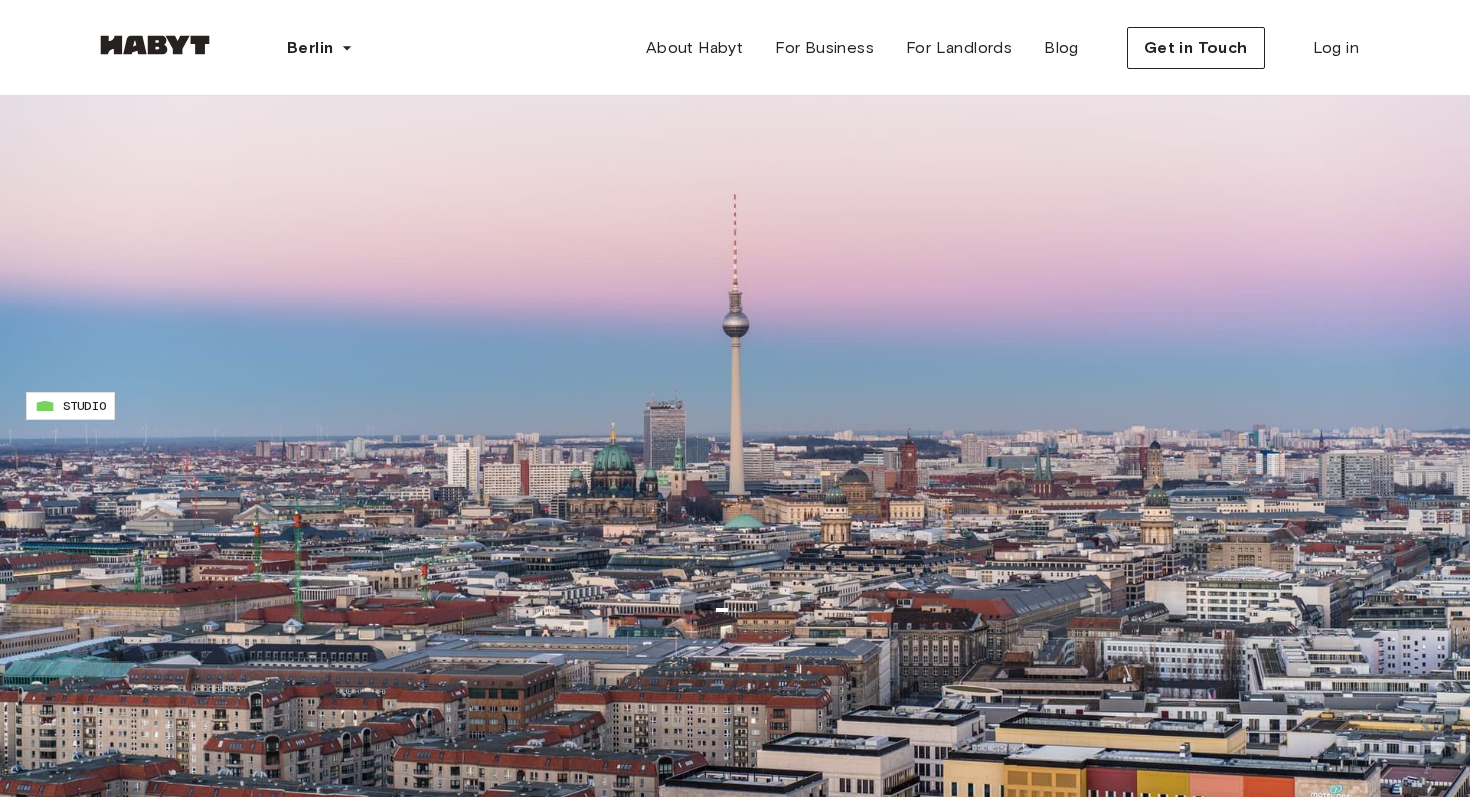 click on "2 listings" at bounding box center (483, 9147) 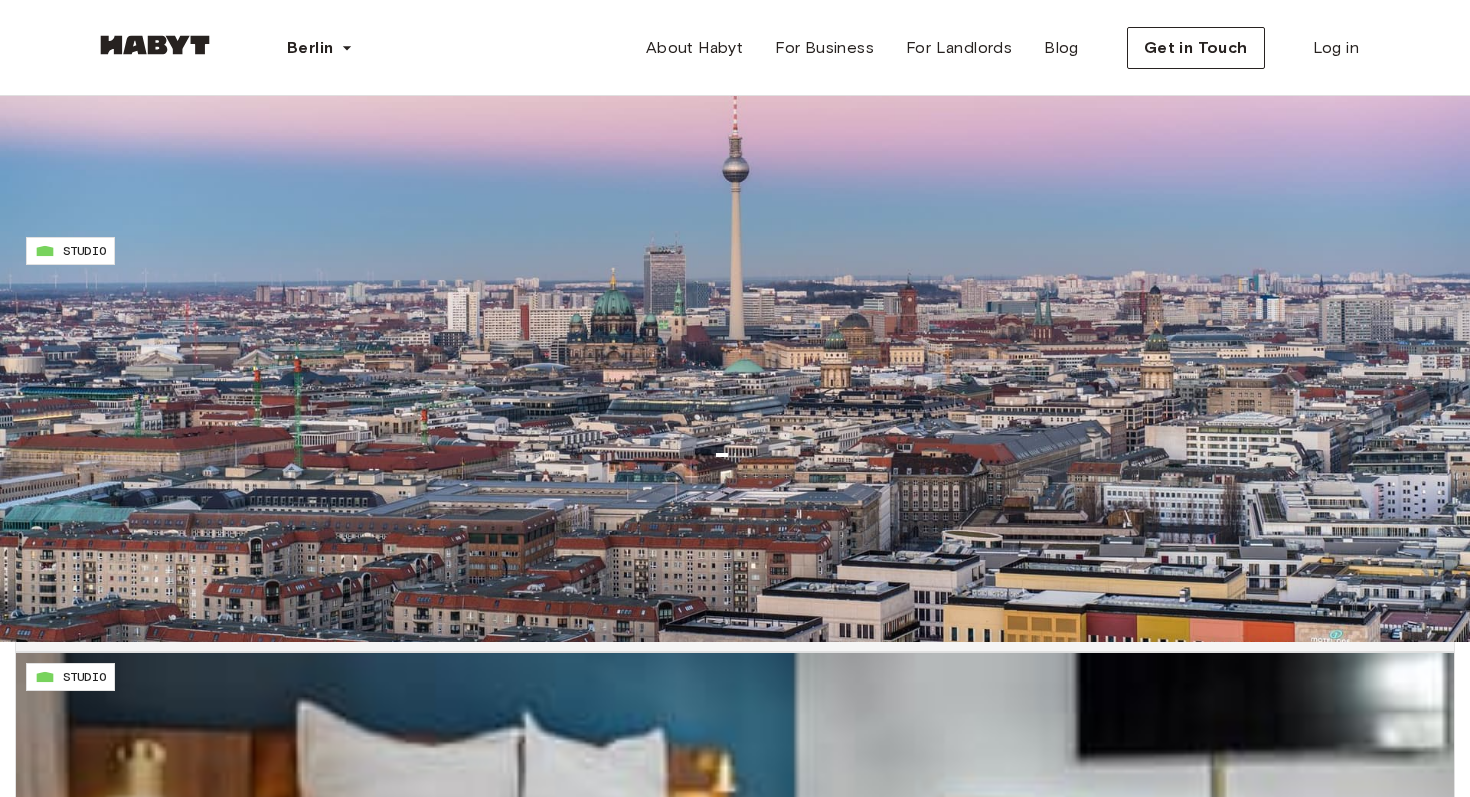 scroll, scrollTop: 153, scrollLeft: 0, axis: vertical 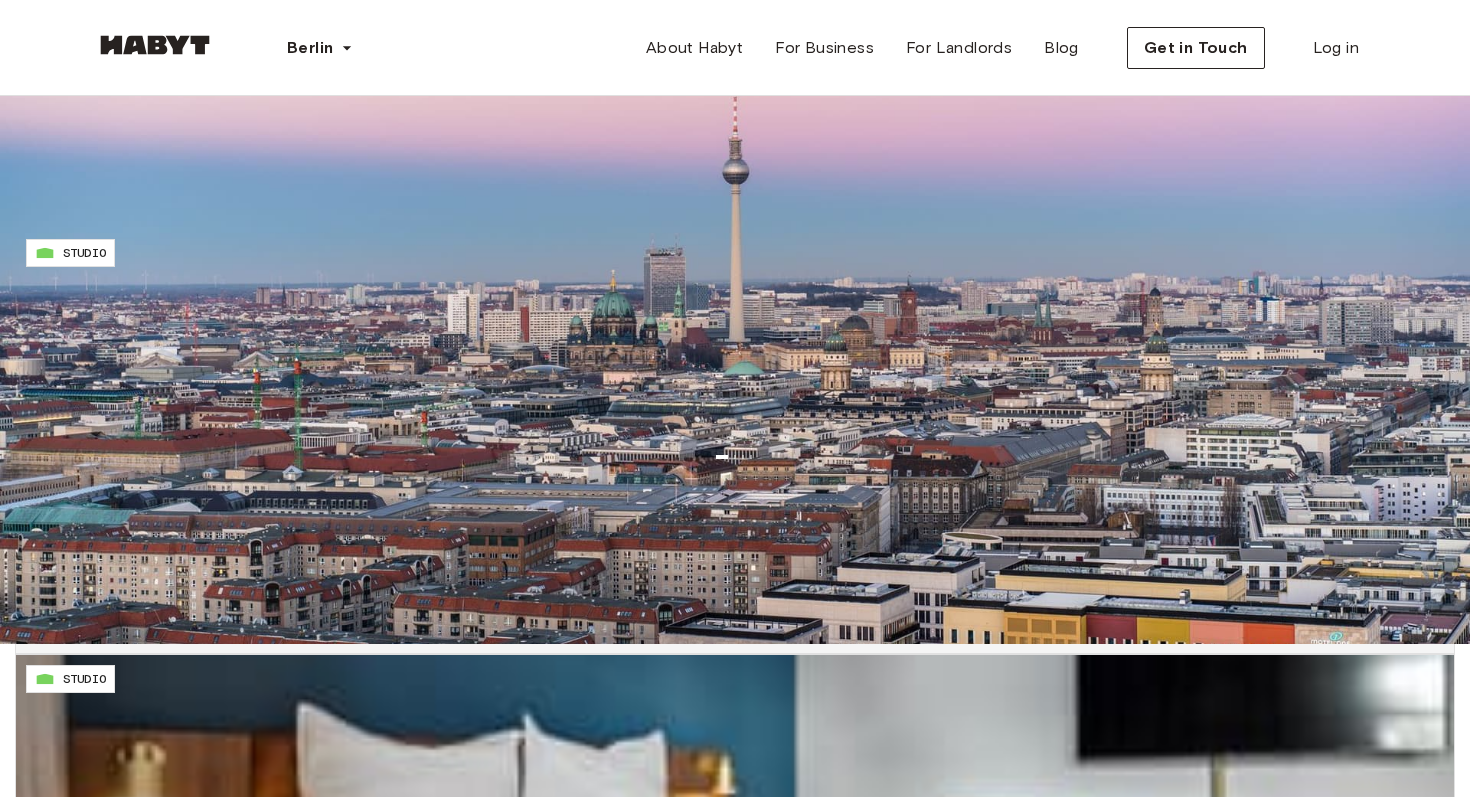 click on "1 bedrooms" at bounding box center (1414, 15536) 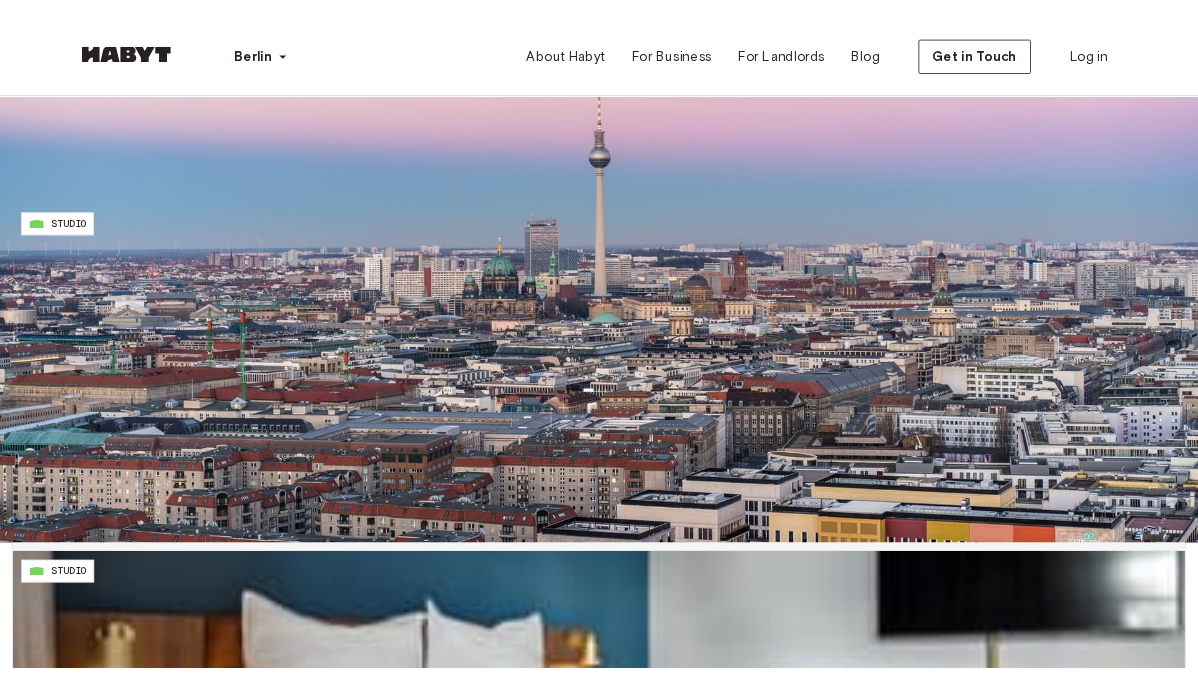 scroll, scrollTop: 803, scrollLeft: 0, axis: vertical 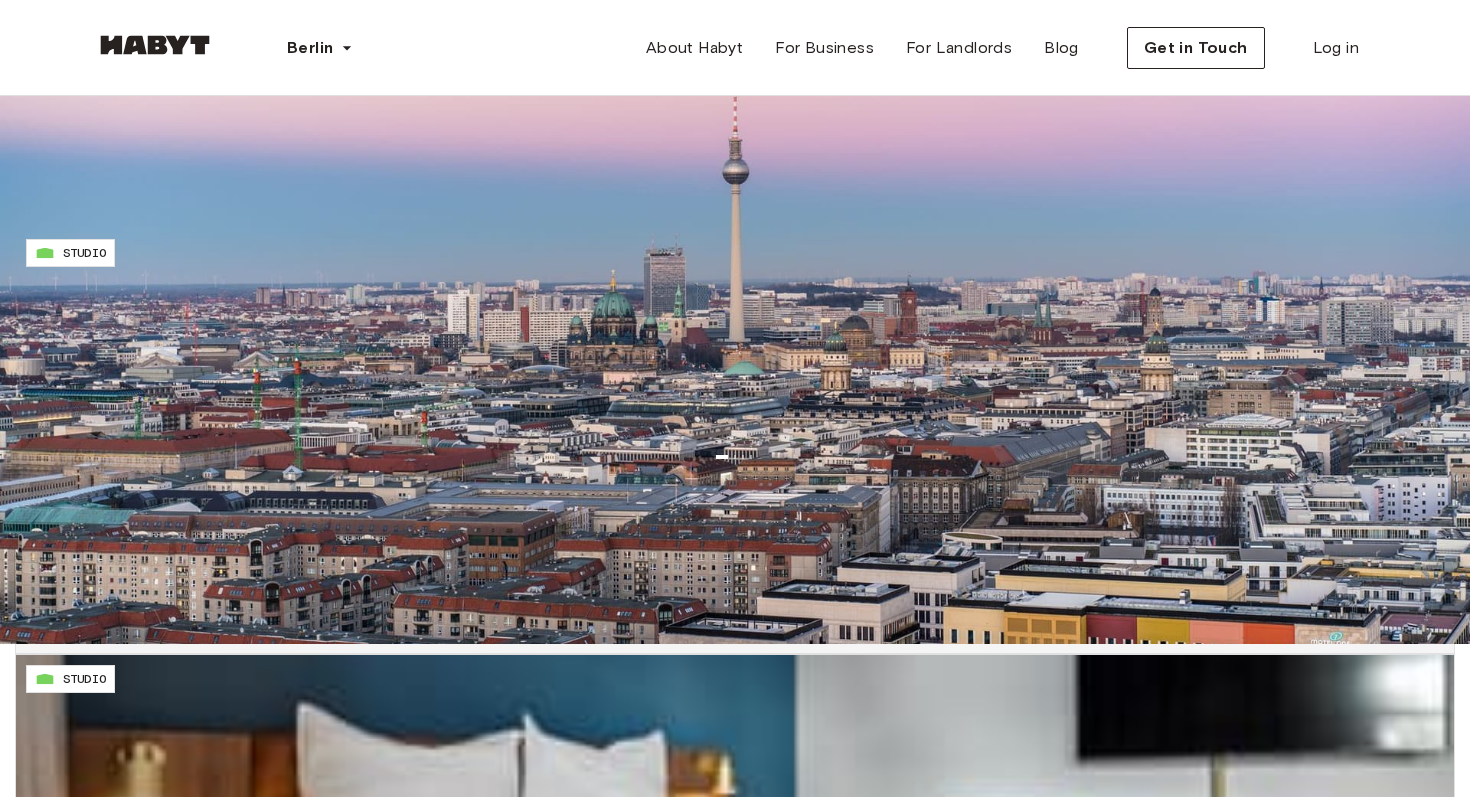 click on "1 bedrooms" at bounding box center [1414, 36556] 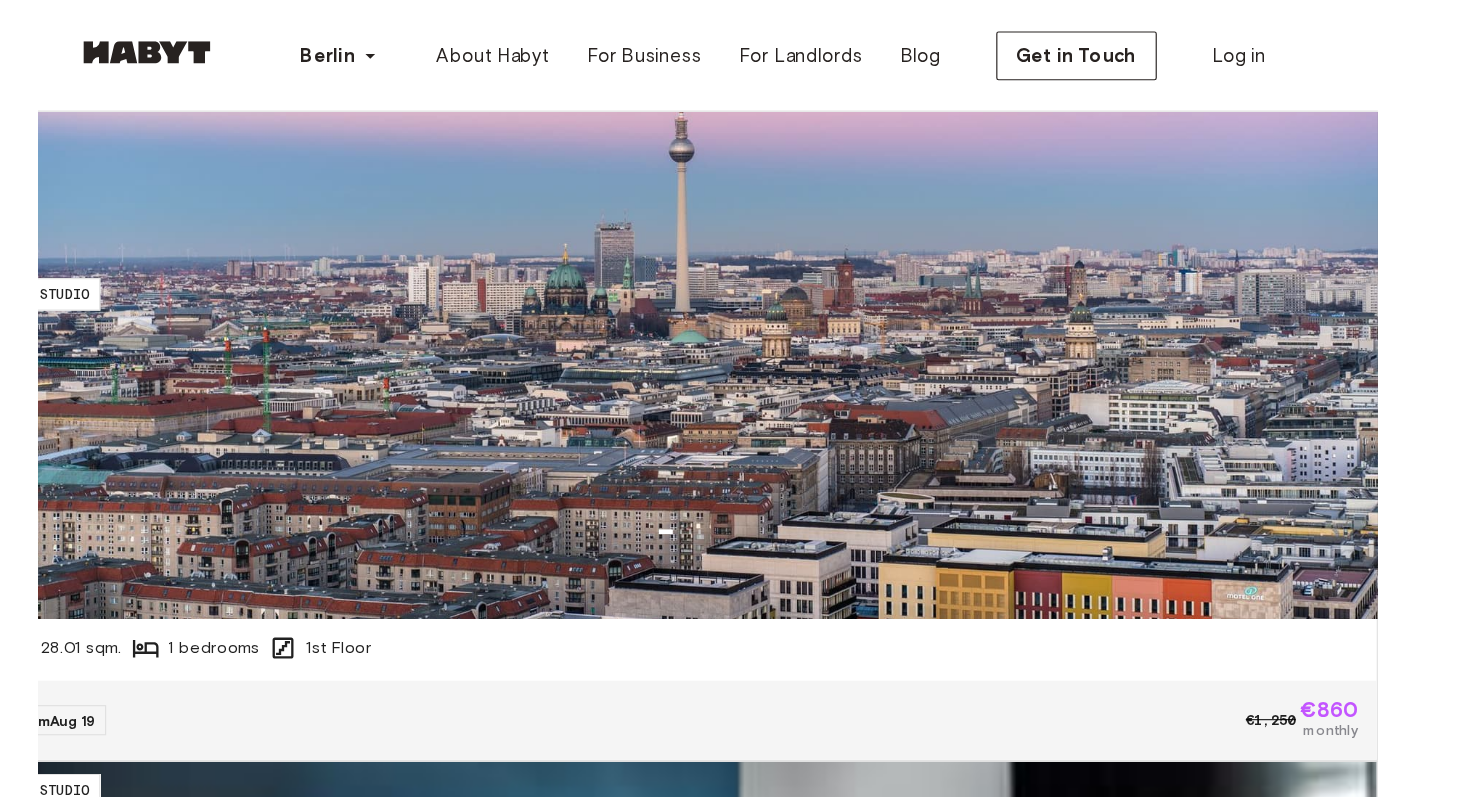 scroll, scrollTop: 153, scrollLeft: 0, axis: vertical 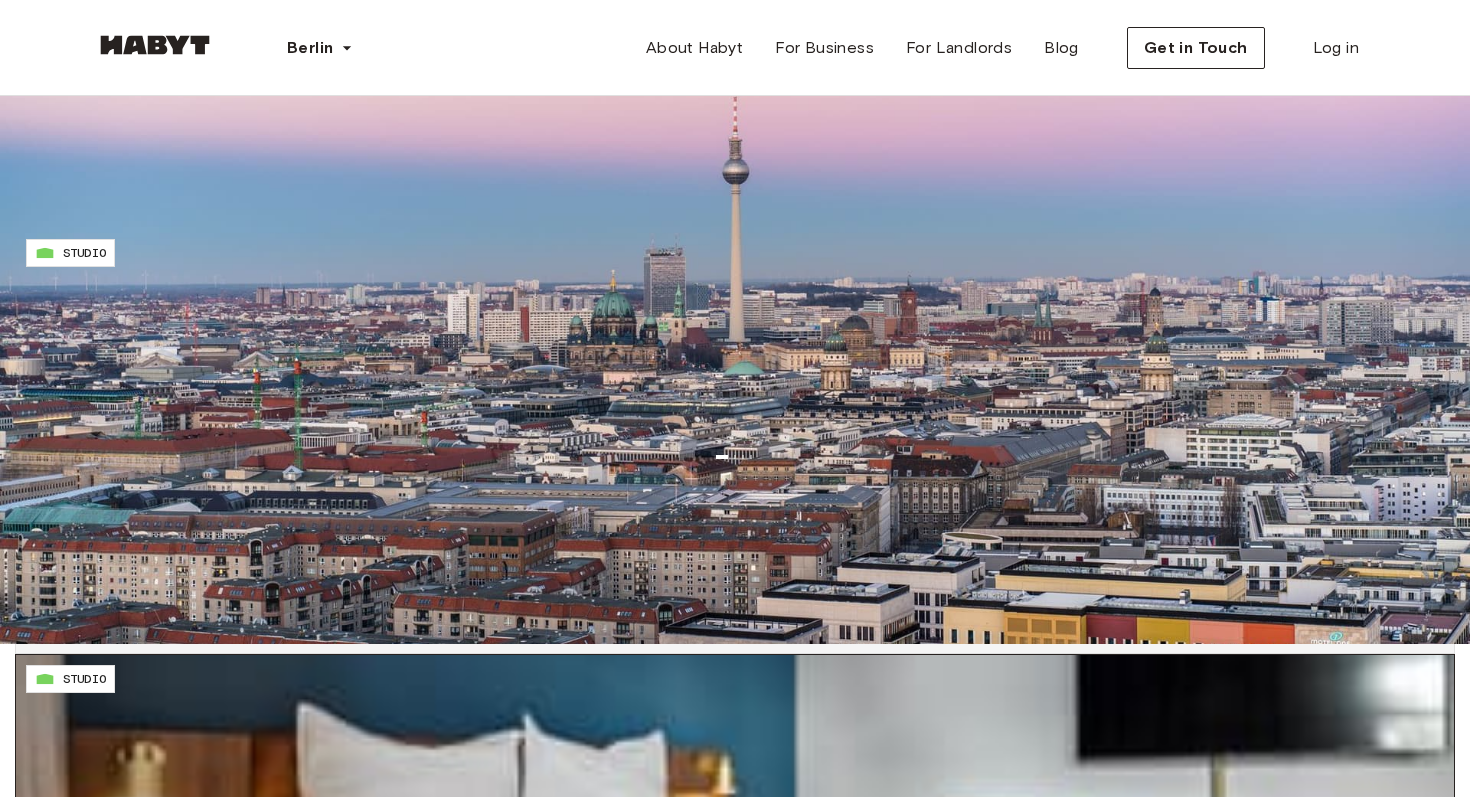 click on "Fischerstraße 8" at bounding box center (735, 945) 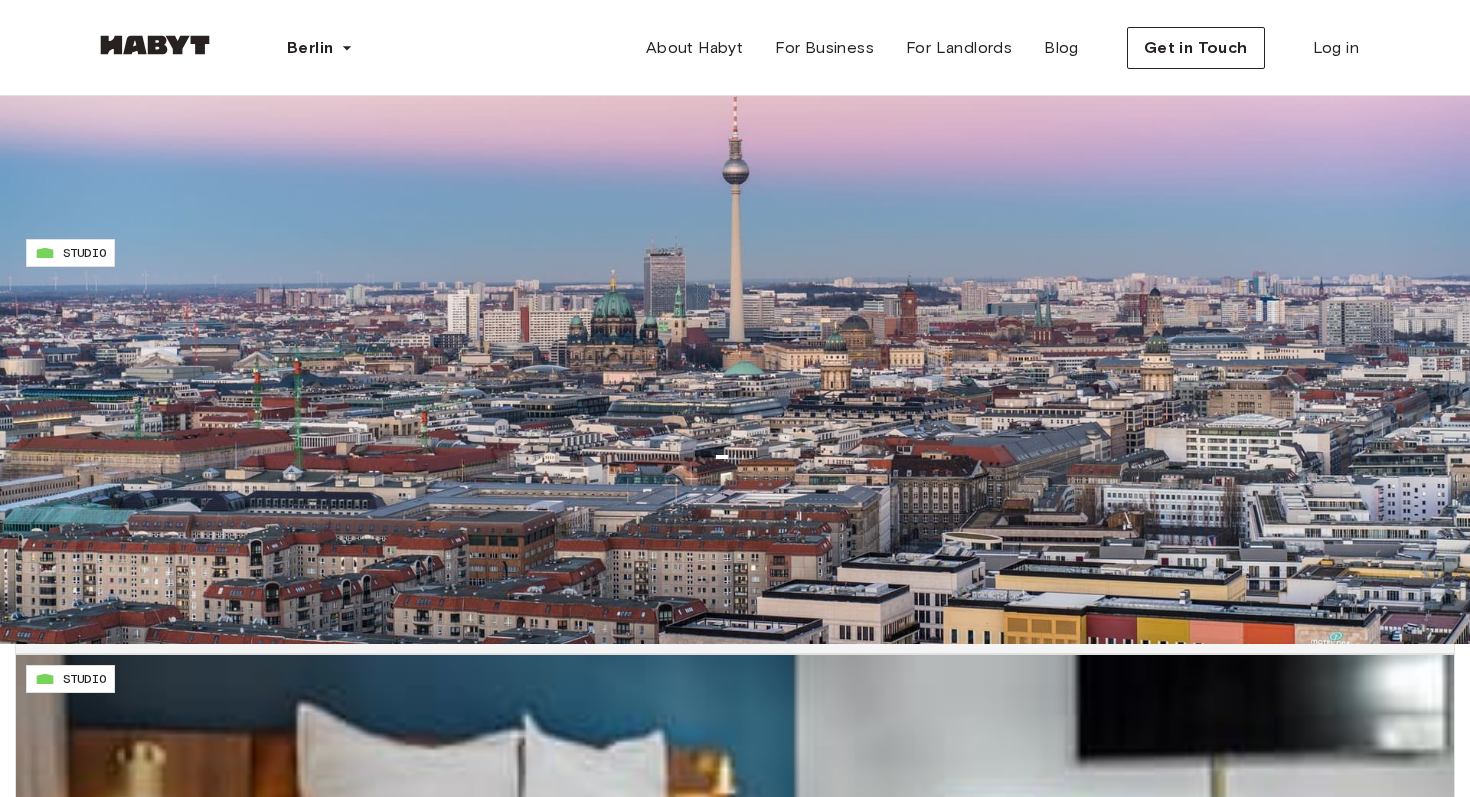 scroll, scrollTop: 677, scrollLeft: 0, axis: vertical 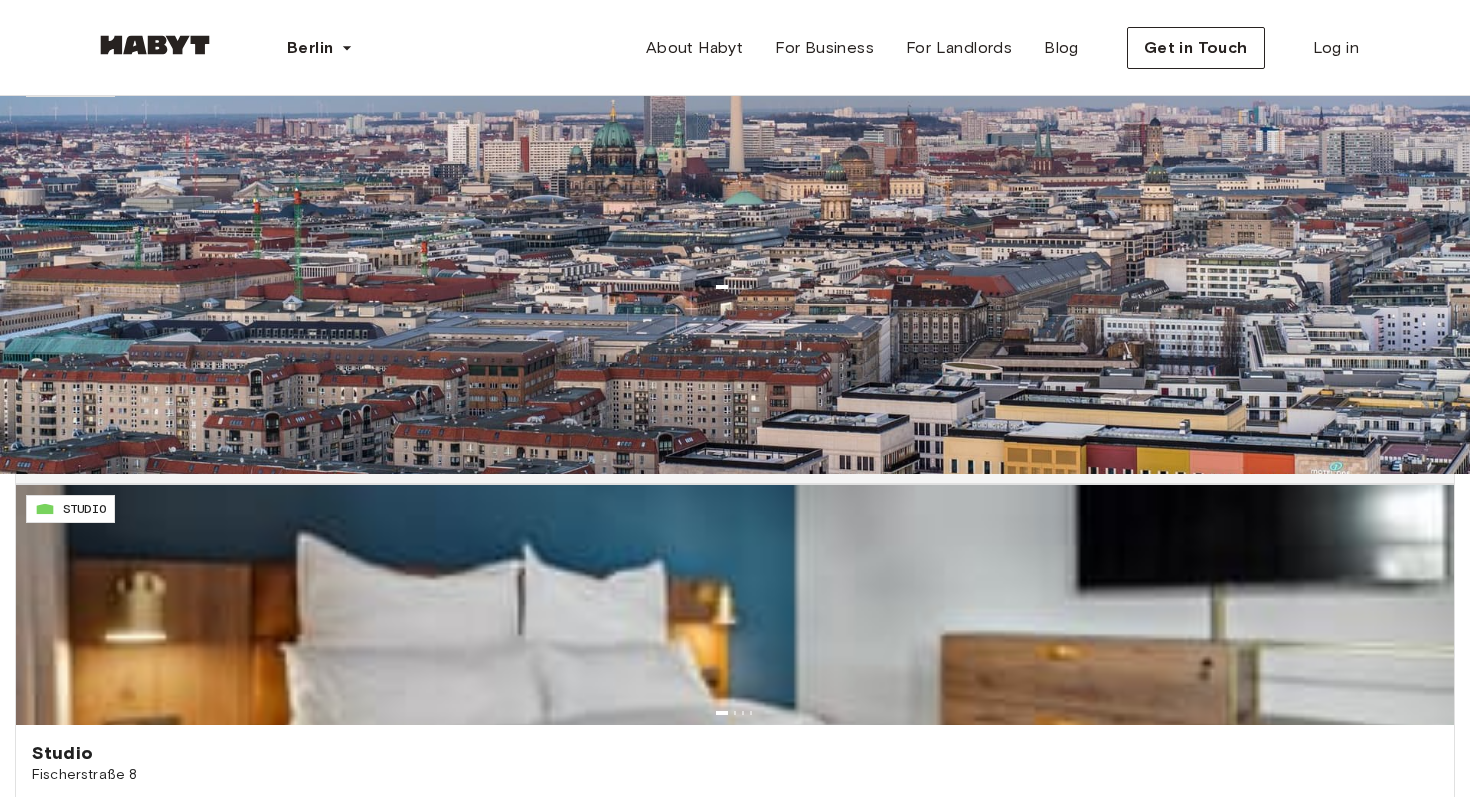 click at bounding box center (735, 8273) 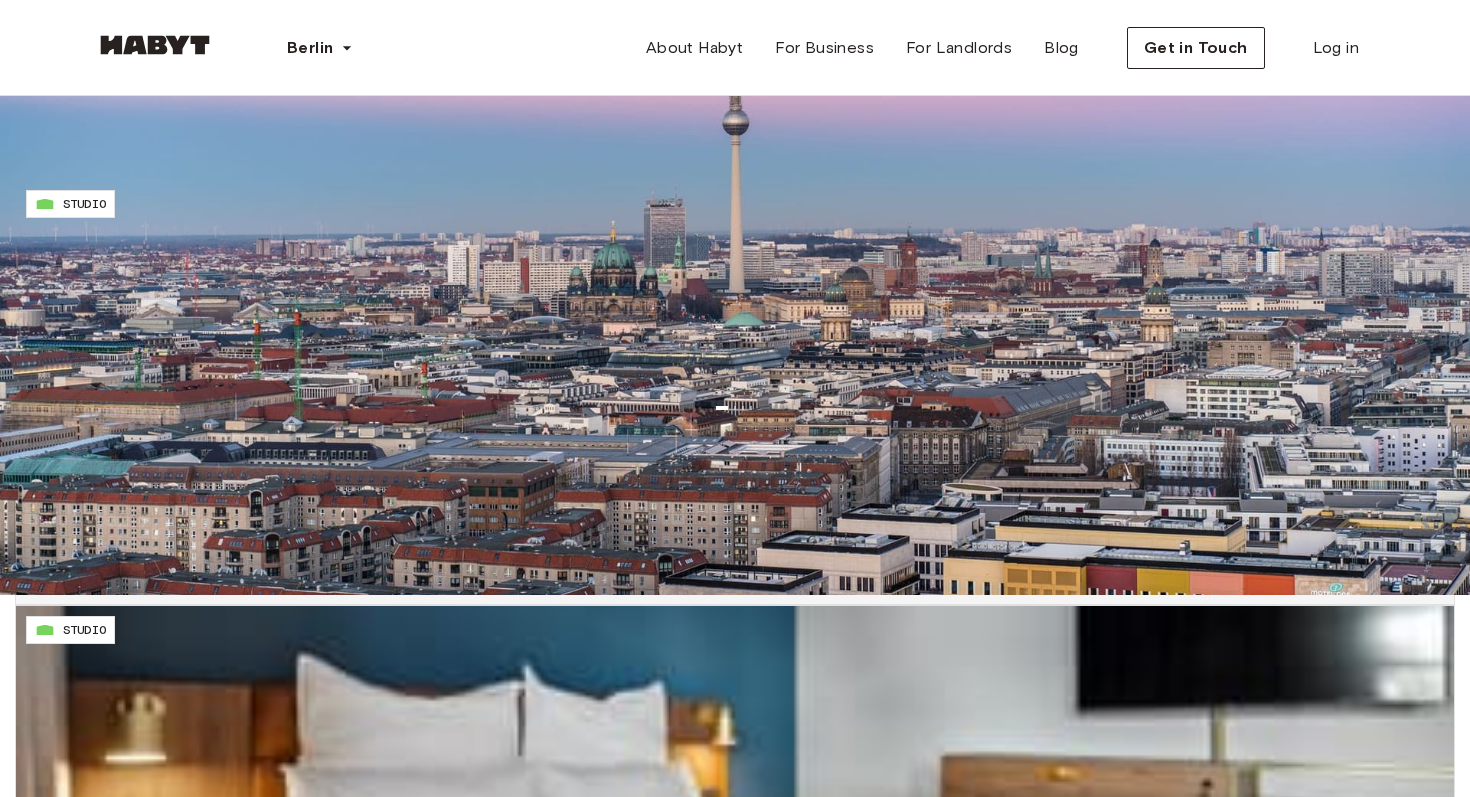 scroll, scrollTop: 192, scrollLeft: 0, axis: vertical 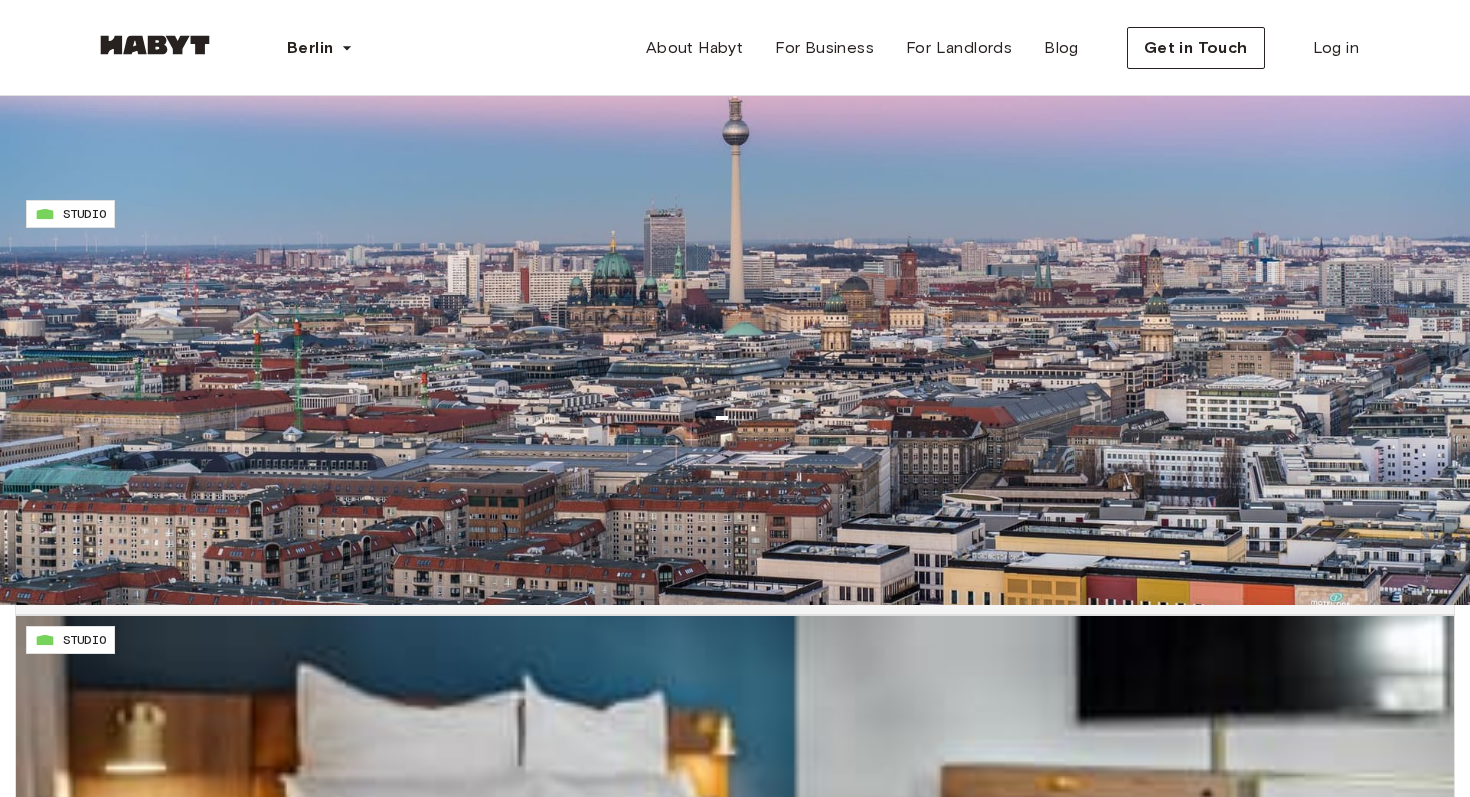 click on "1 listing" at bounding box center [213, 9018] 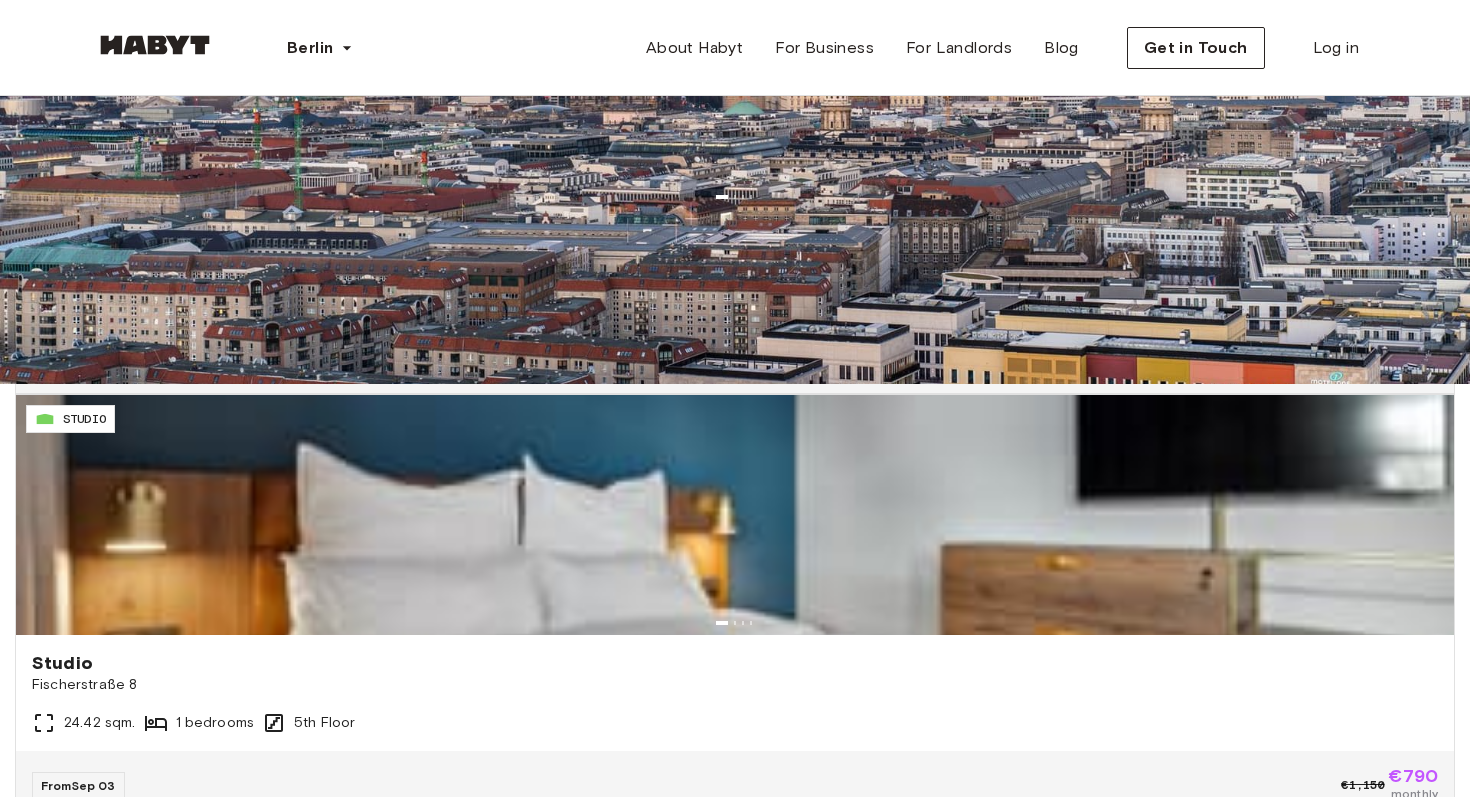 scroll, scrollTop: 414, scrollLeft: 0, axis: vertical 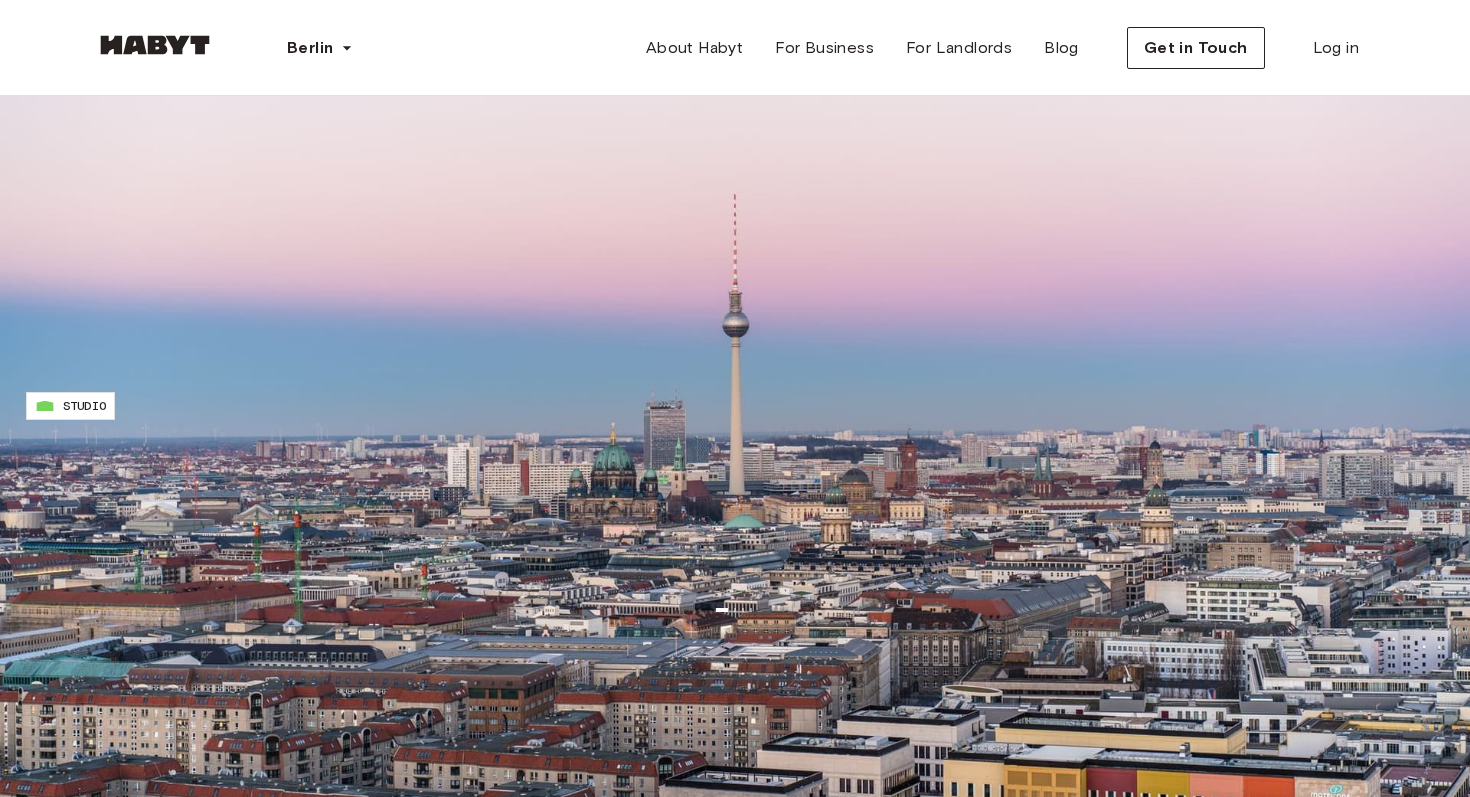 click on "1 bedrooms" at bounding box center (735, 11472) 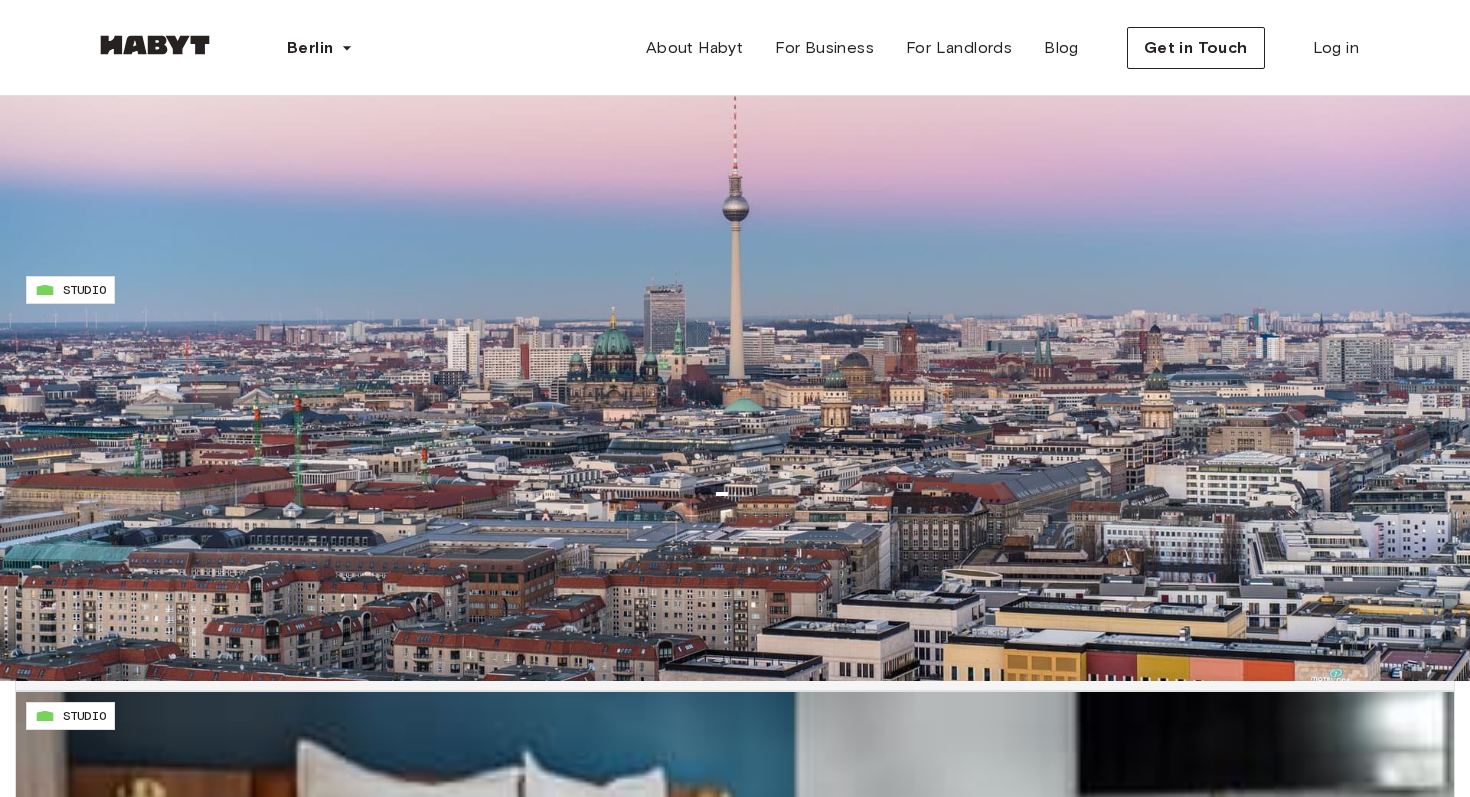 scroll, scrollTop: 117, scrollLeft: 0, axis: vertical 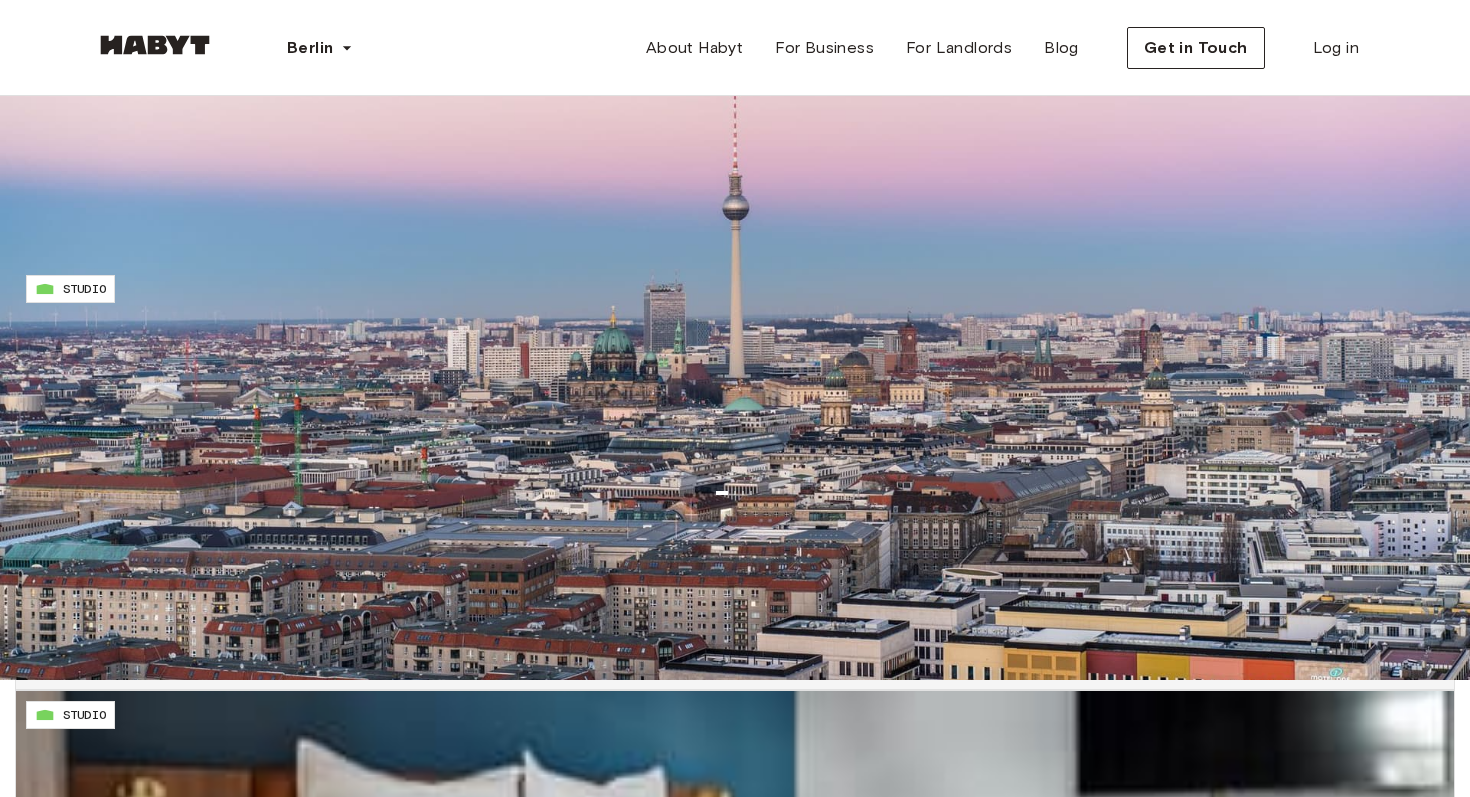 click on "18.9 sqm." at bounding box center [735, 14212] 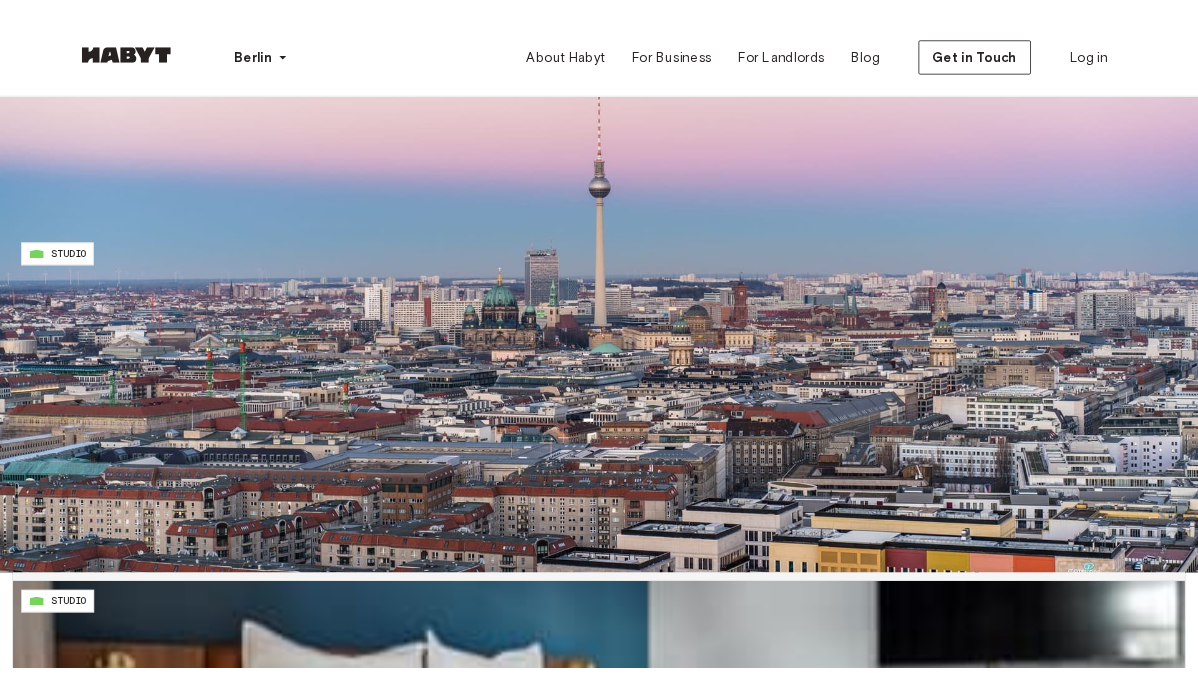 scroll, scrollTop: 1481, scrollLeft: 0, axis: vertical 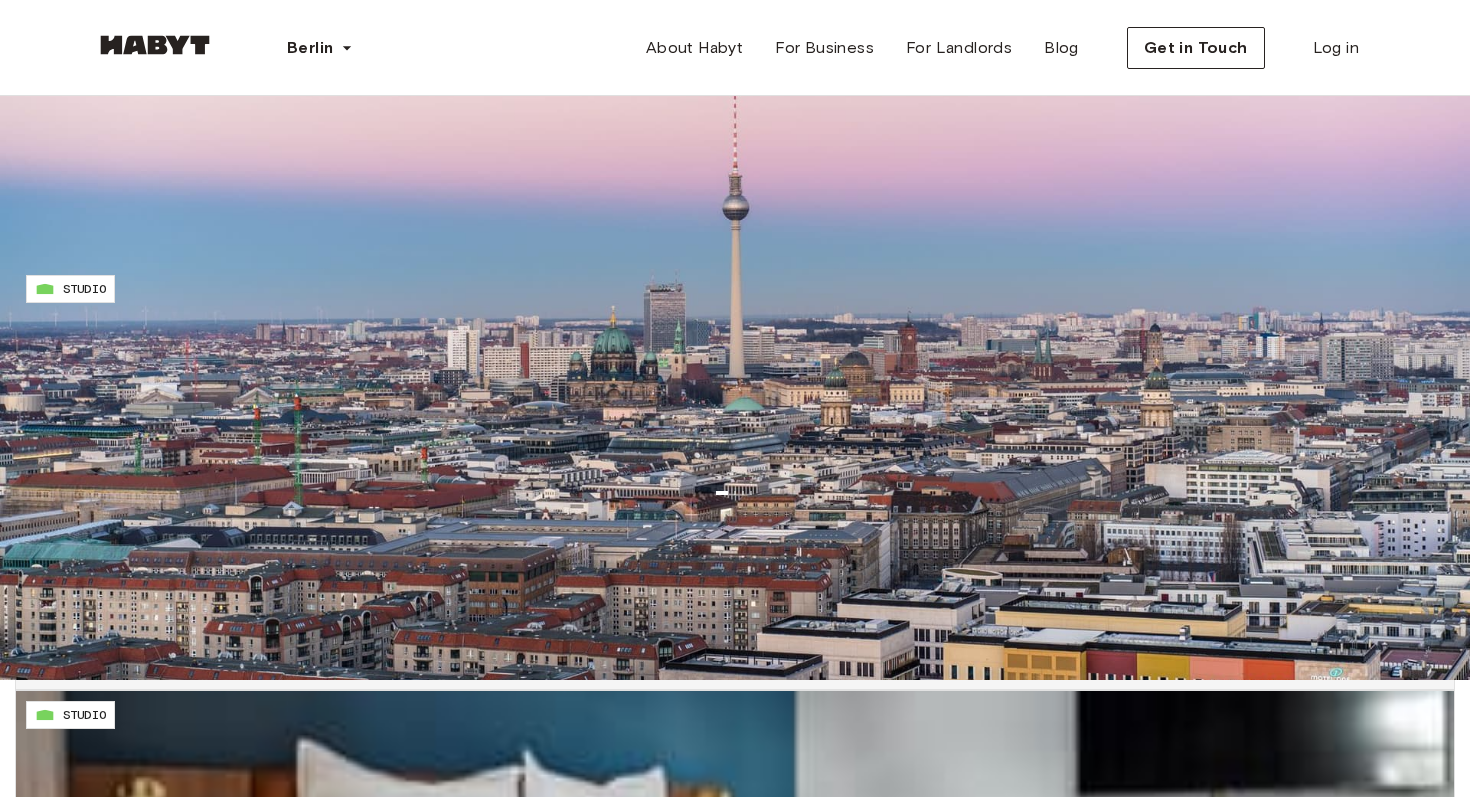 click on "1 listing" at bounding box center (451, 9055) 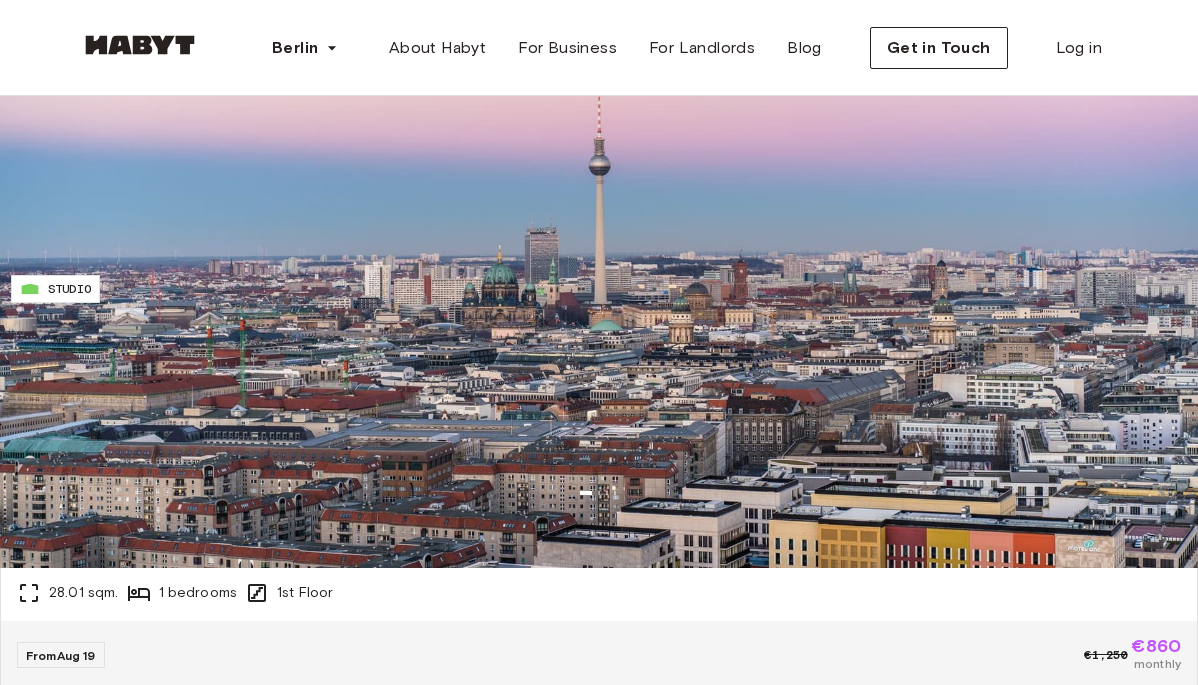 scroll, scrollTop: 0, scrollLeft: 0, axis: both 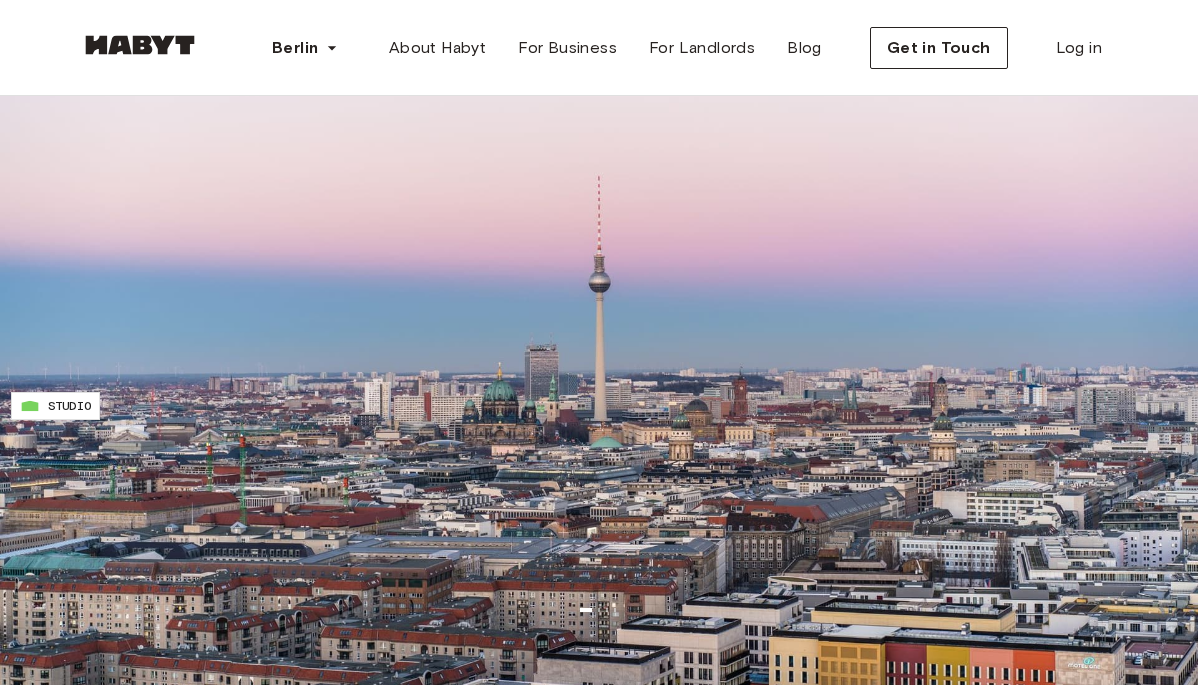 click on "Price" at bounding box center (71, 347) 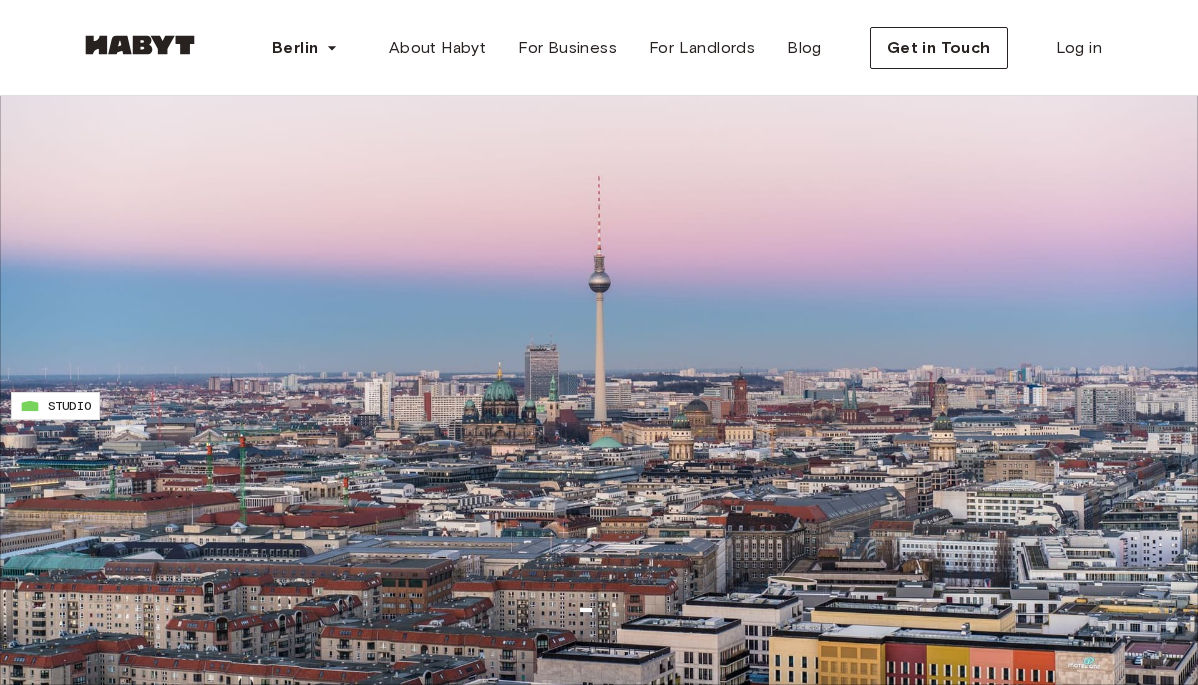 scroll, scrollTop: 139, scrollLeft: 0, axis: vertical 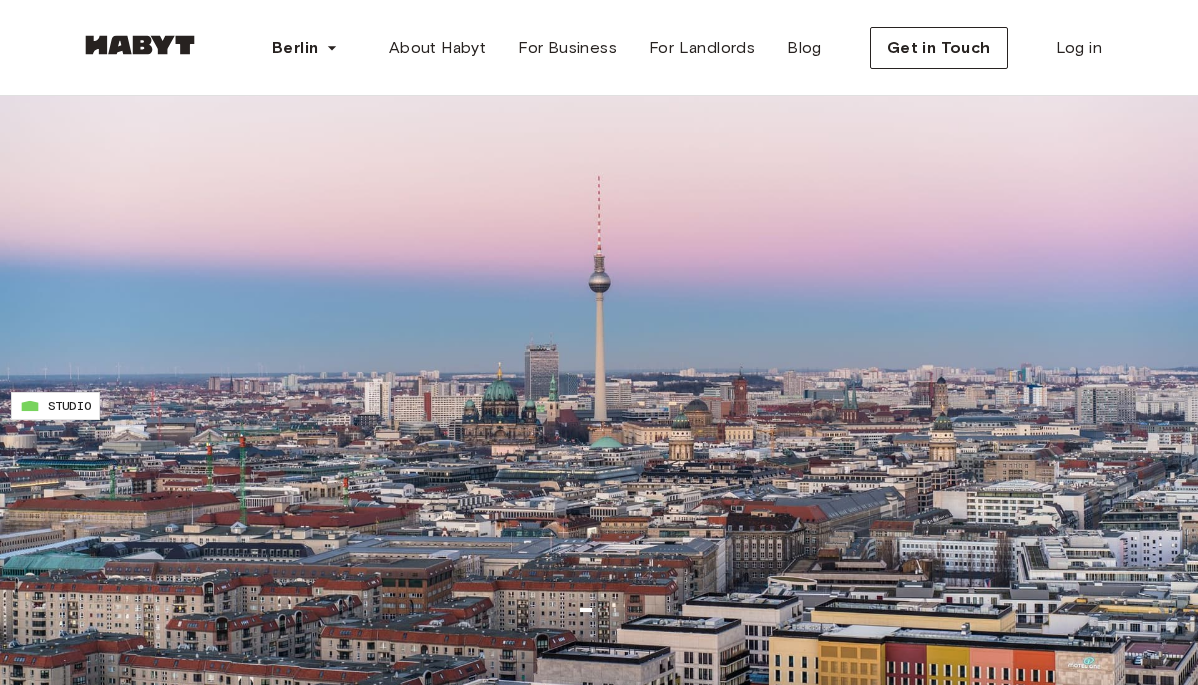 click at bounding box center [599, 928] 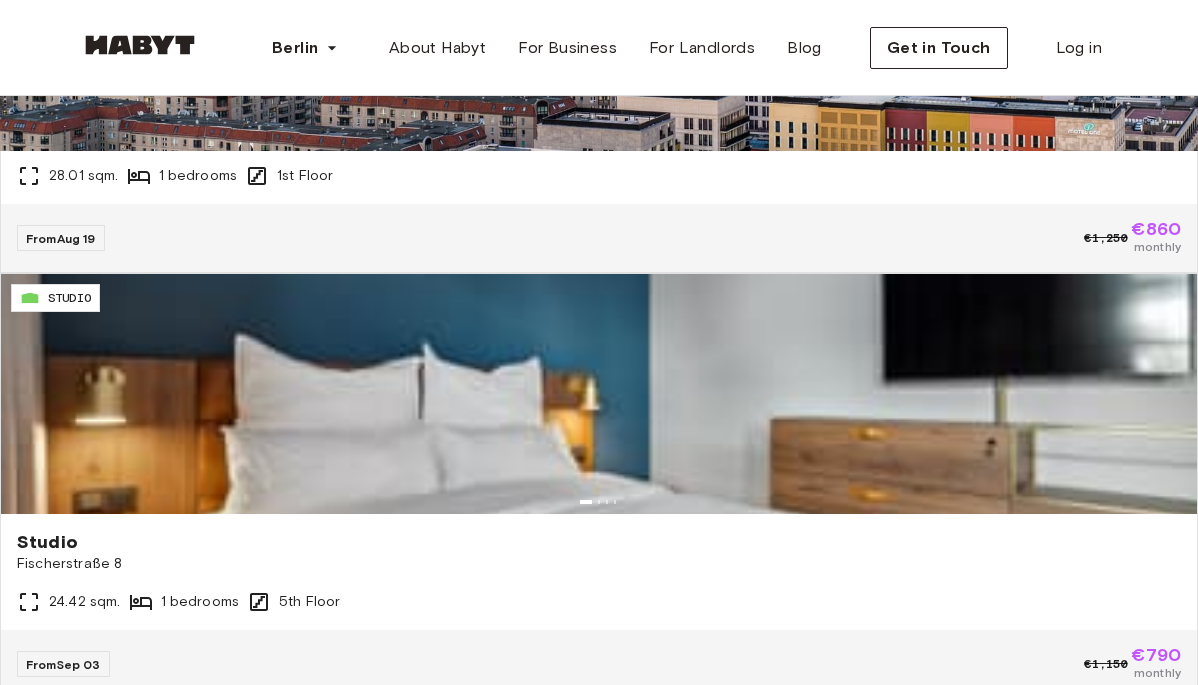 scroll, scrollTop: 569, scrollLeft: 0, axis: vertical 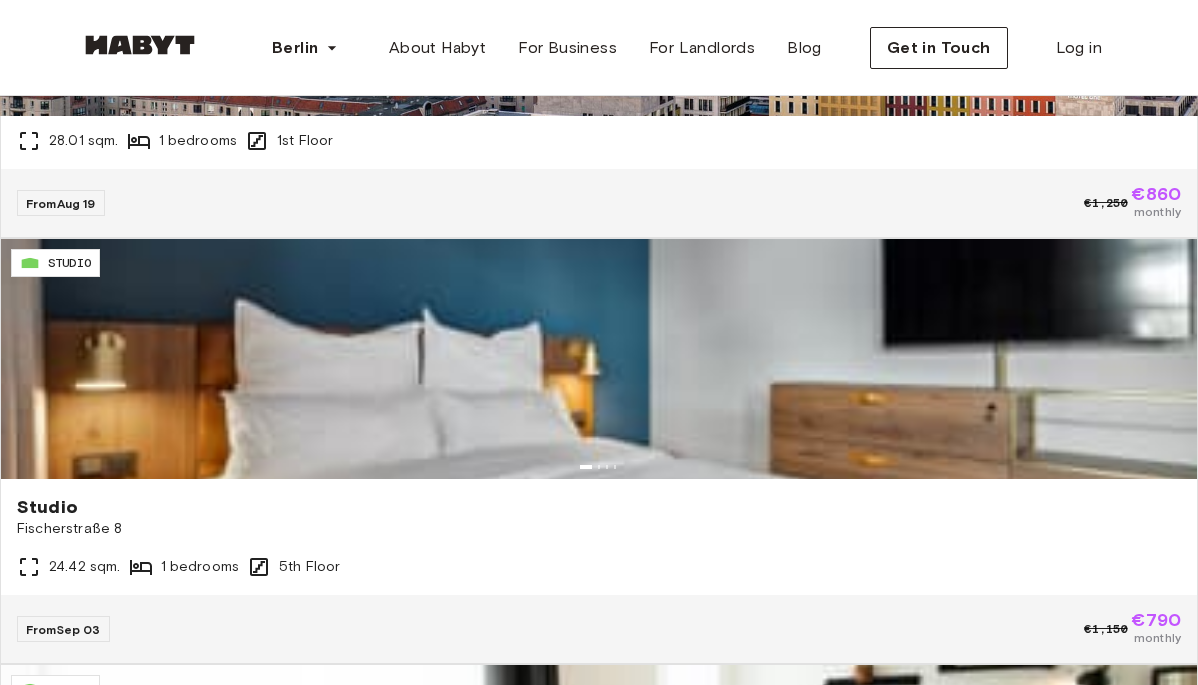 click on "See More" at bounding box center (56, 8353) 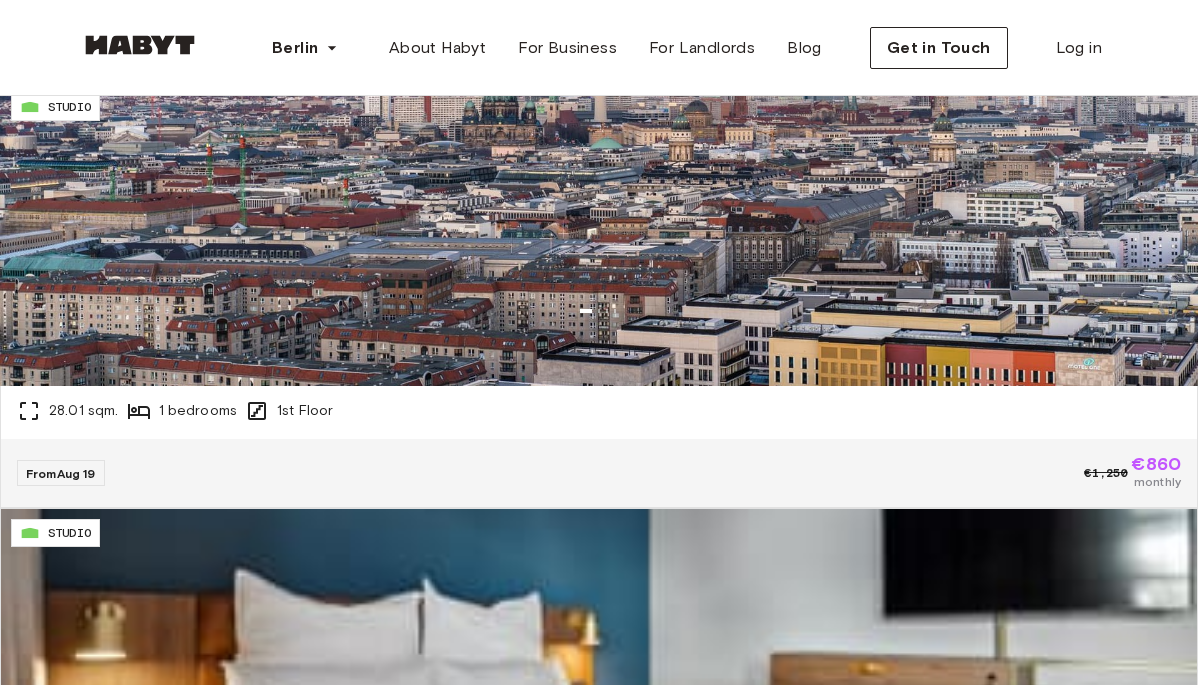 scroll, scrollTop: 288, scrollLeft: 0, axis: vertical 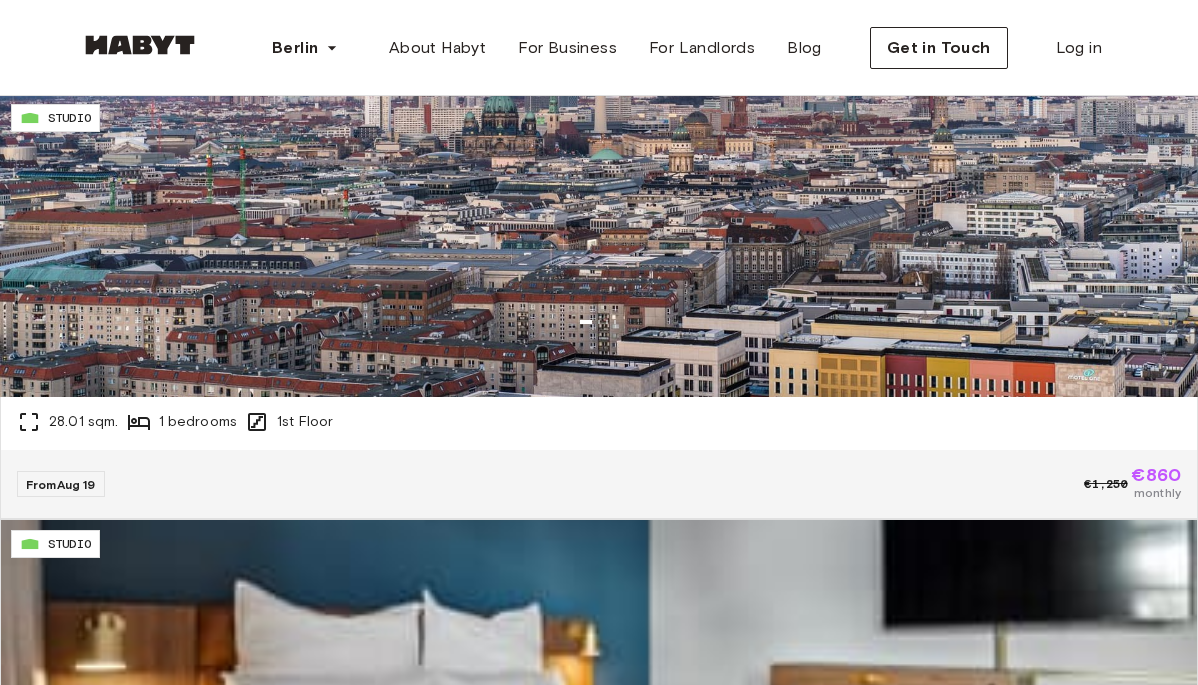 click at bounding box center (599, 18958) 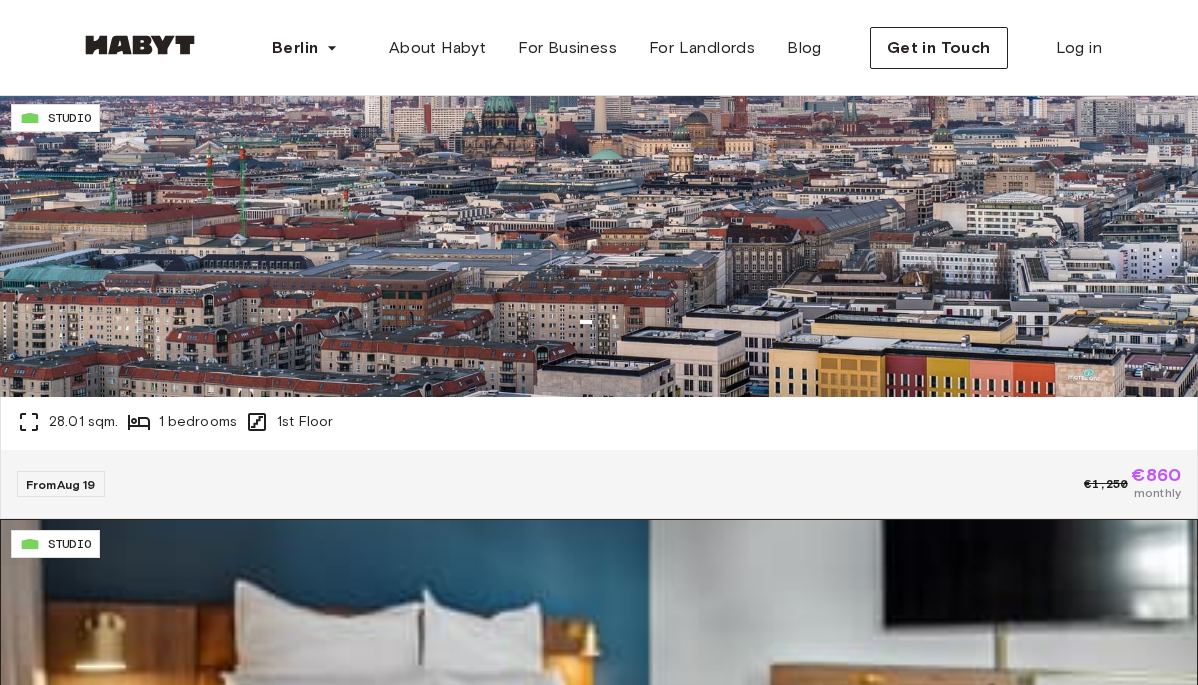 scroll, scrollTop: 0, scrollLeft: 0, axis: both 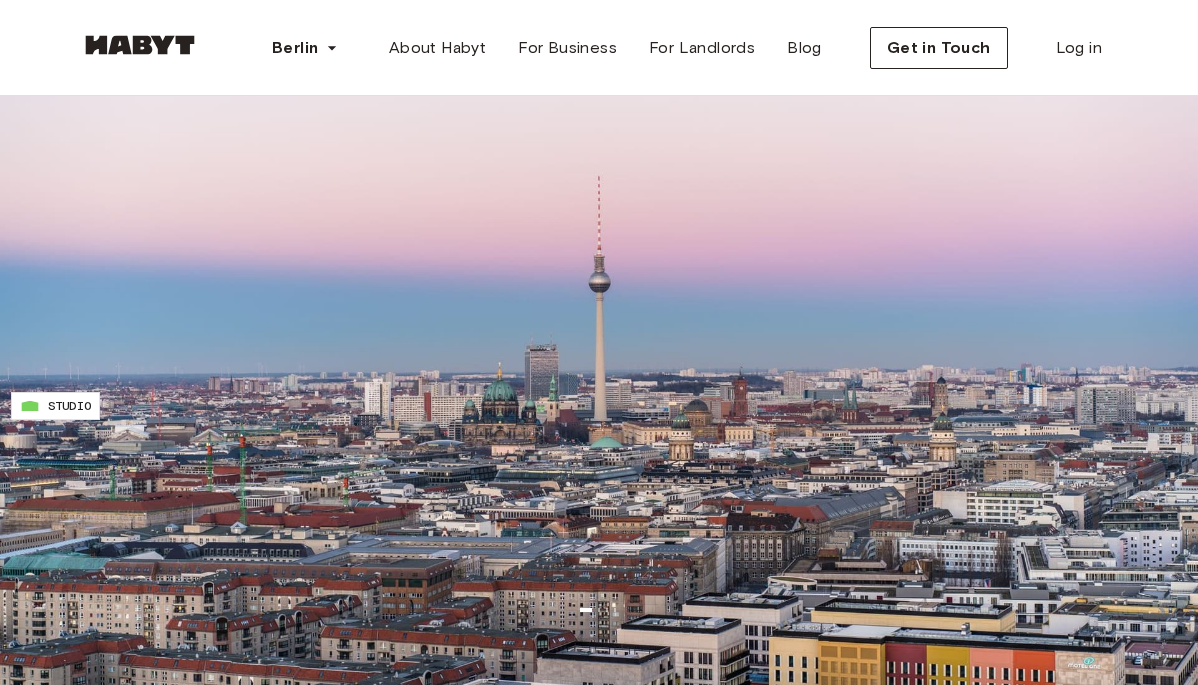 click at bounding box center [140, 45] 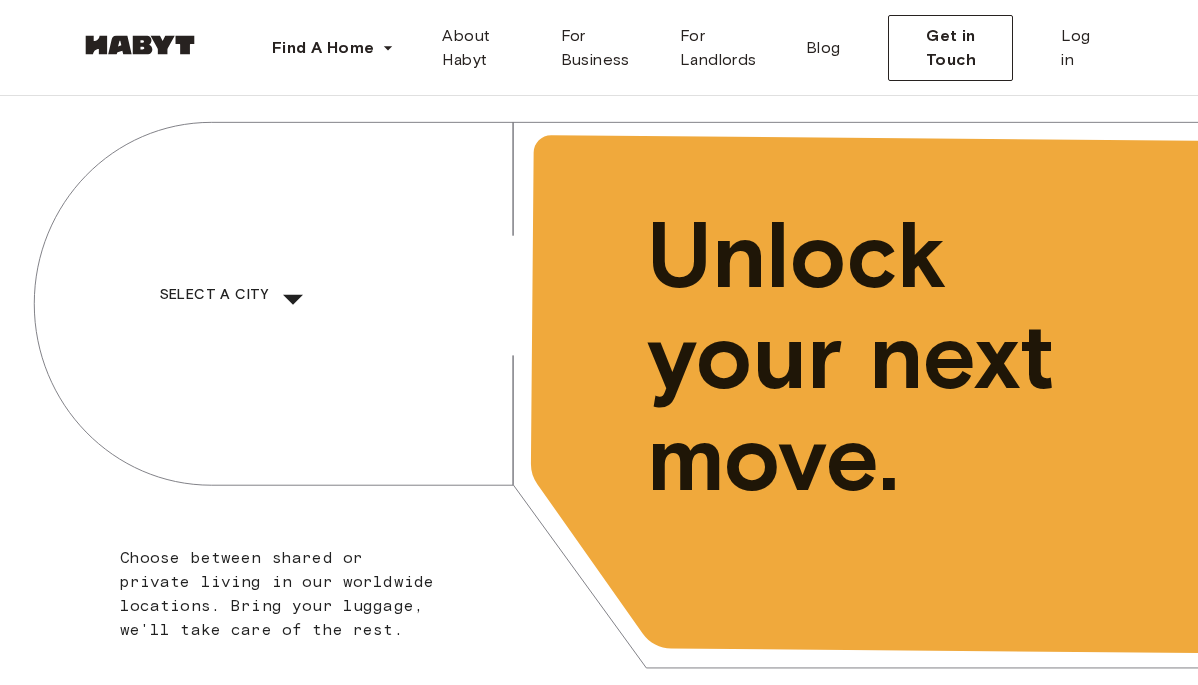 click on "Select a city" at bounding box center [214, 295] 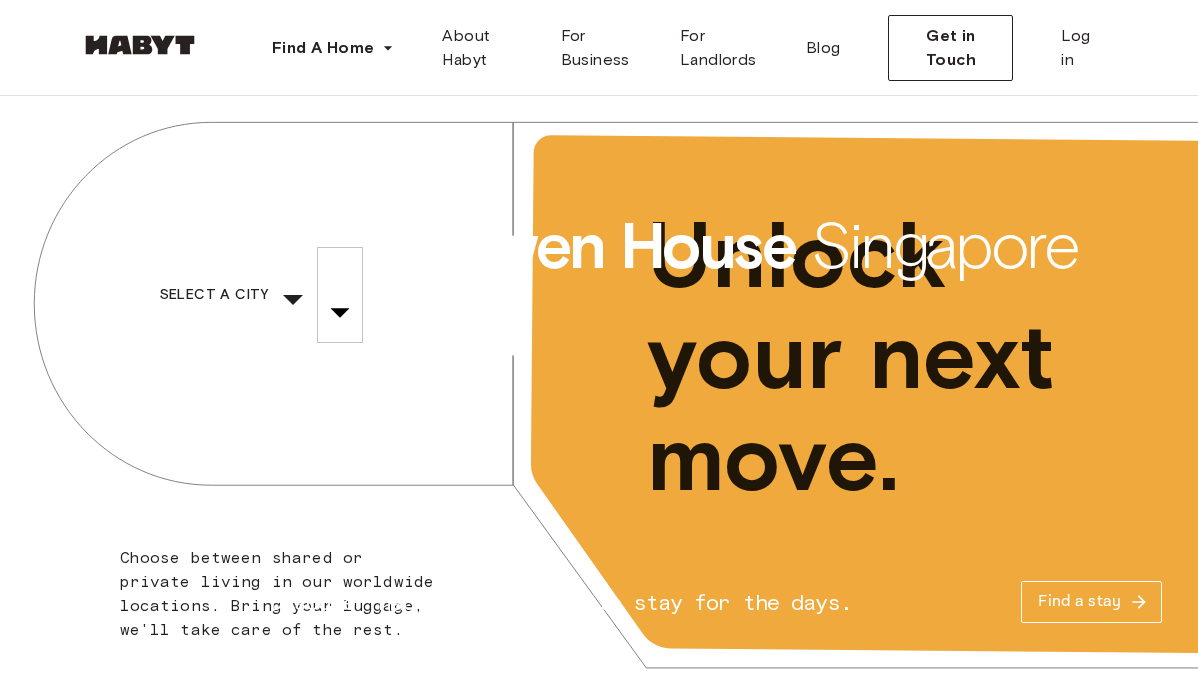 click on "Madrid" at bounding box center [370, 5654] 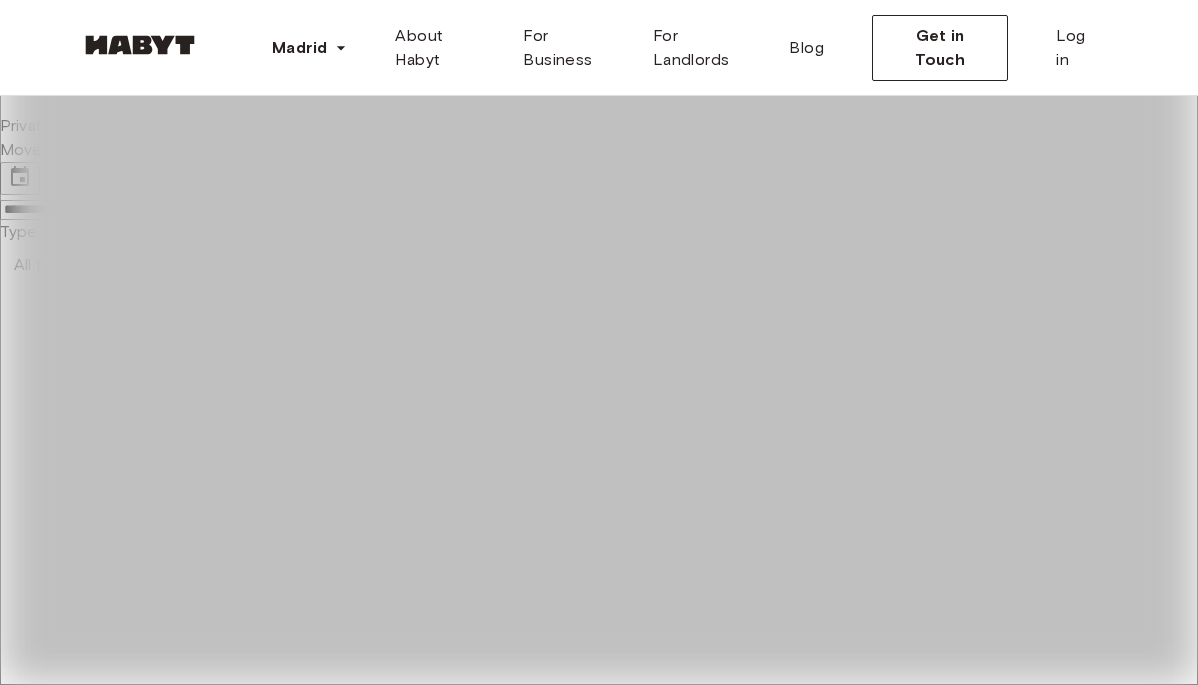 click on "**********" at bounding box center (599, 7428) 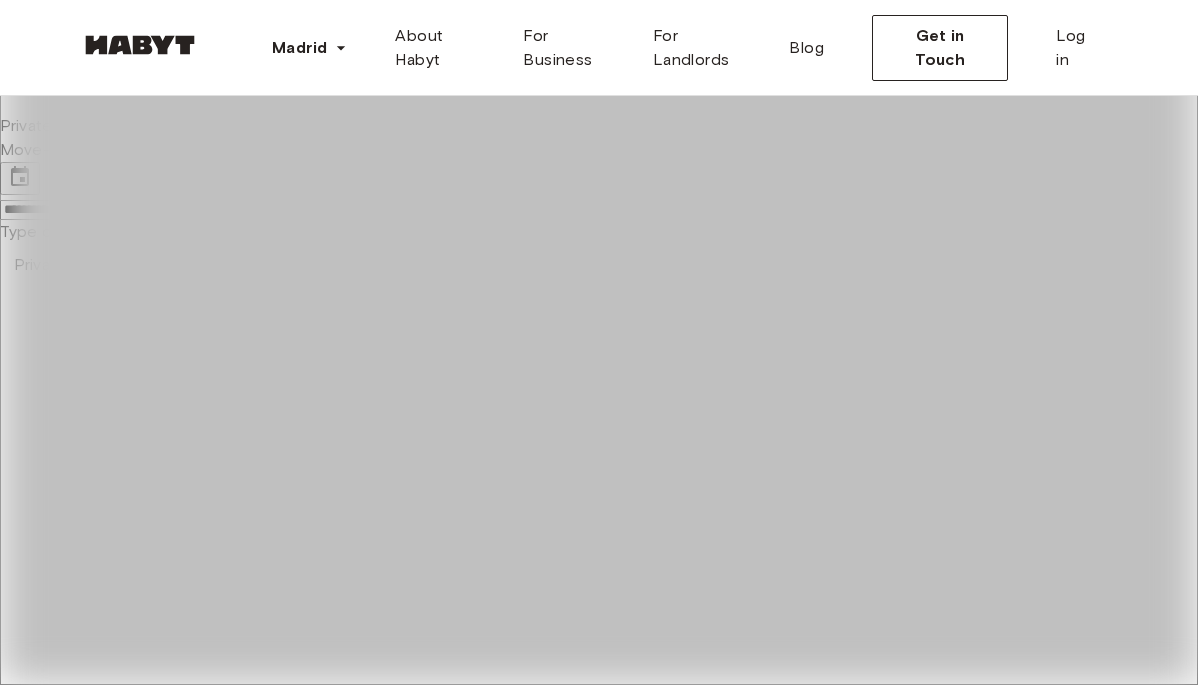 click on "Studio" at bounding box center (619, 14360) 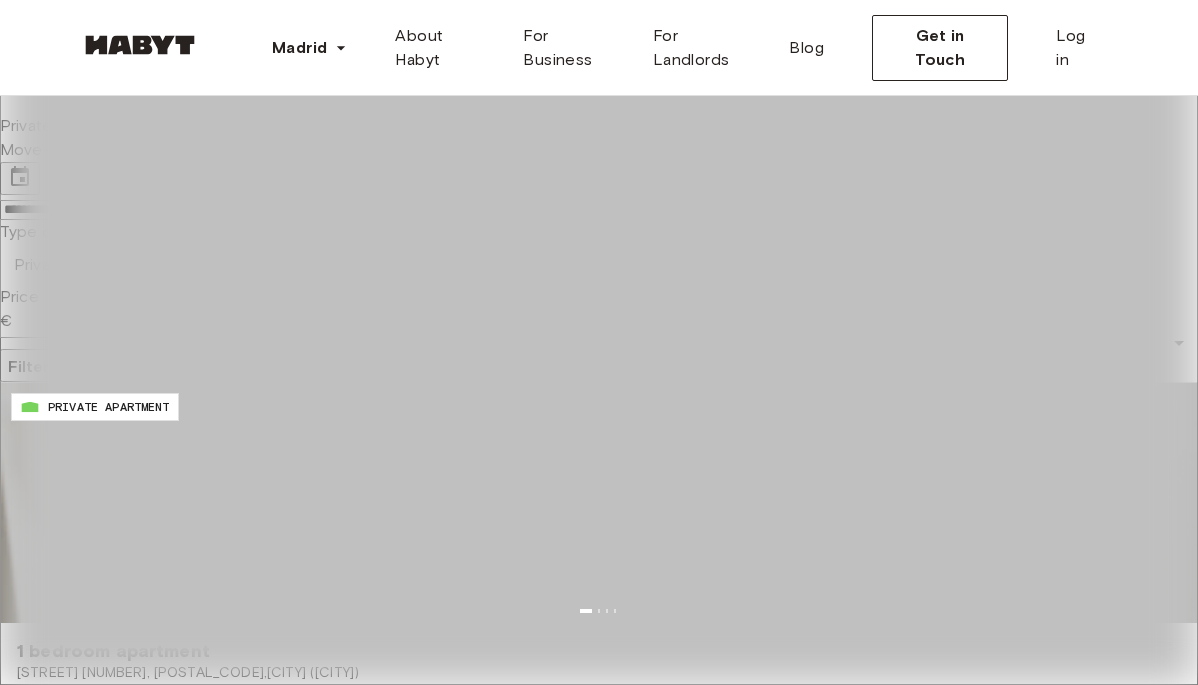 scroll, scrollTop: 3905, scrollLeft: 0, axis: vertical 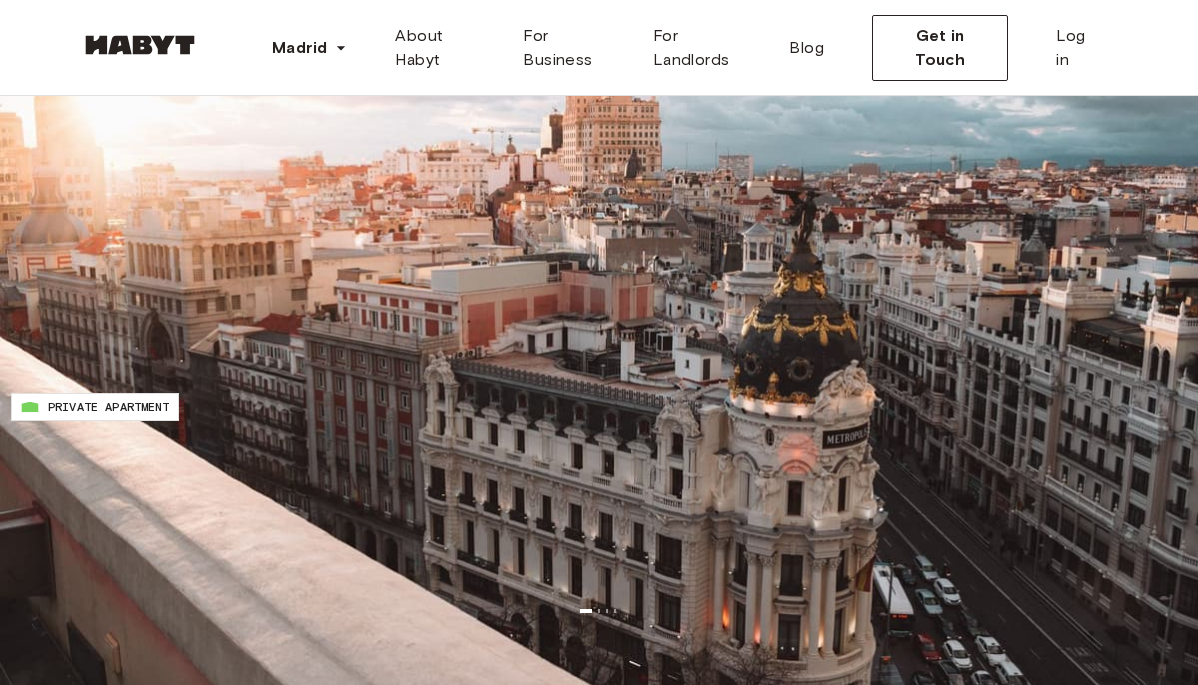 click at bounding box center [1173, 8968] 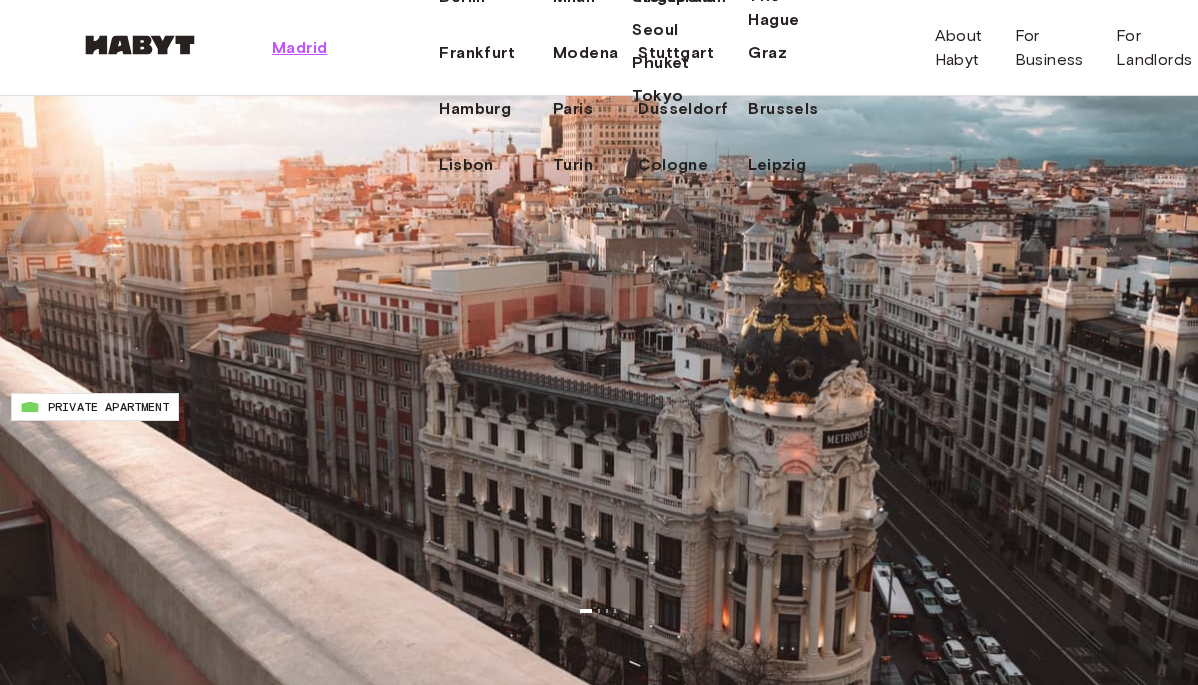 click on "Madrid" at bounding box center (299, 48) 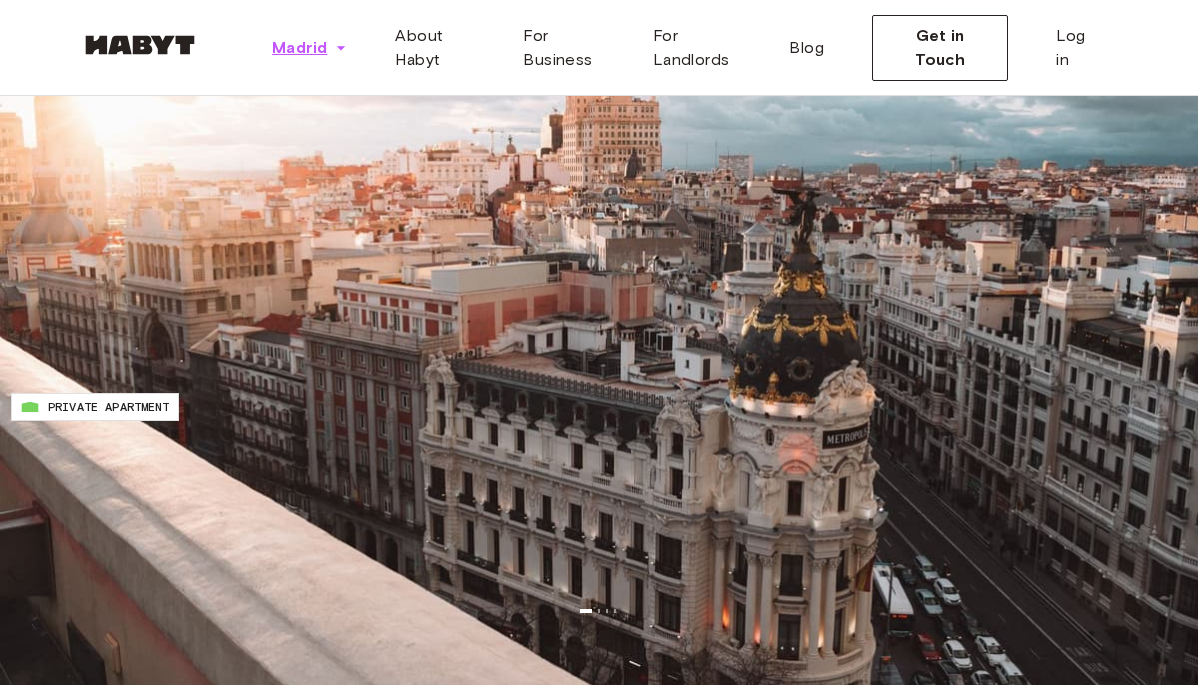 click on "Madrid" at bounding box center [309, 48] 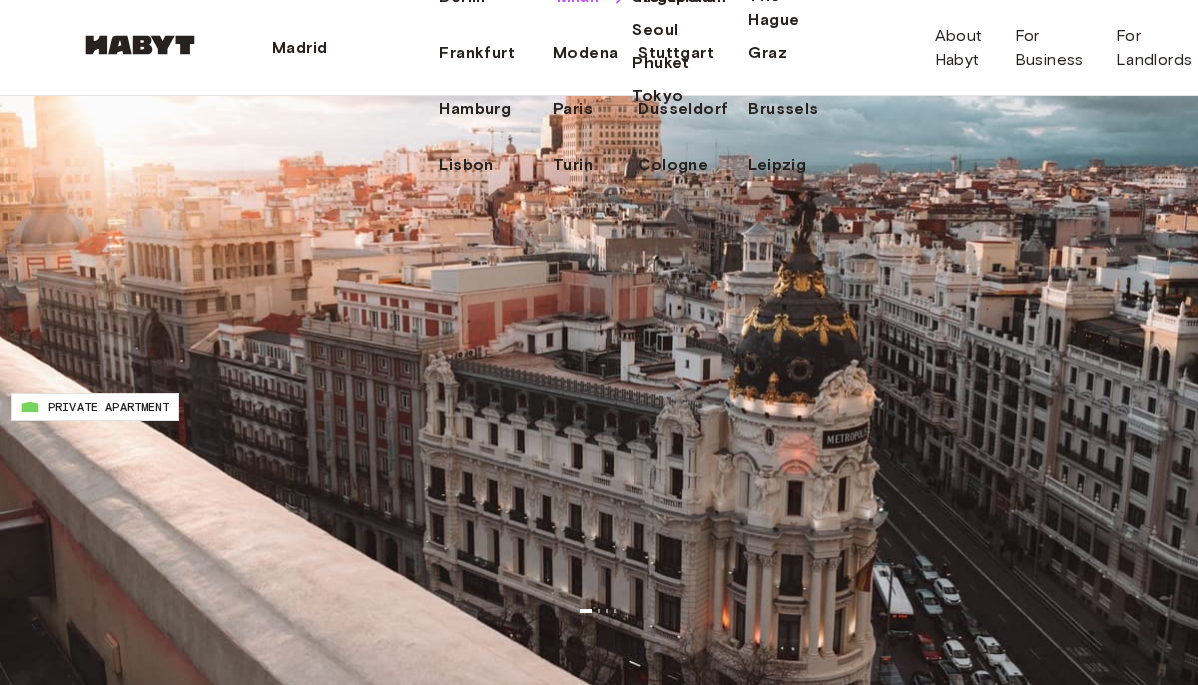 click on "Milan" at bounding box center (578, -3) 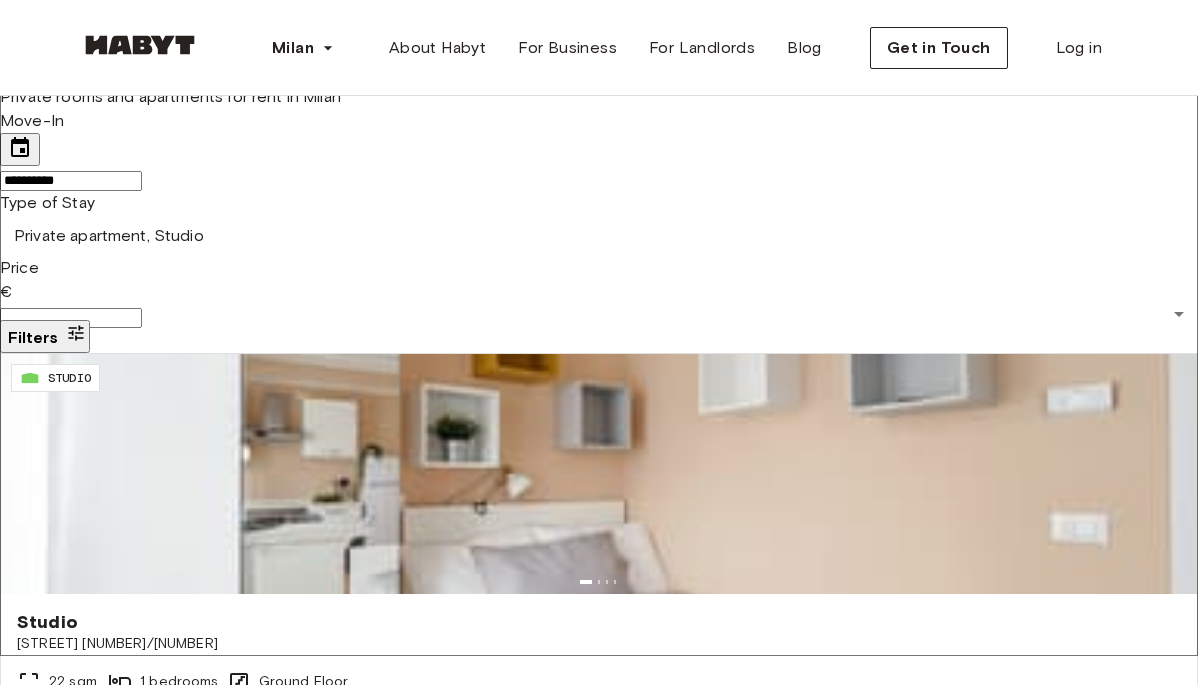 scroll, scrollTop: 26, scrollLeft: 0, axis: vertical 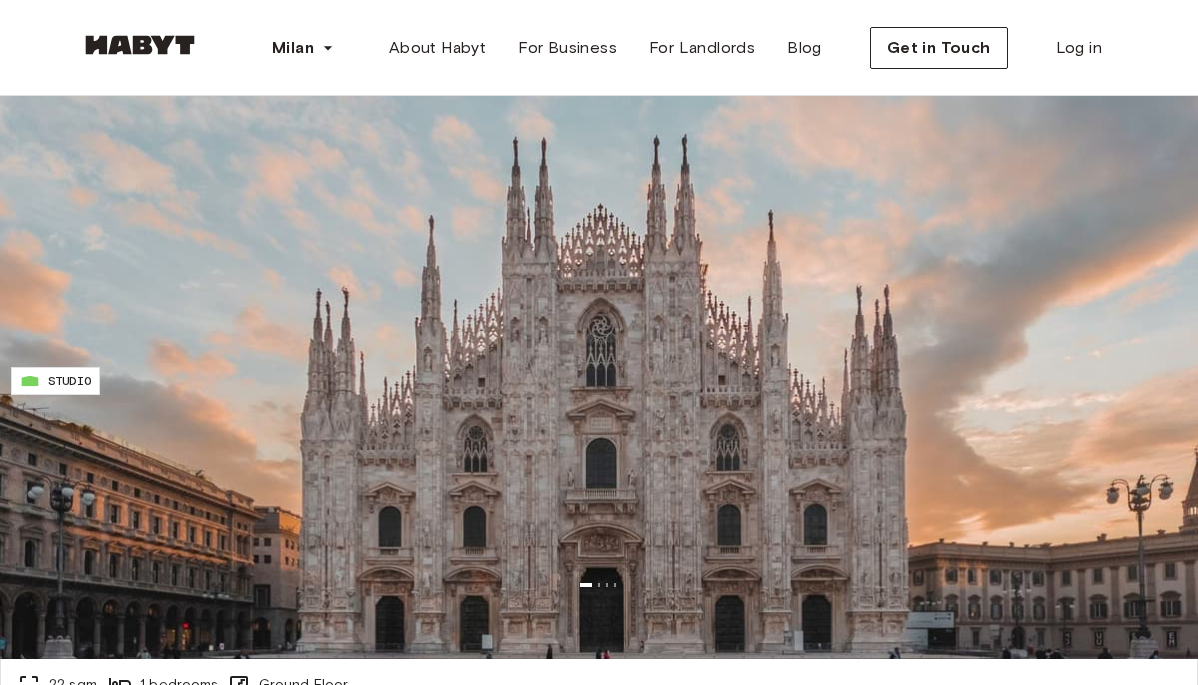 click on "**********" at bounding box center [71, 184] 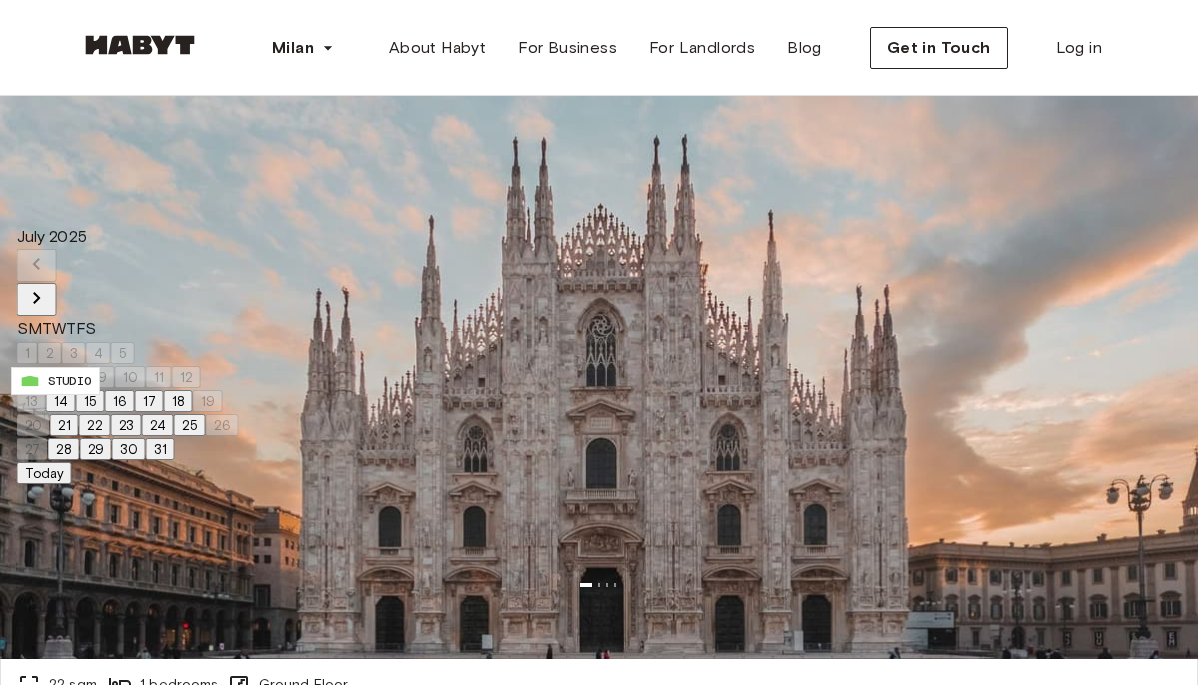 click 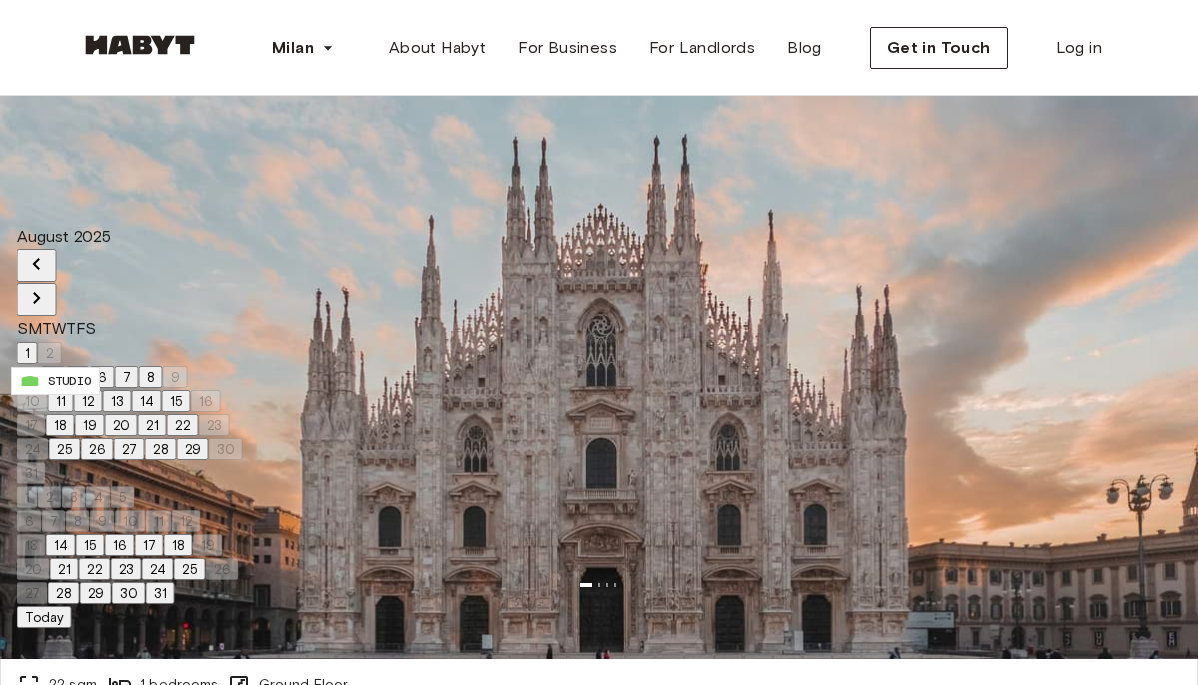 click 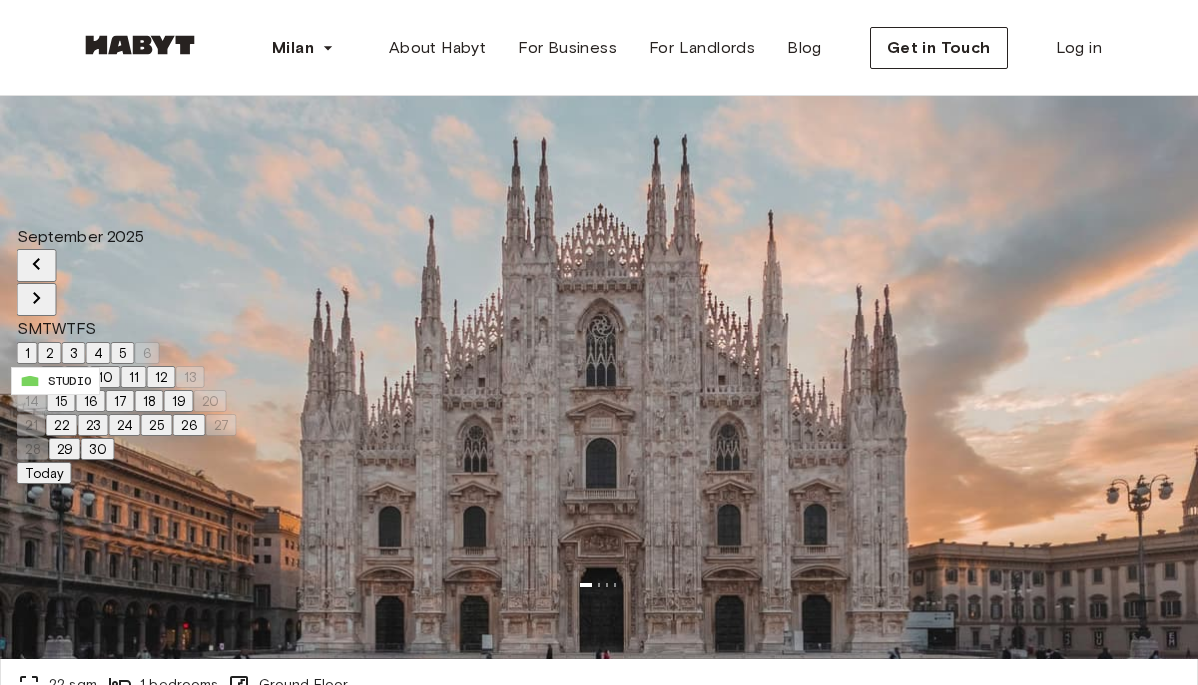 click on "1" at bounding box center [27, 353] 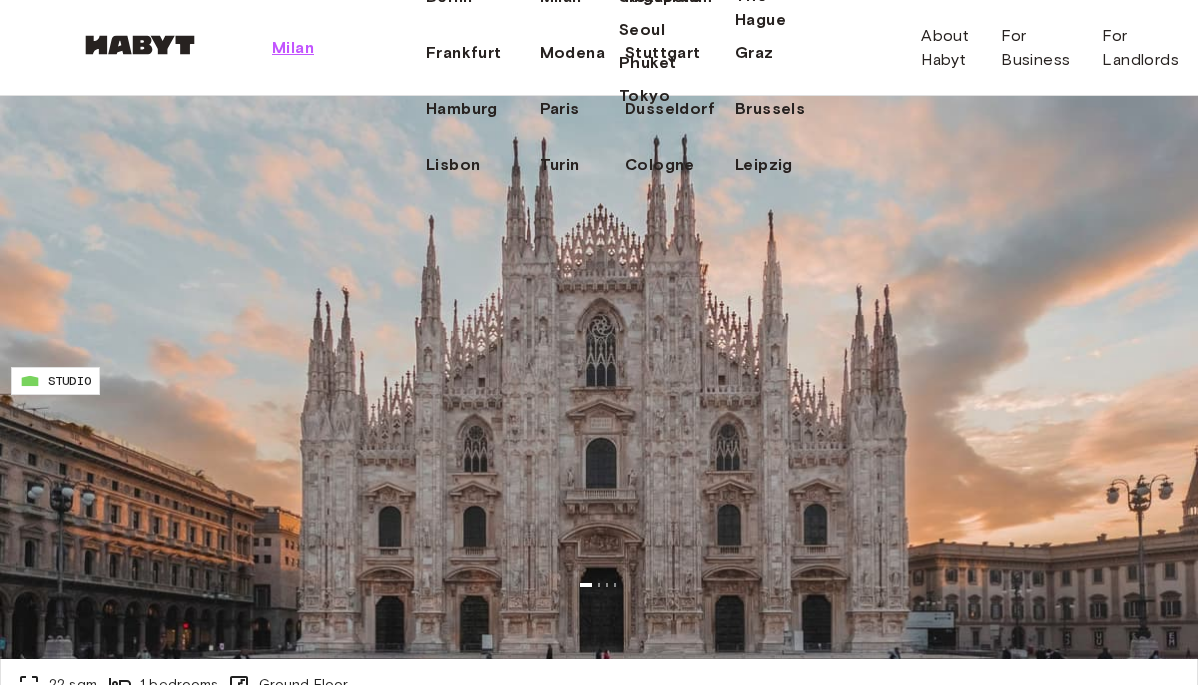 click on "Milan" at bounding box center [293, 48] 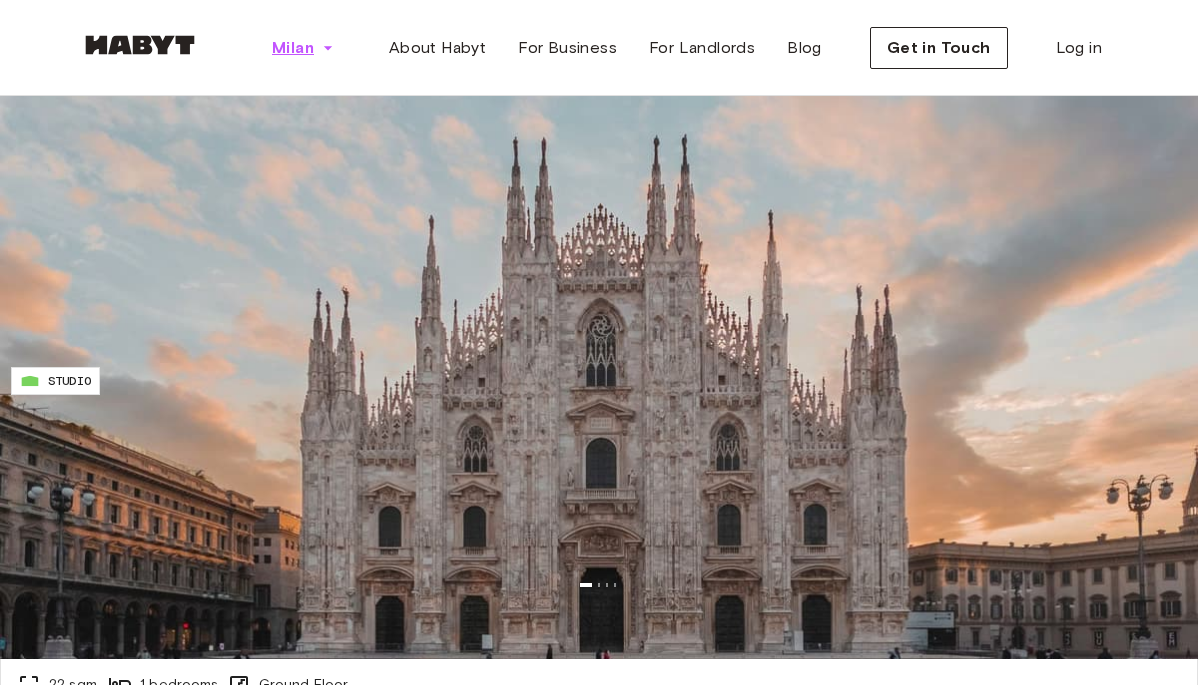 click on "Milan" at bounding box center [293, 48] 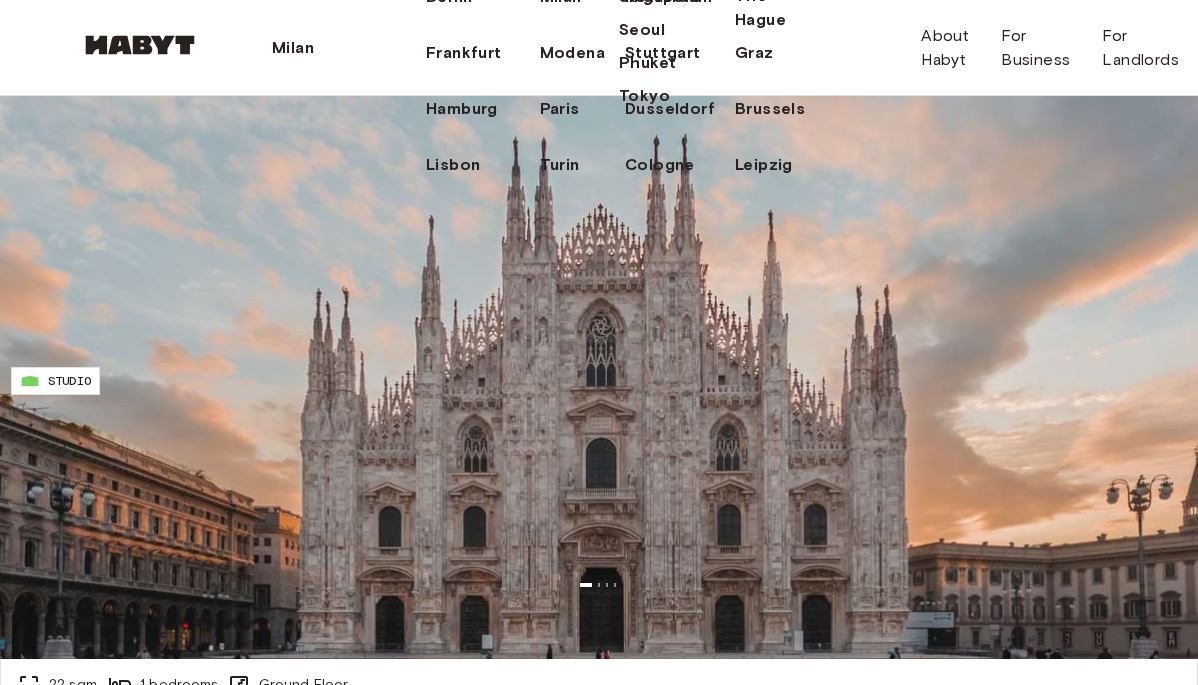 click on "Hong Kong" at bounding box center [644, -48] 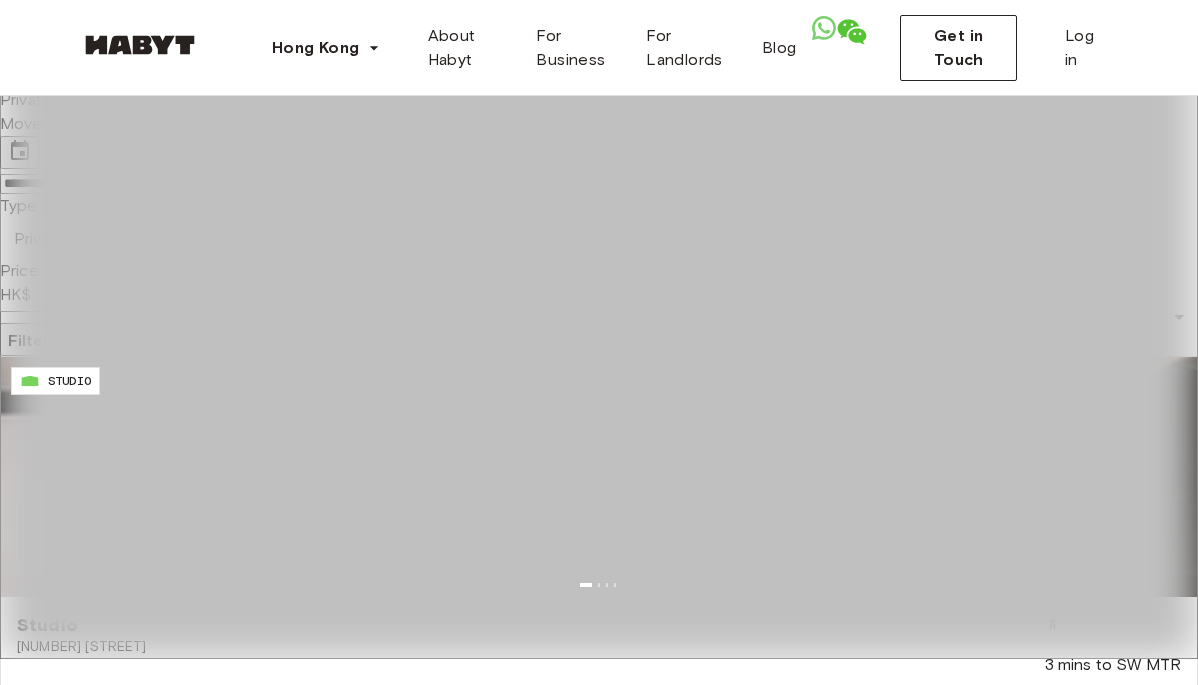 click on "Price" at bounding box center (71, 321) 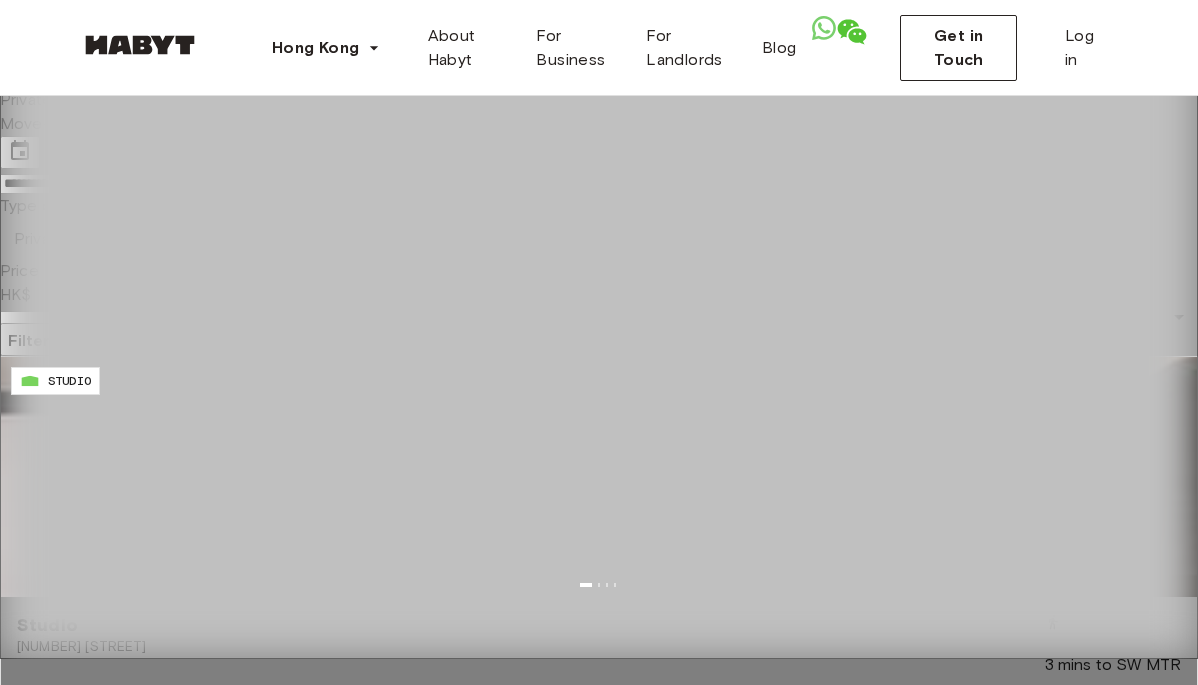 scroll, scrollTop: 720, scrollLeft: 0, axis: vertical 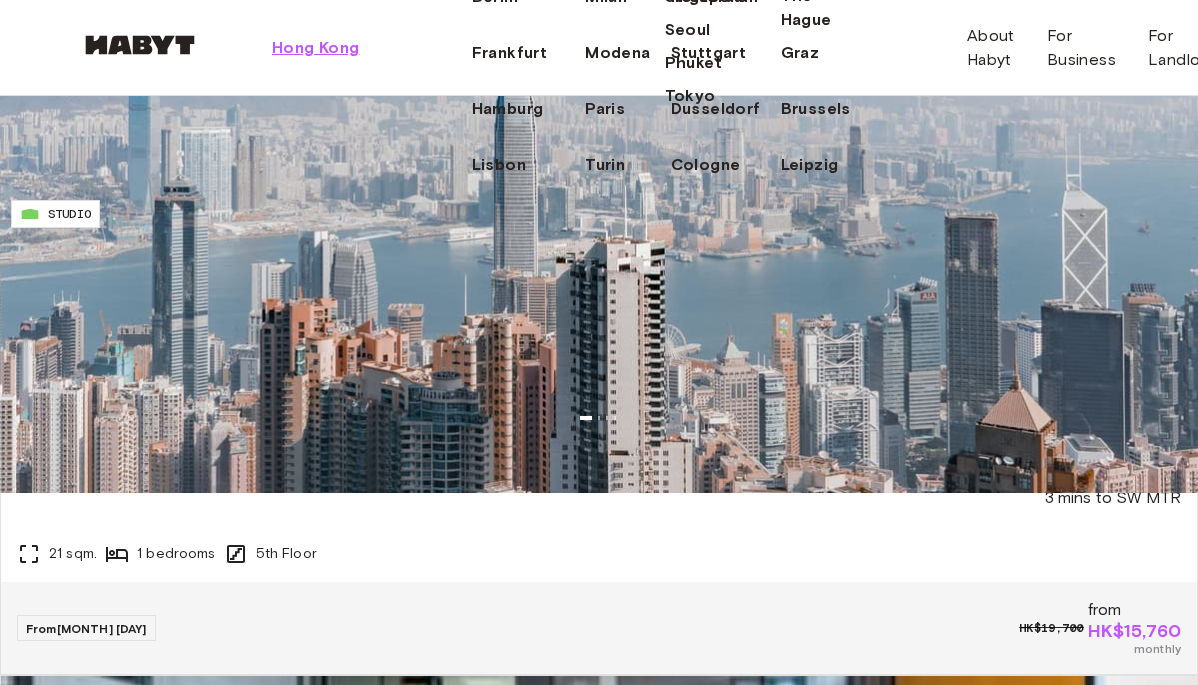 click on "Hong Kong" at bounding box center (316, 48) 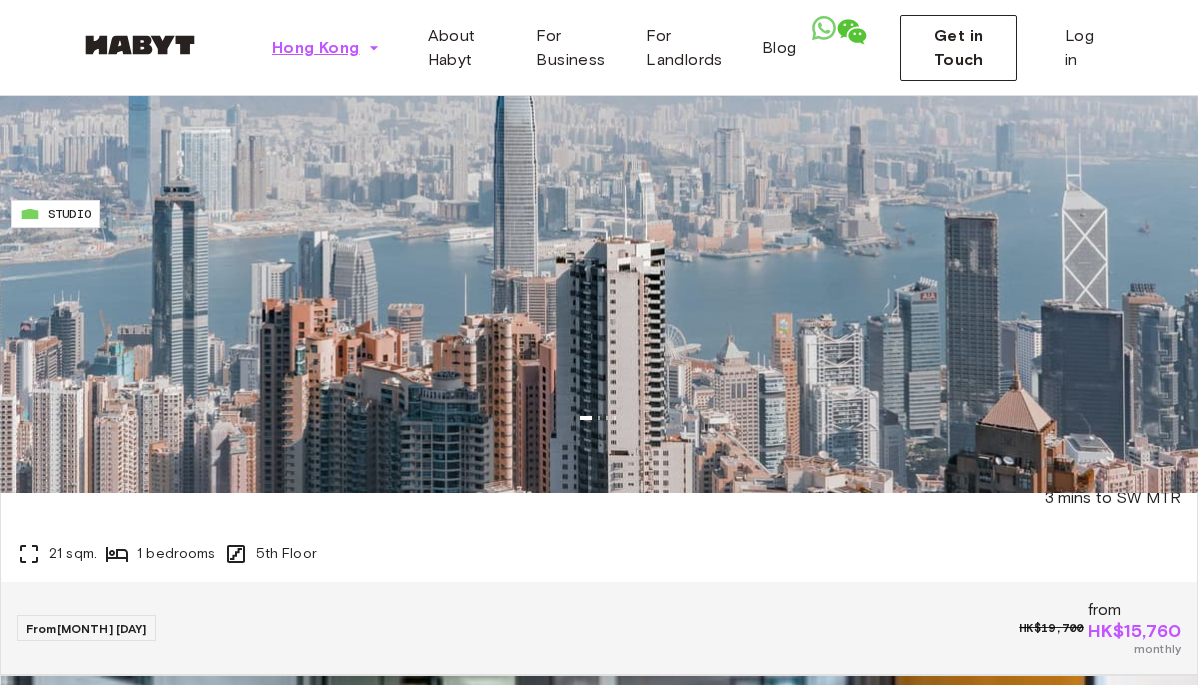 click on "Hong Kong" at bounding box center [316, 48] 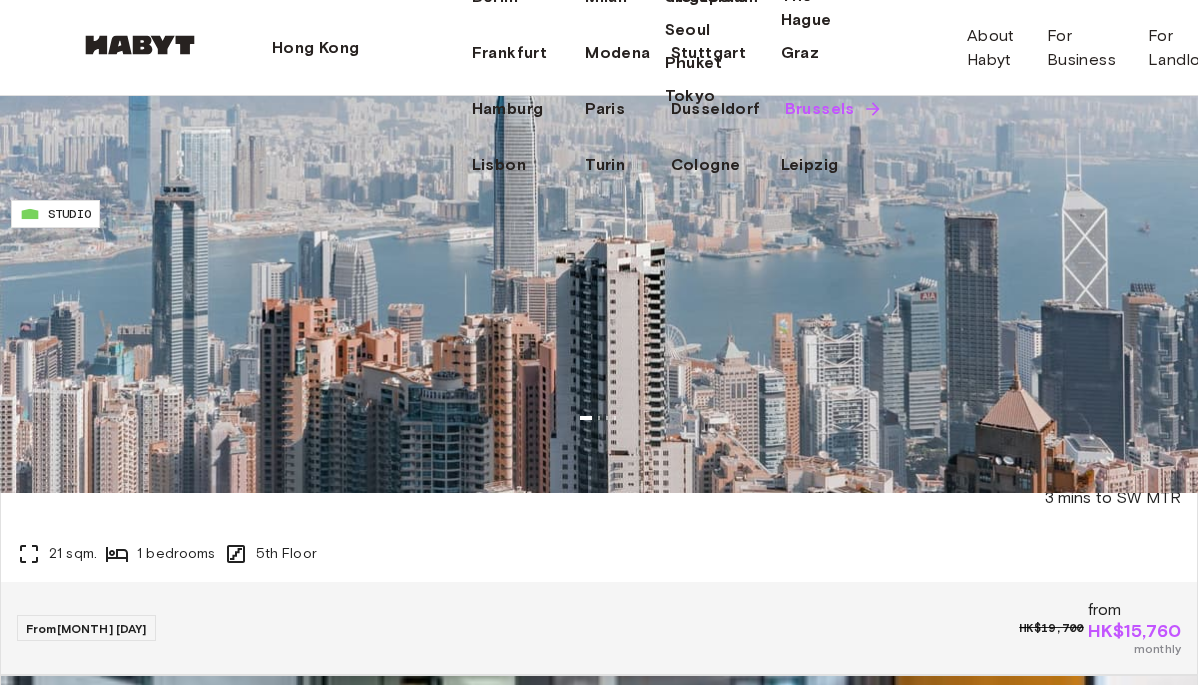 click on "Brussels" at bounding box center (820, 109) 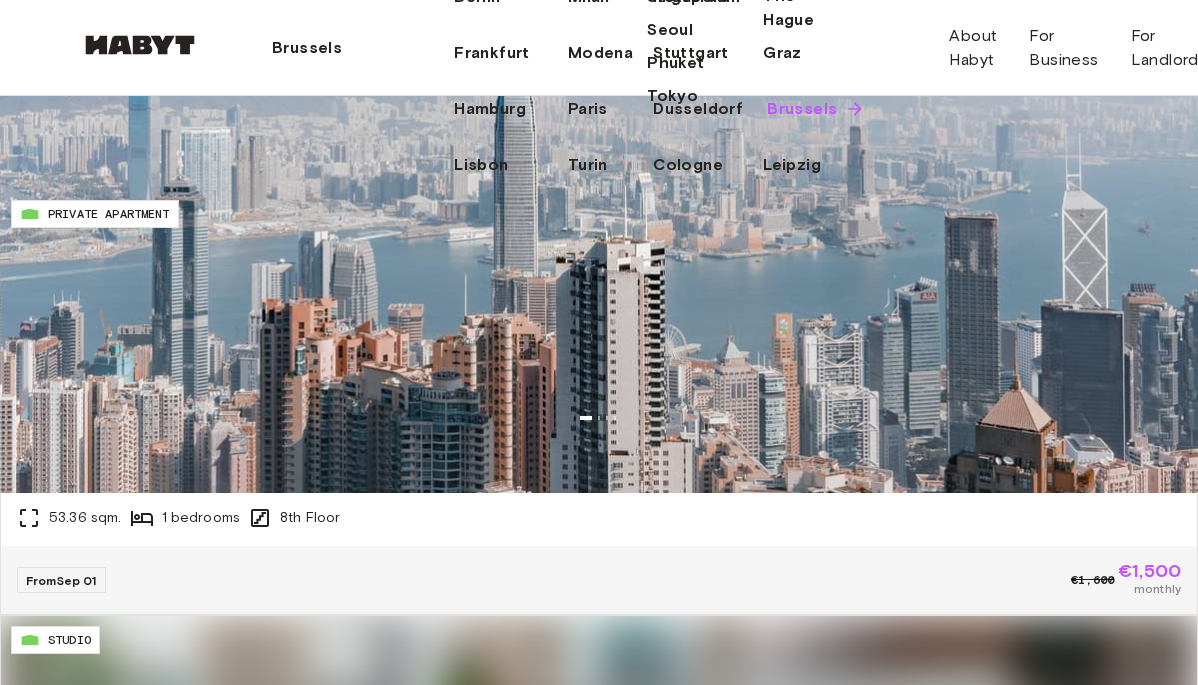 scroll, scrollTop: 0, scrollLeft: 0, axis: both 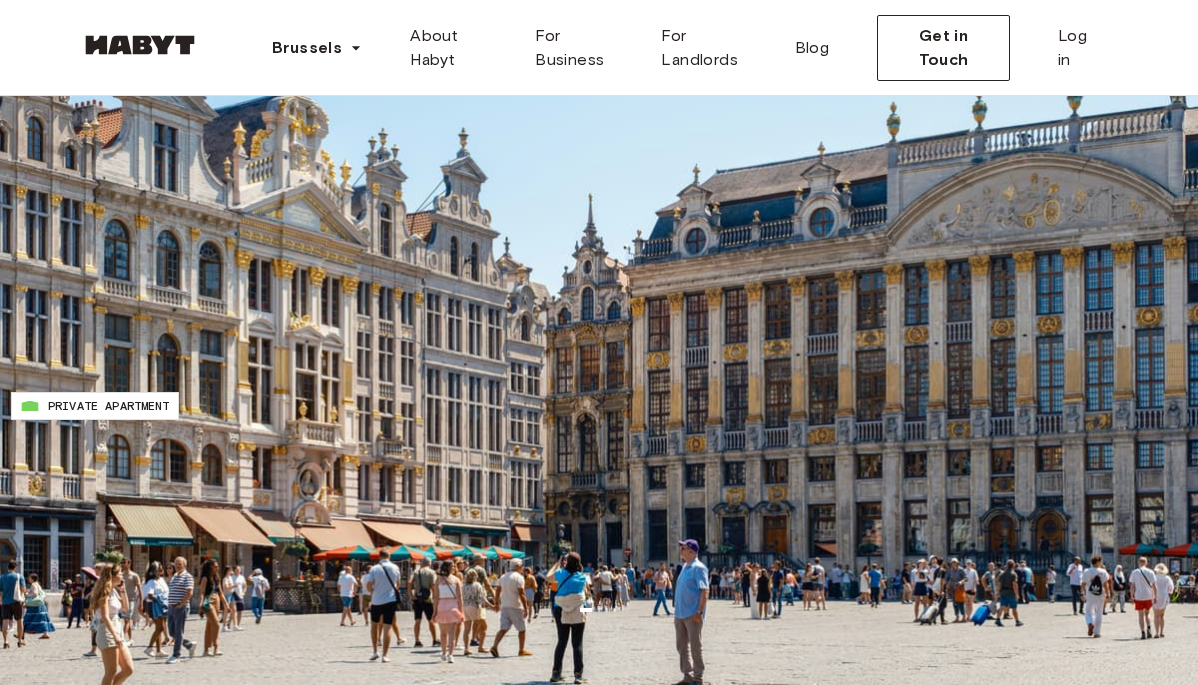 click on "**********" at bounding box center [71, 210] 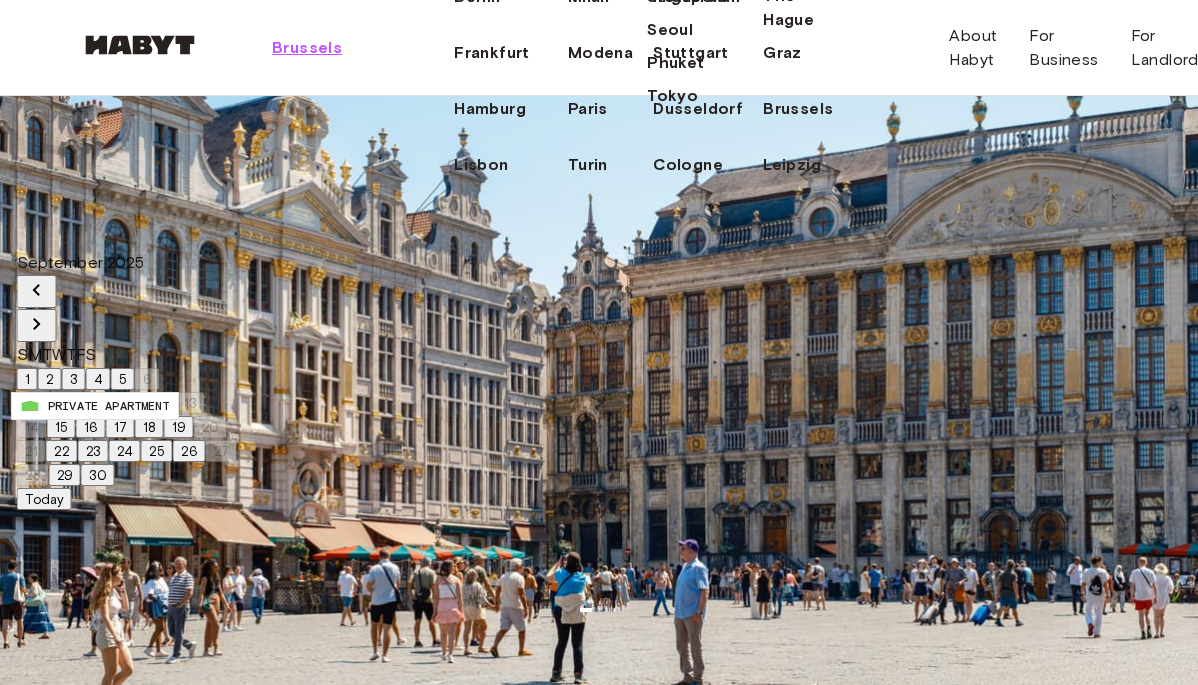 click on "Brussels" at bounding box center [307, 48] 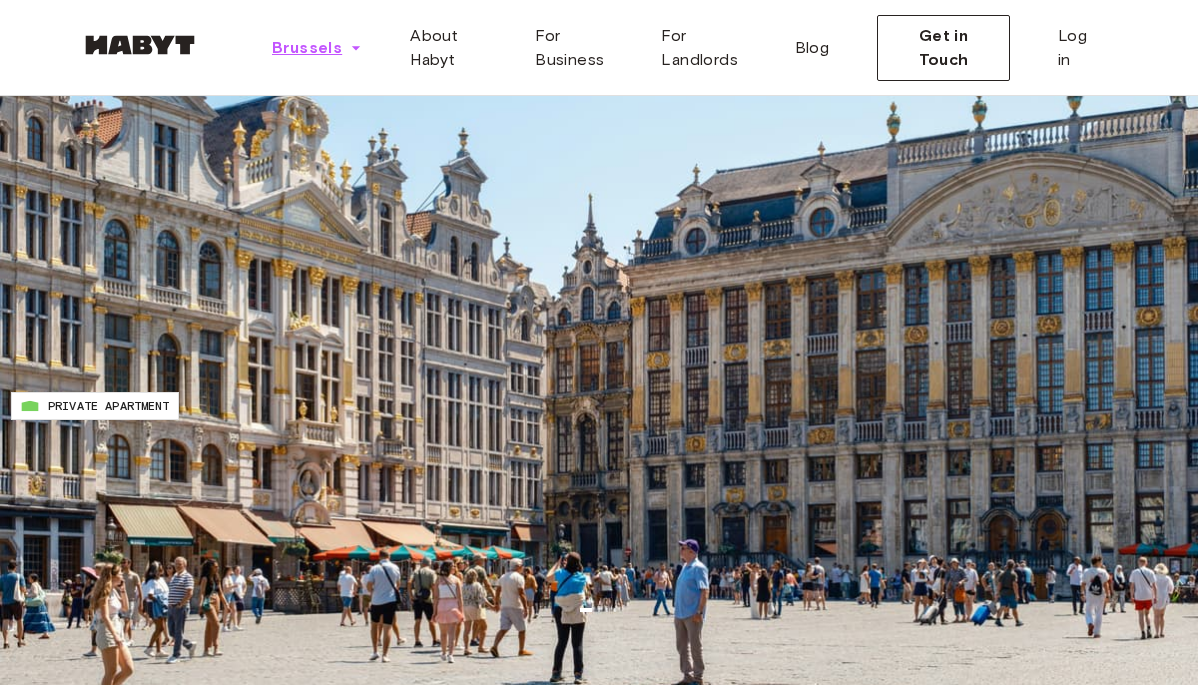click on "Brussels" at bounding box center (307, 48) 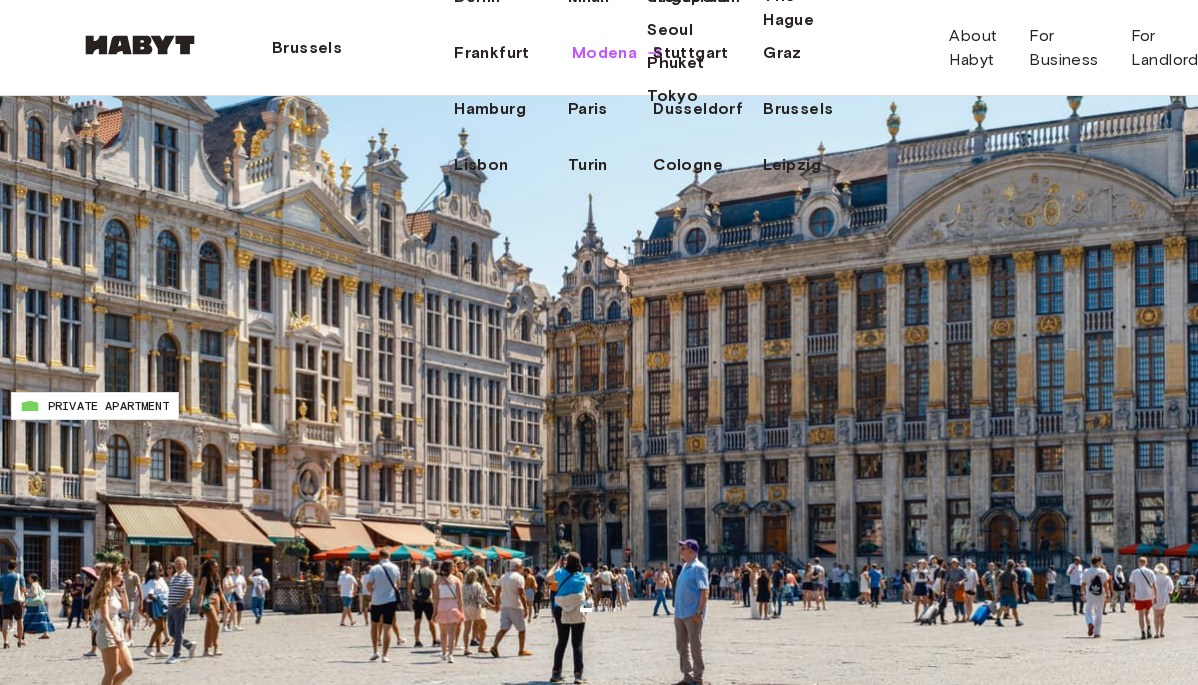 click on "Modena" at bounding box center (604, 53) 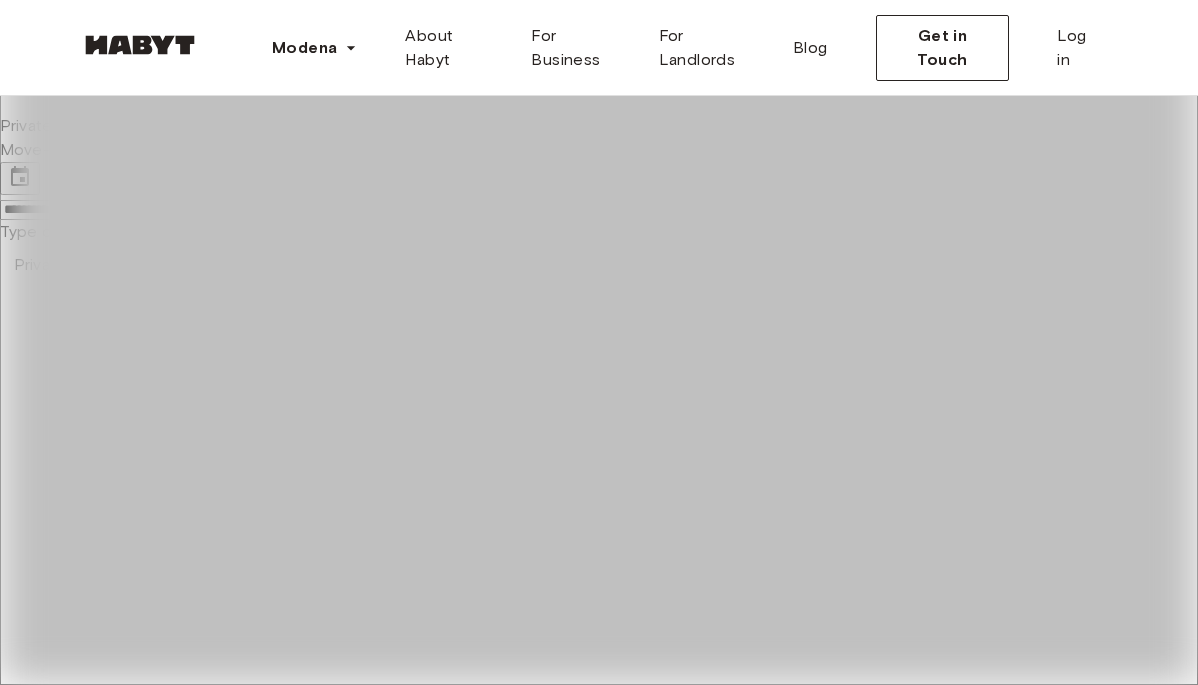 click on "**********" at bounding box center [599, 2938] 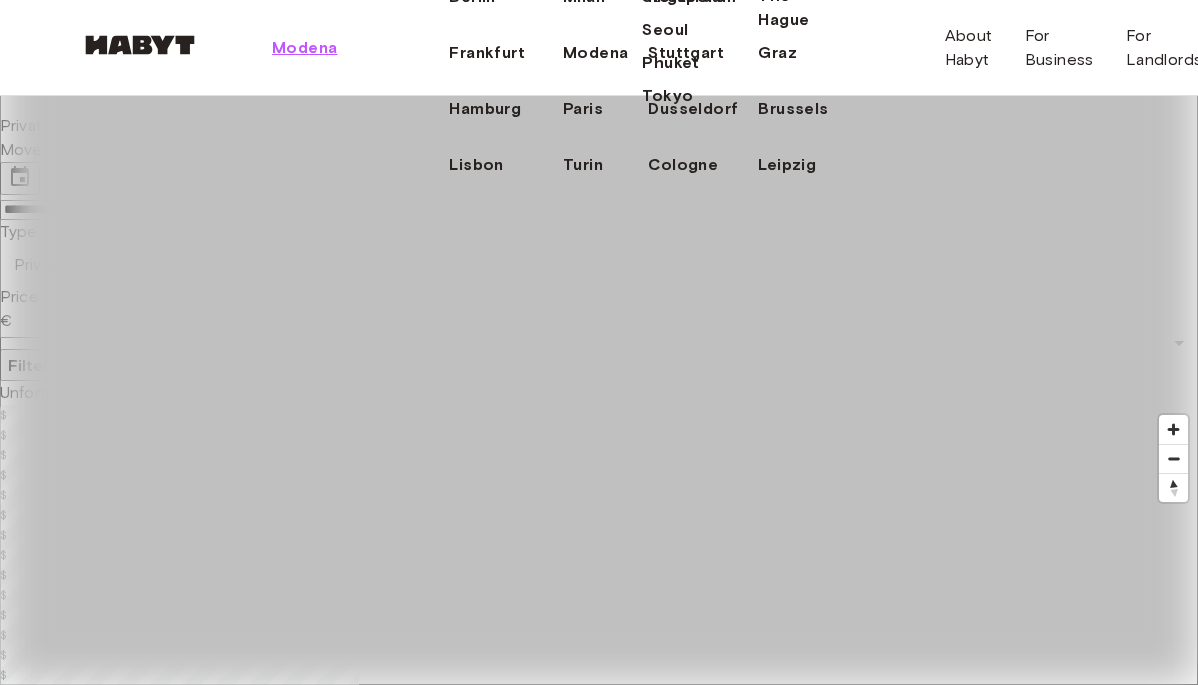 click 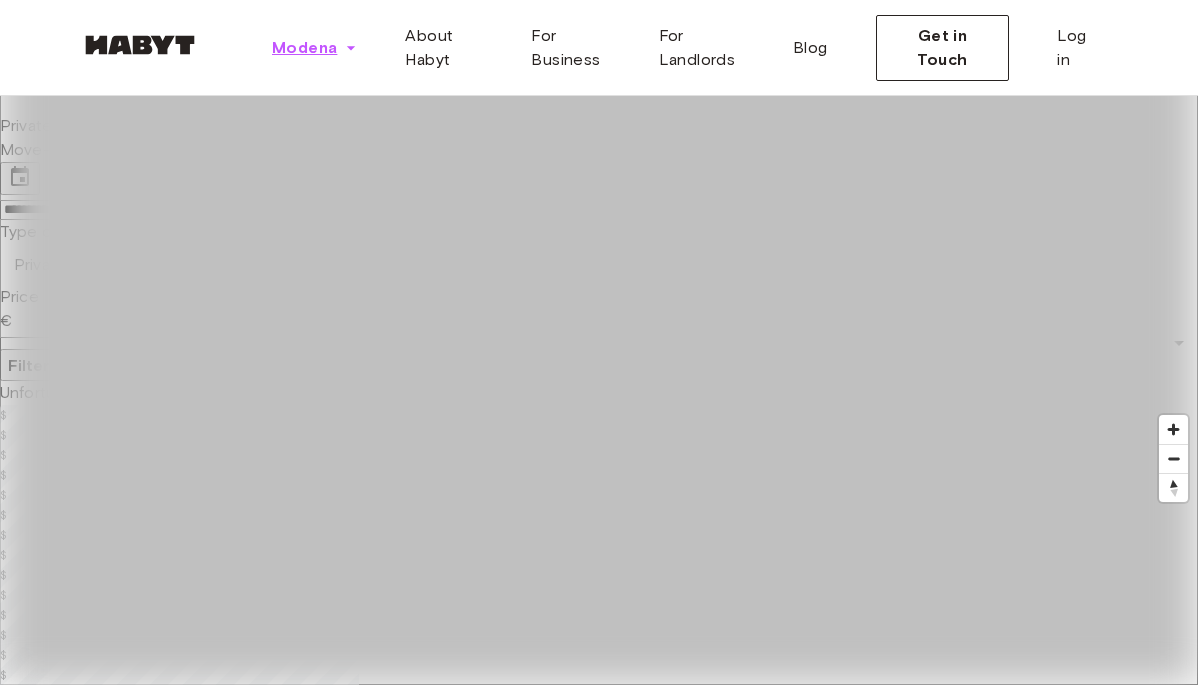 click 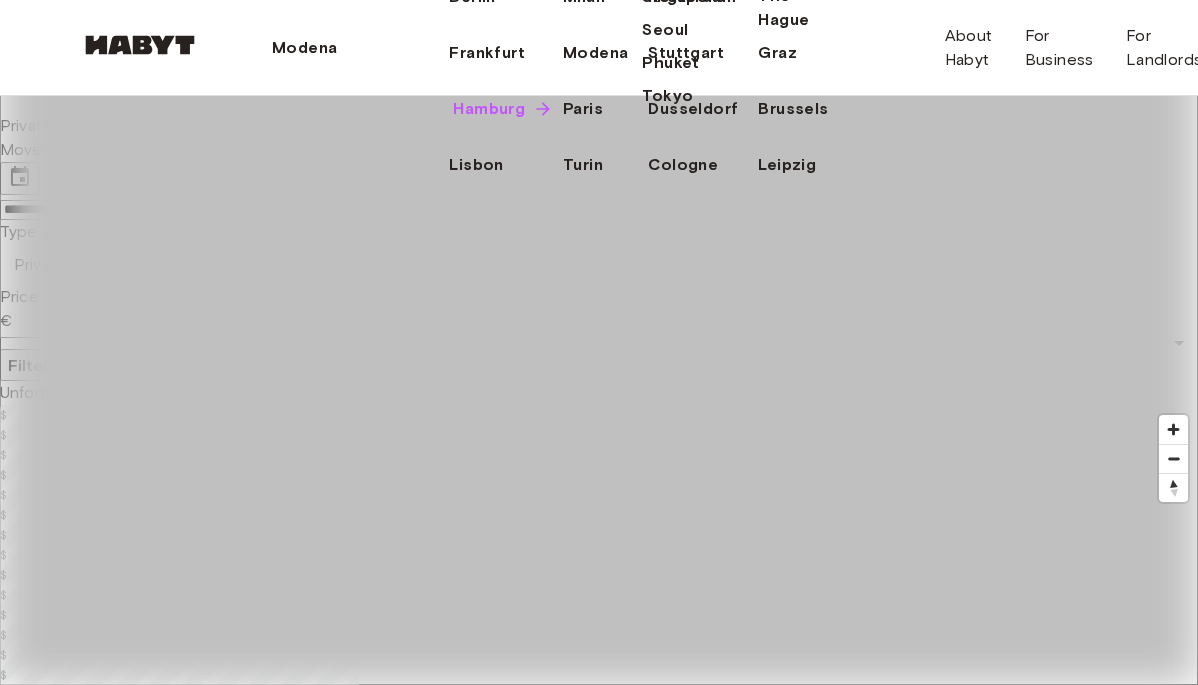 click on "Hamburg" at bounding box center [489, 109] 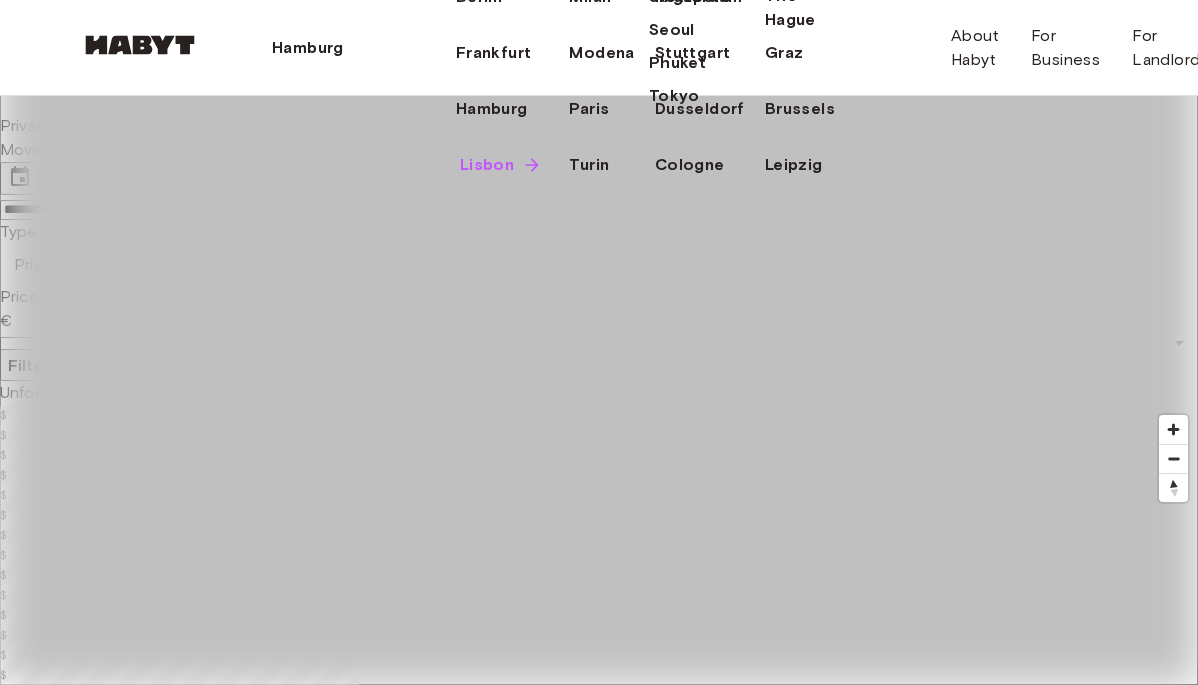 click on "Lisbon" at bounding box center (487, 165) 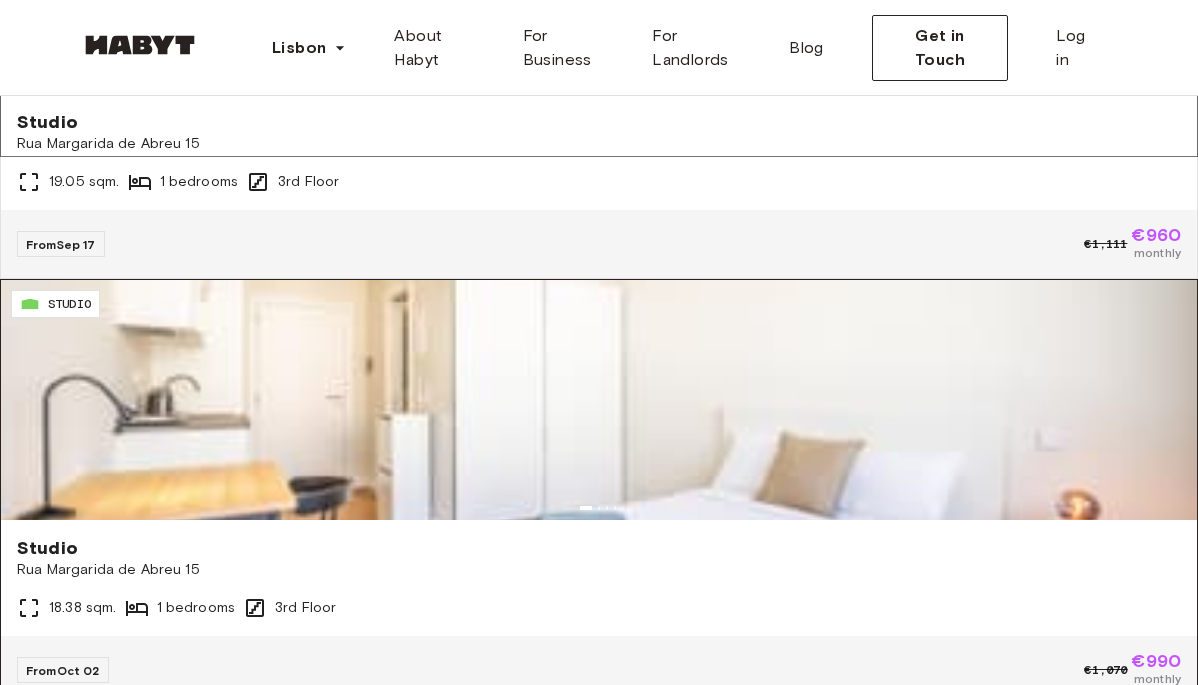 scroll, scrollTop: 0, scrollLeft: 0, axis: both 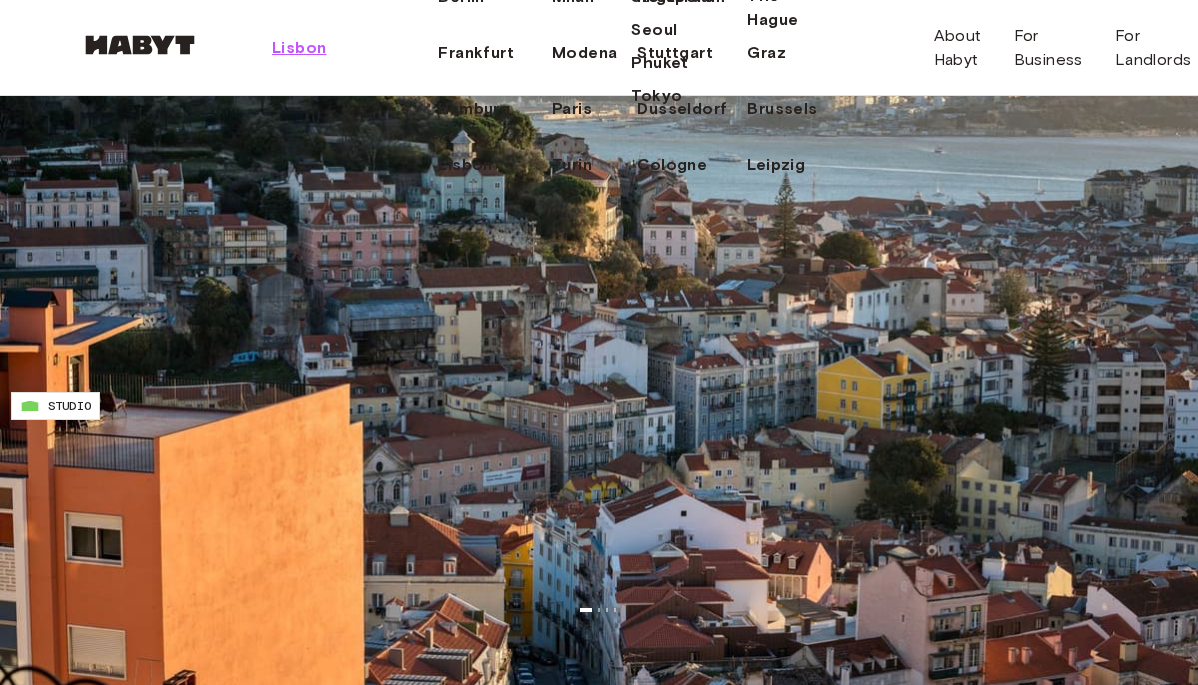 click 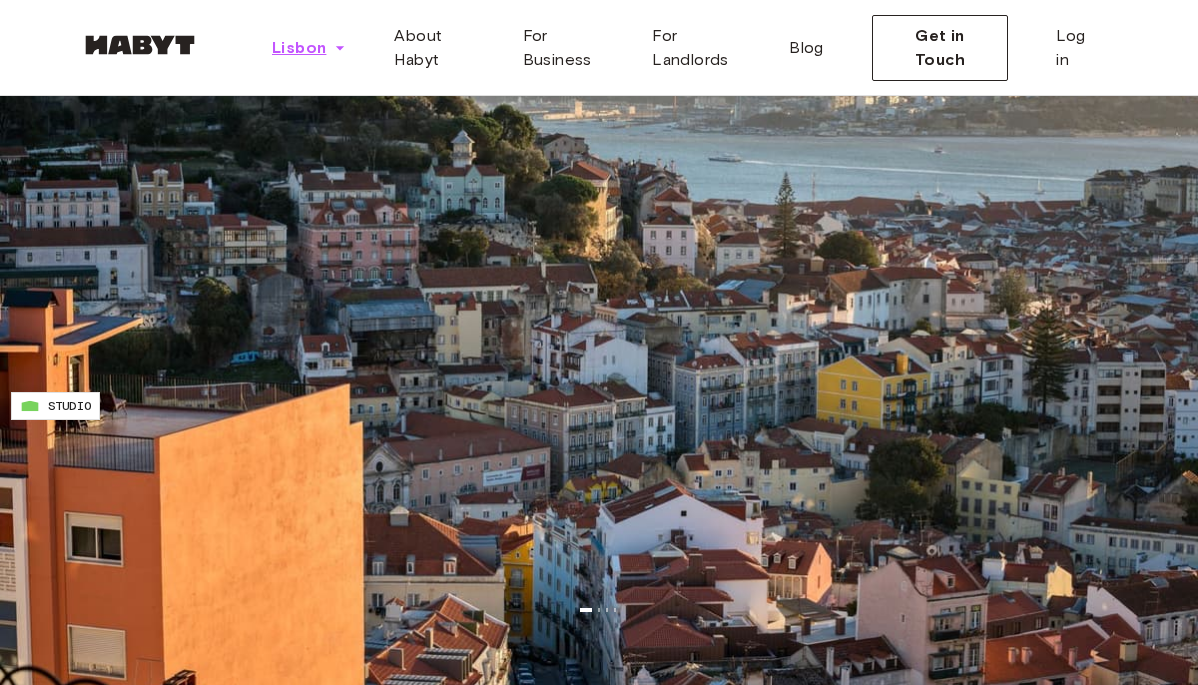click 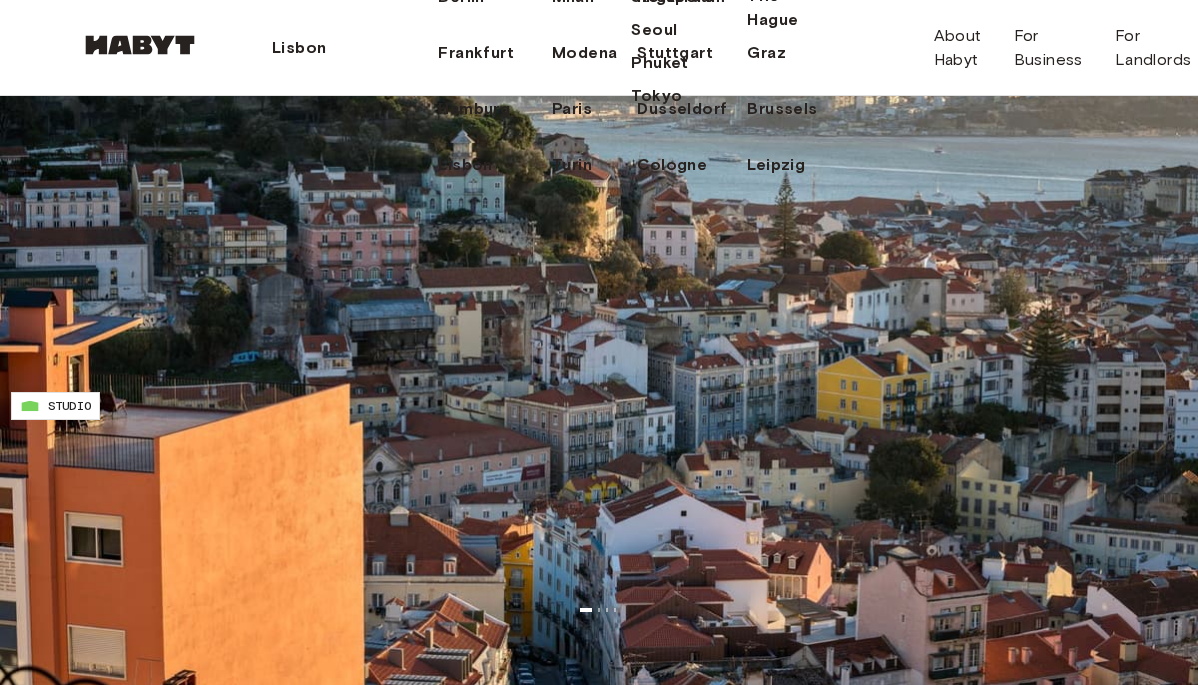 click on "Amsterdam" at bounding box center (489, -59) 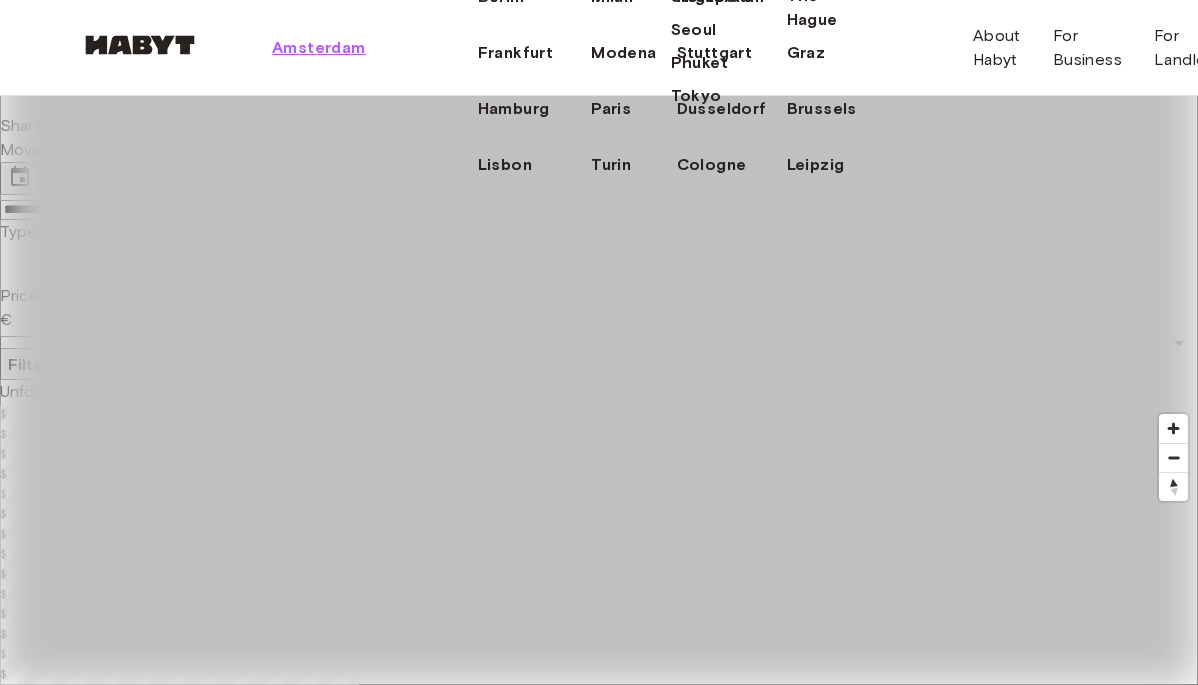 click on "Amsterdam" at bounding box center (319, 48) 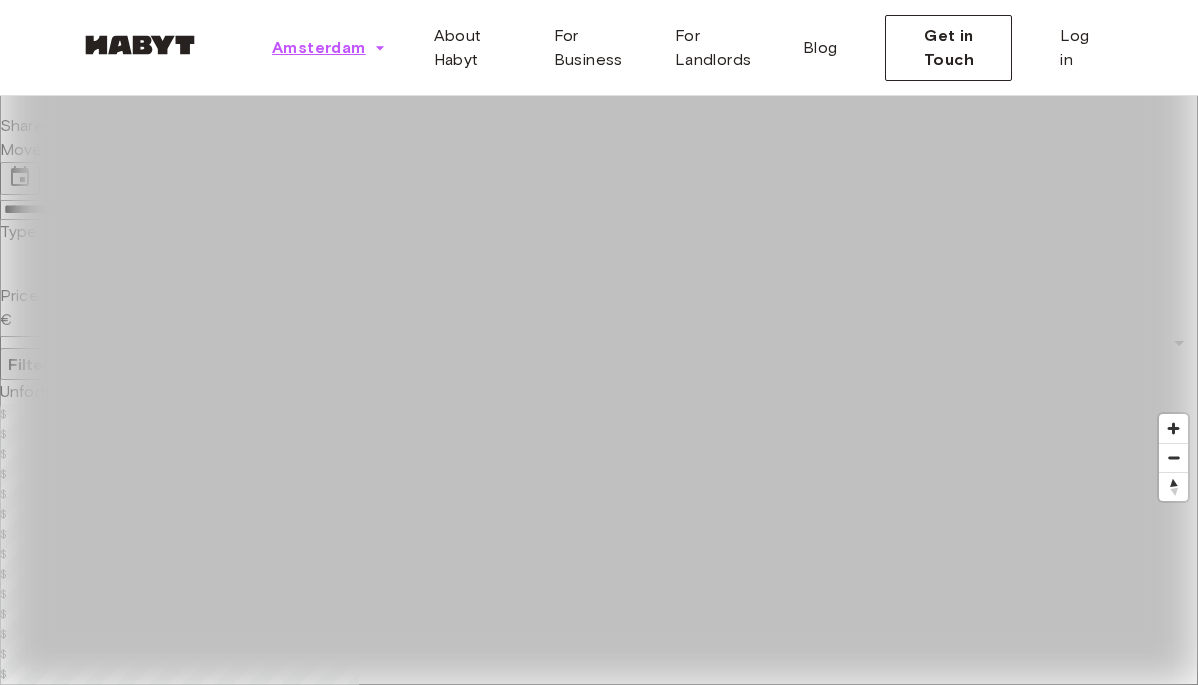click on "Amsterdam" at bounding box center (329, 48) 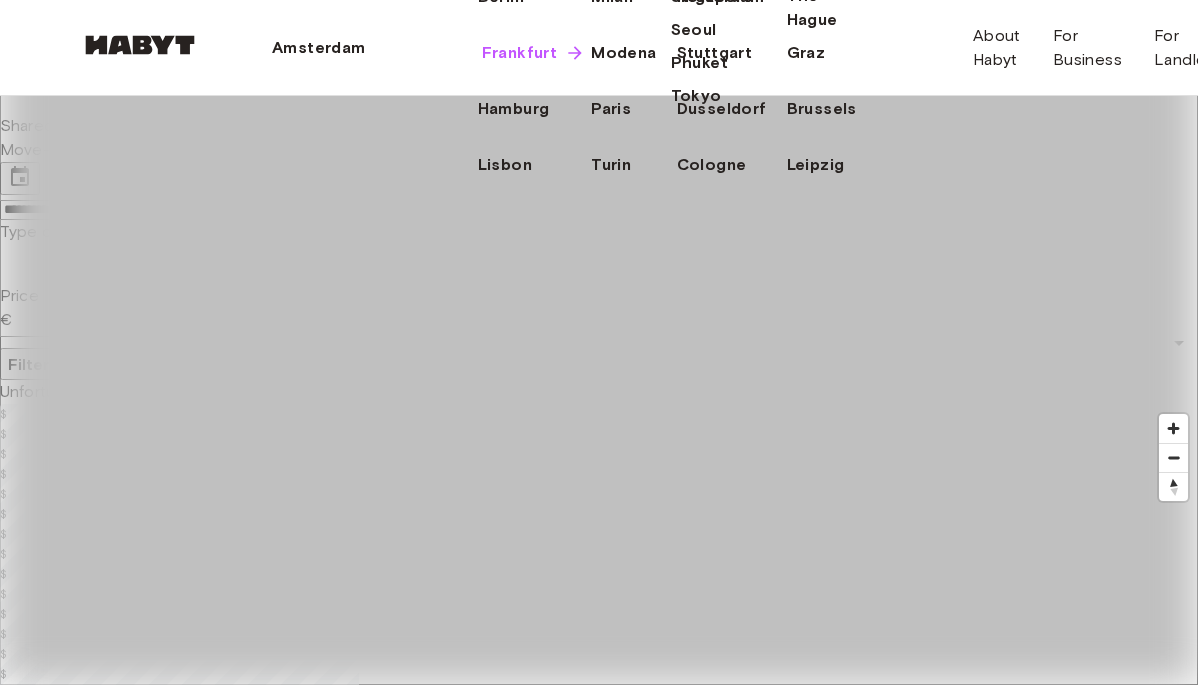 click on "Frankfurt" at bounding box center [520, 53] 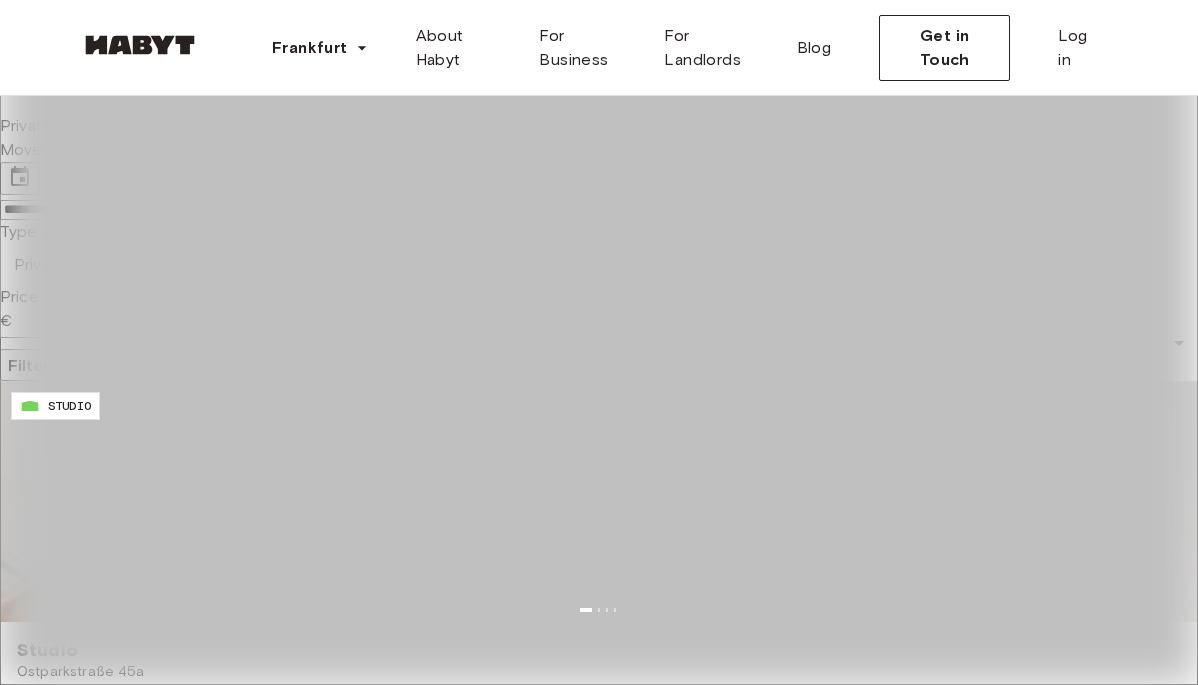scroll, scrollTop: 2683, scrollLeft: 0, axis: vertical 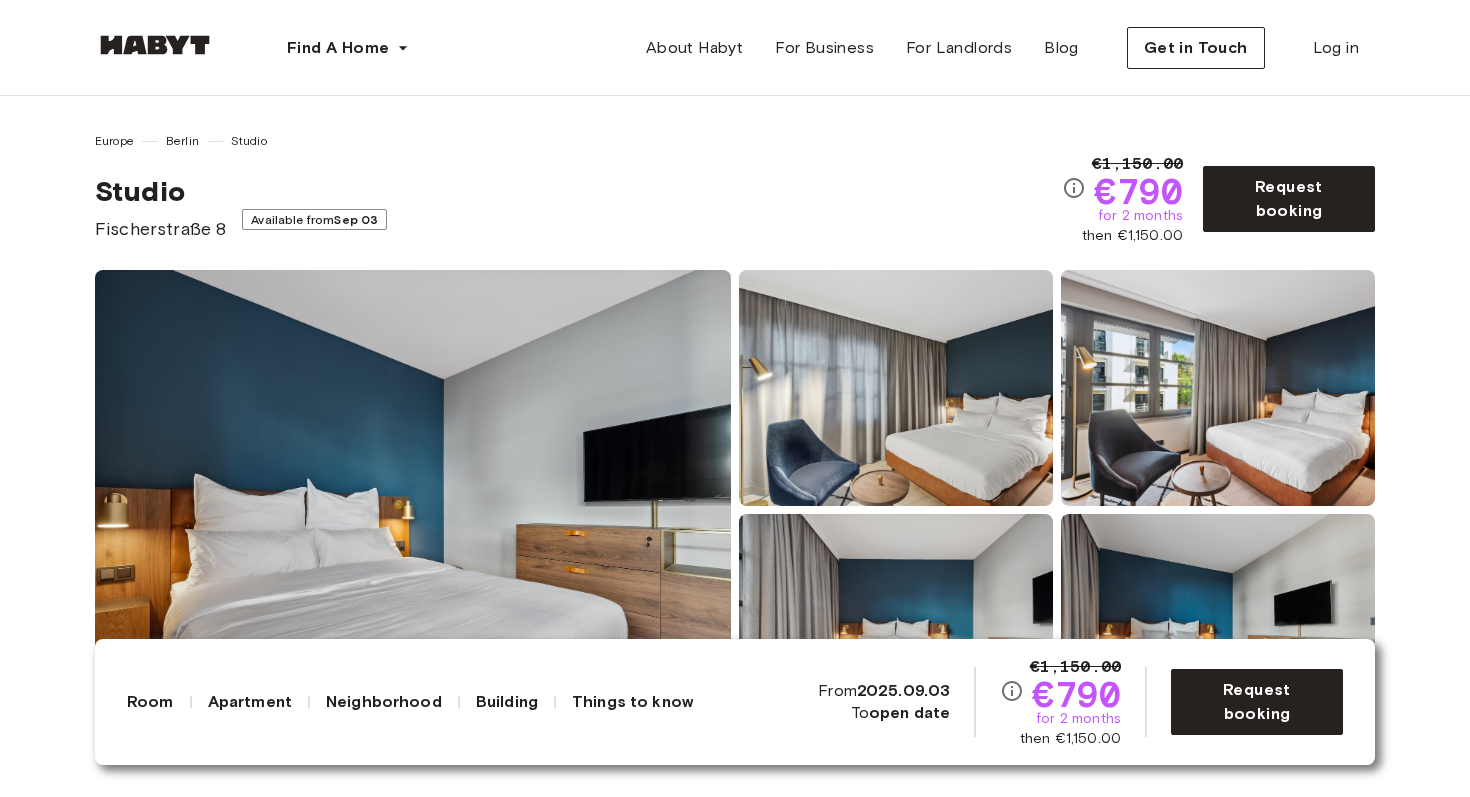 click on "Europe Berlin Studio Studio Fischerstraße 8 Available from  Sep 03 €1,150.00 €790 for 2 months then €1,150.00 Request booking" at bounding box center (735, 187) 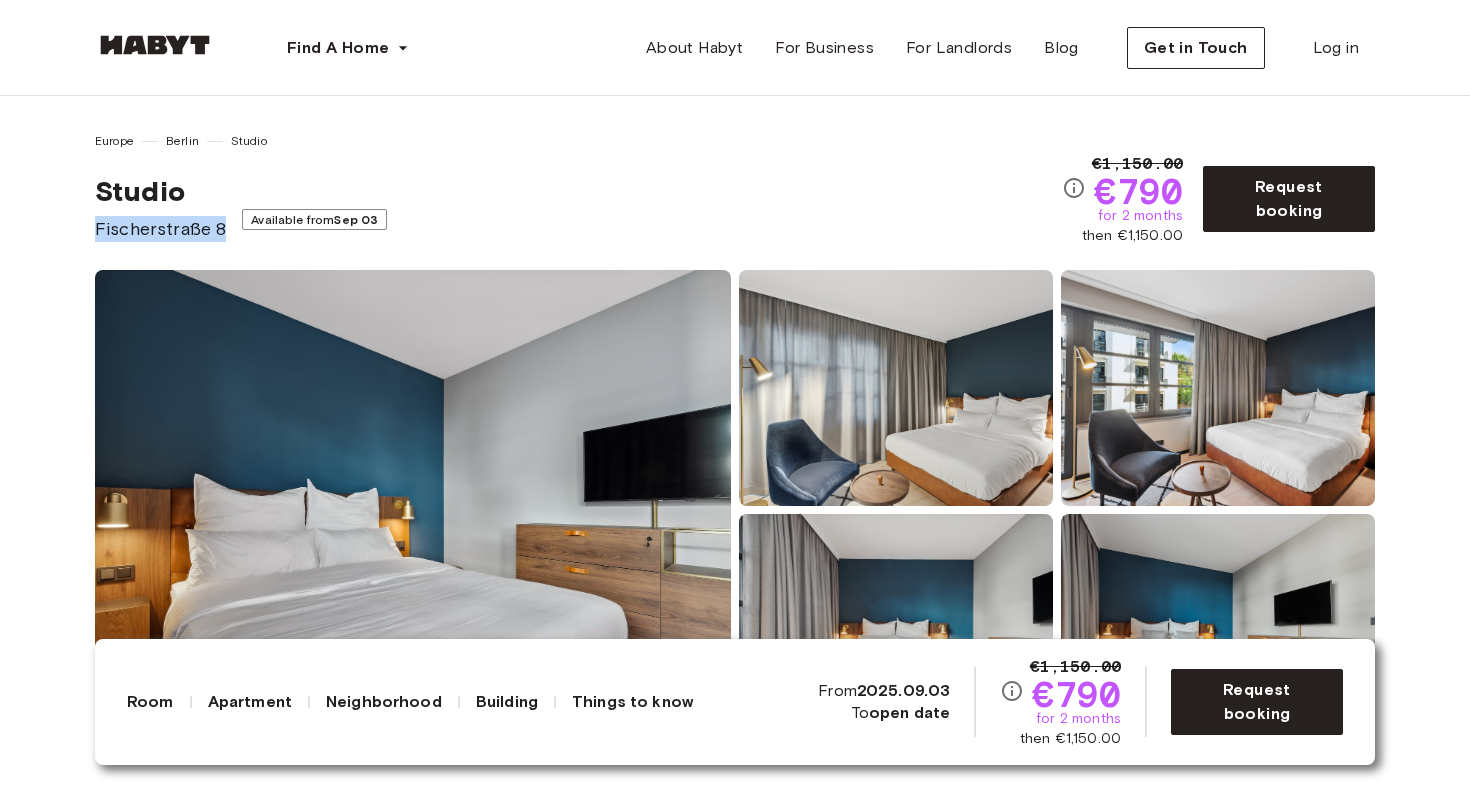 click on "Europe Berlin Studio Studio Fischerstraße 8 Available from  Sep 03 €1,150.00 €790 for 2 months then €1,150.00 Request booking" at bounding box center [735, 187] 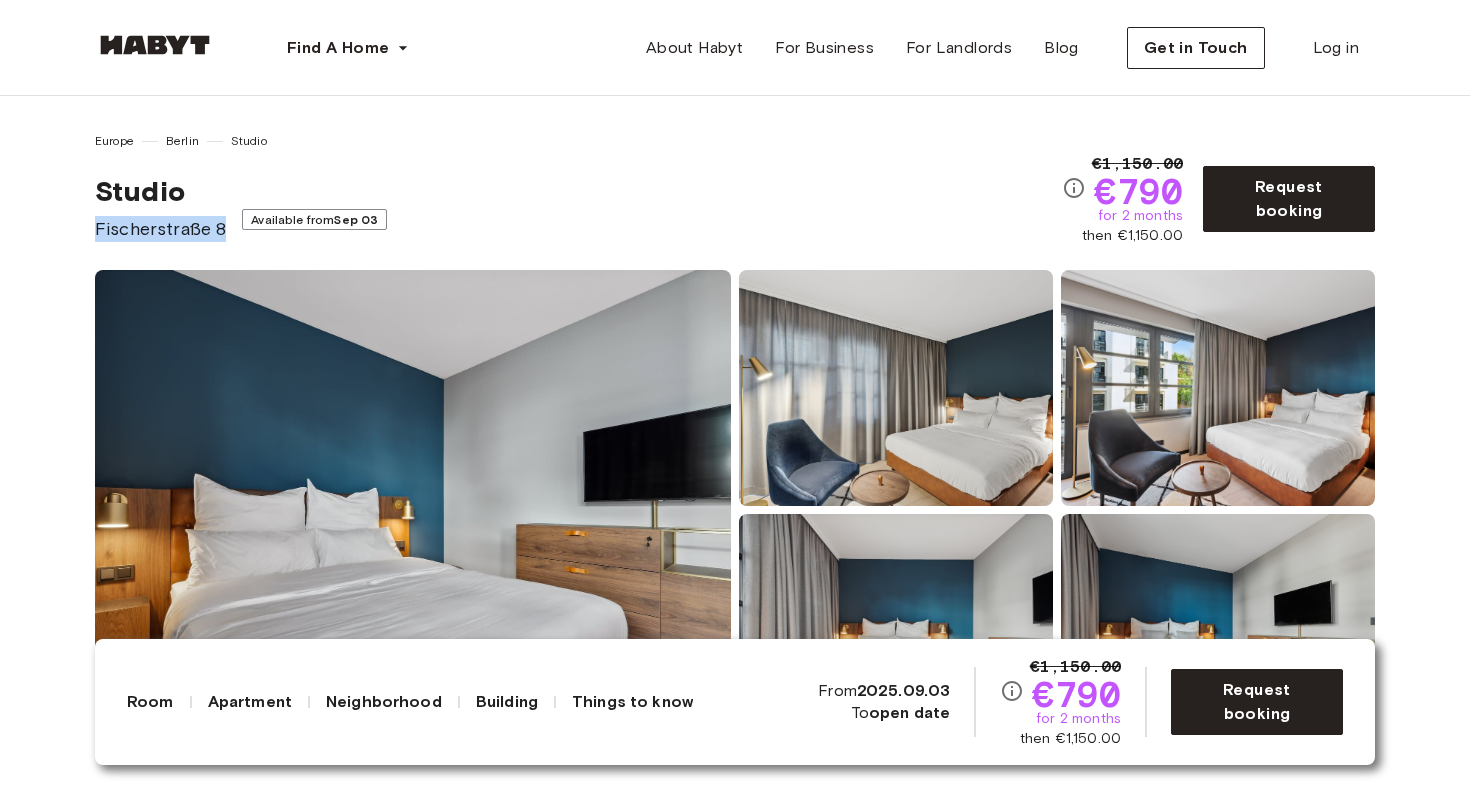 copy on "Fischerstraße 8" 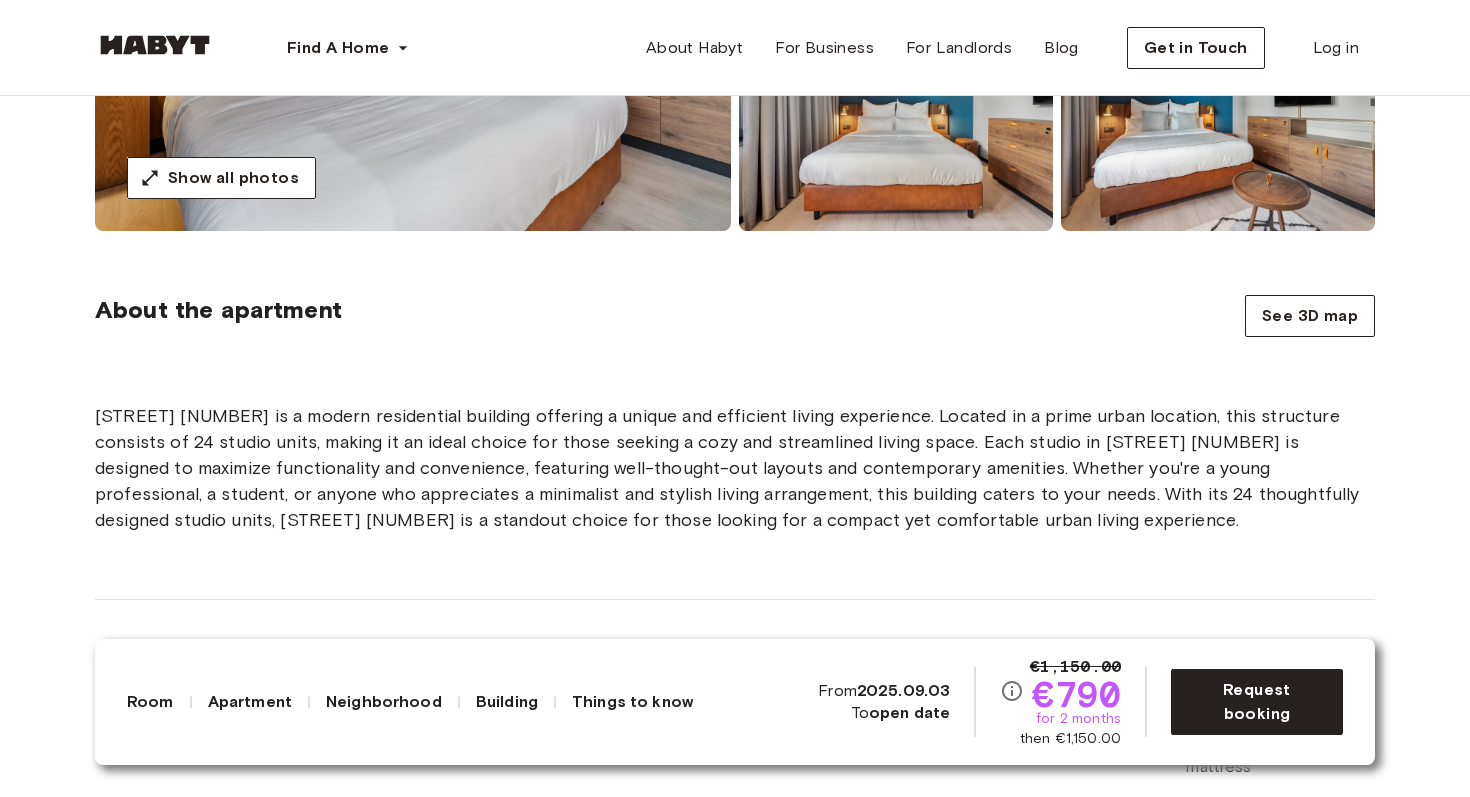 scroll, scrollTop: 0, scrollLeft: 0, axis: both 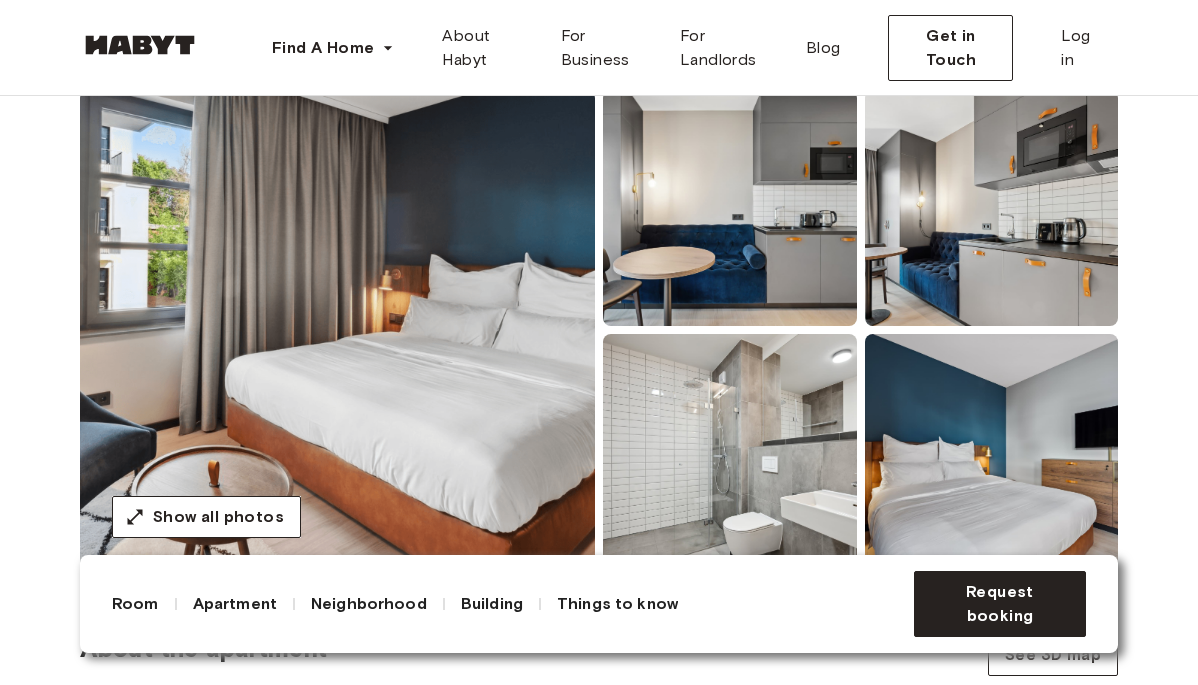 click at bounding box center (992, 208) 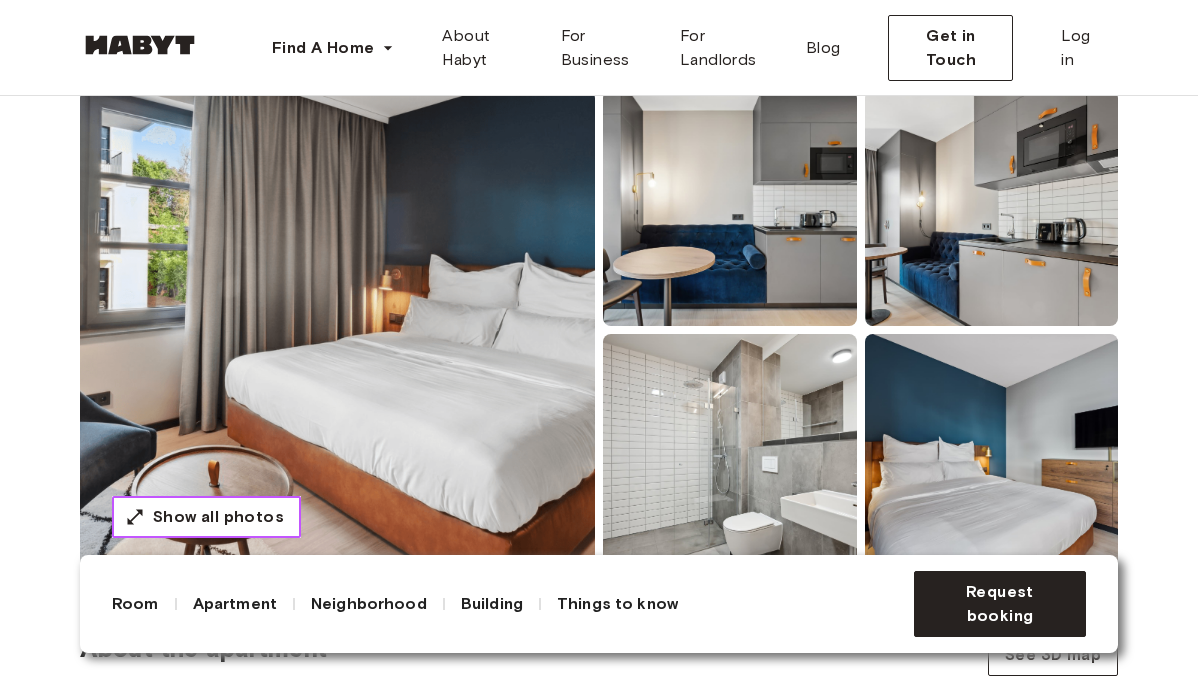 click on "Show all photos" at bounding box center (218, 517) 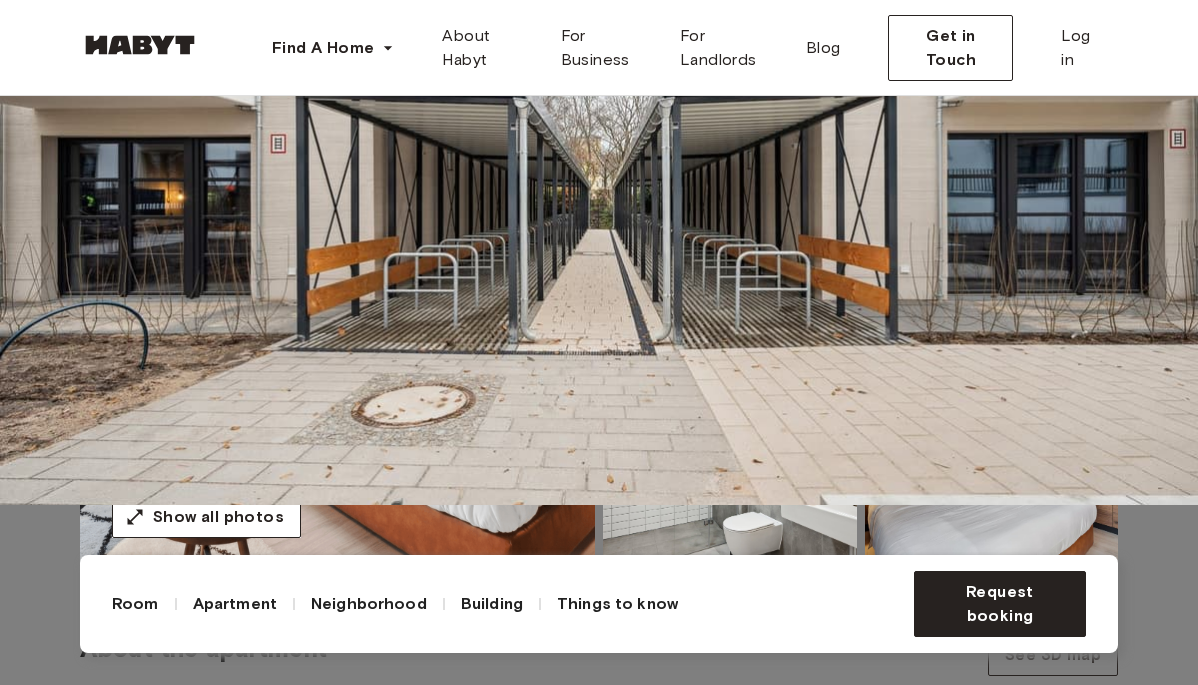 click at bounding box center [599, 162] 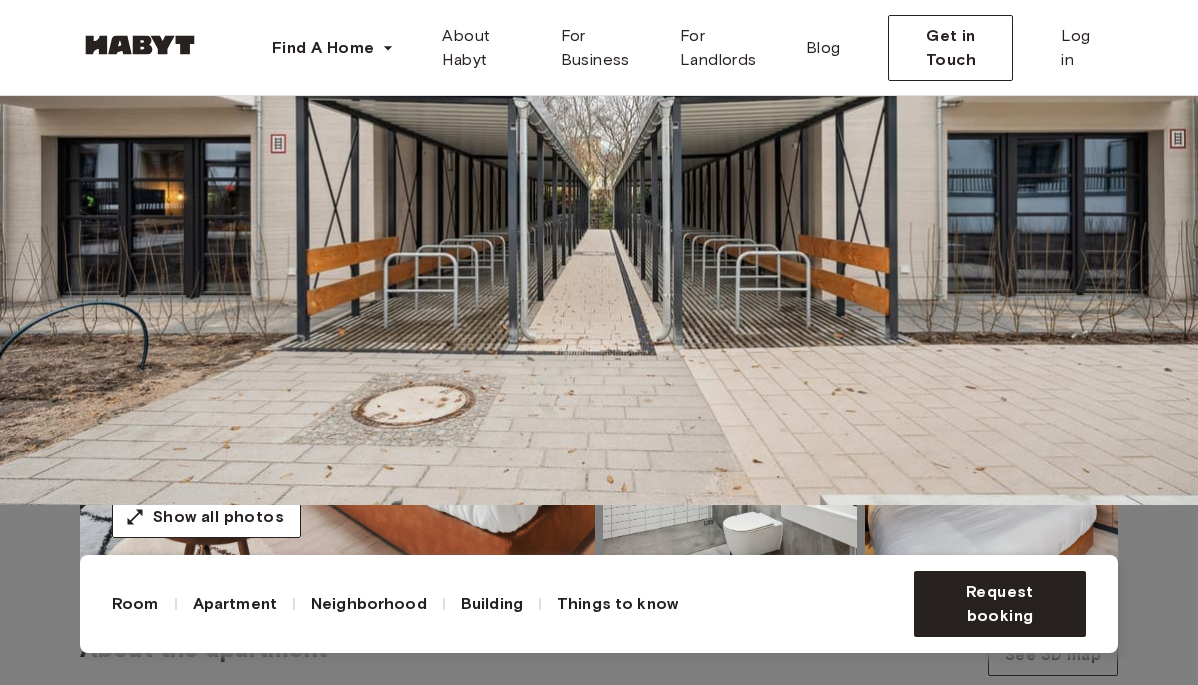 click at bounding box center [599, 162] 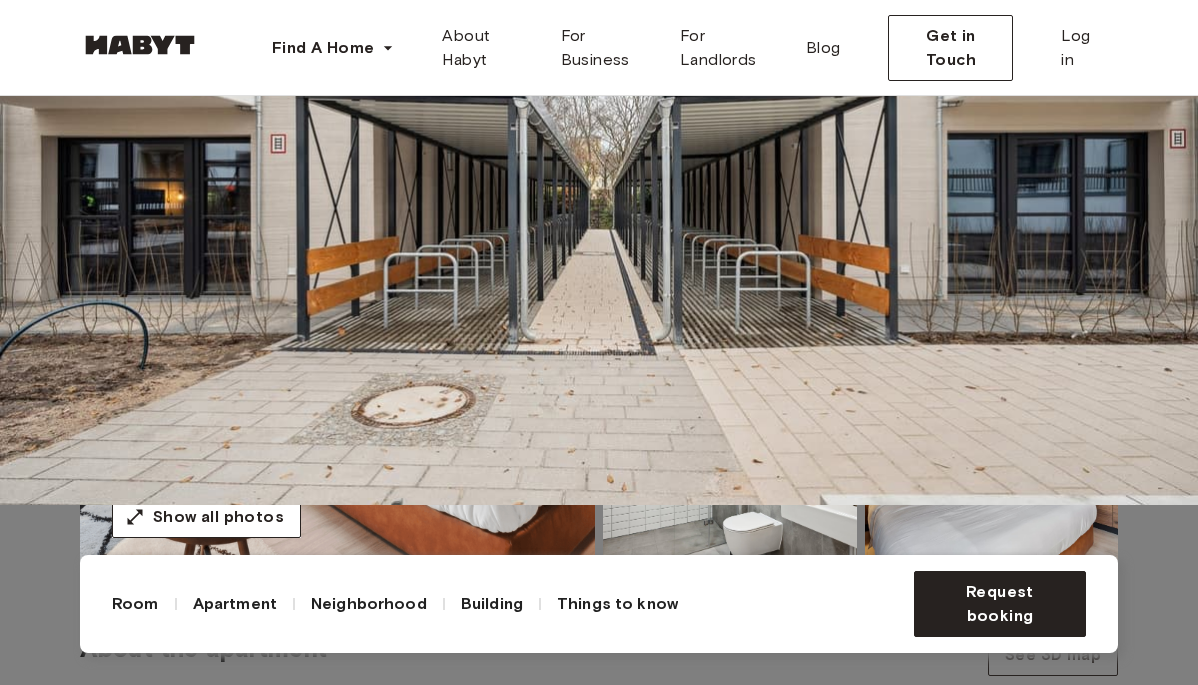 click at bounding box center (599, 162) 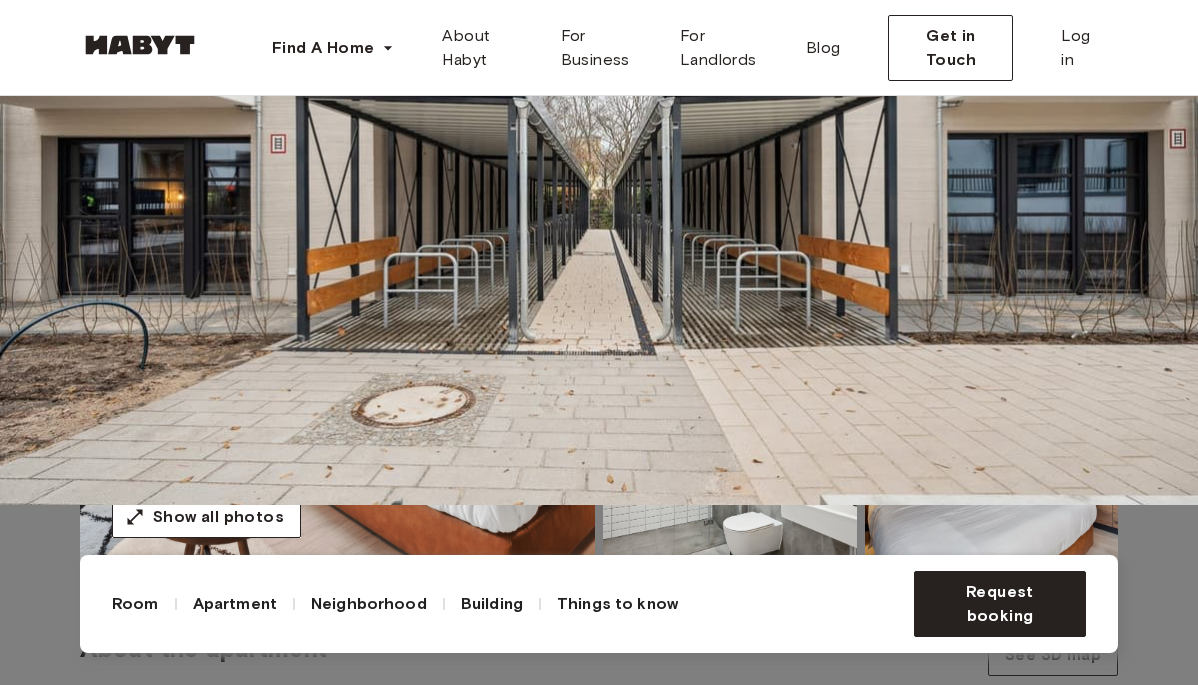 click at bounding box center (599, 162) 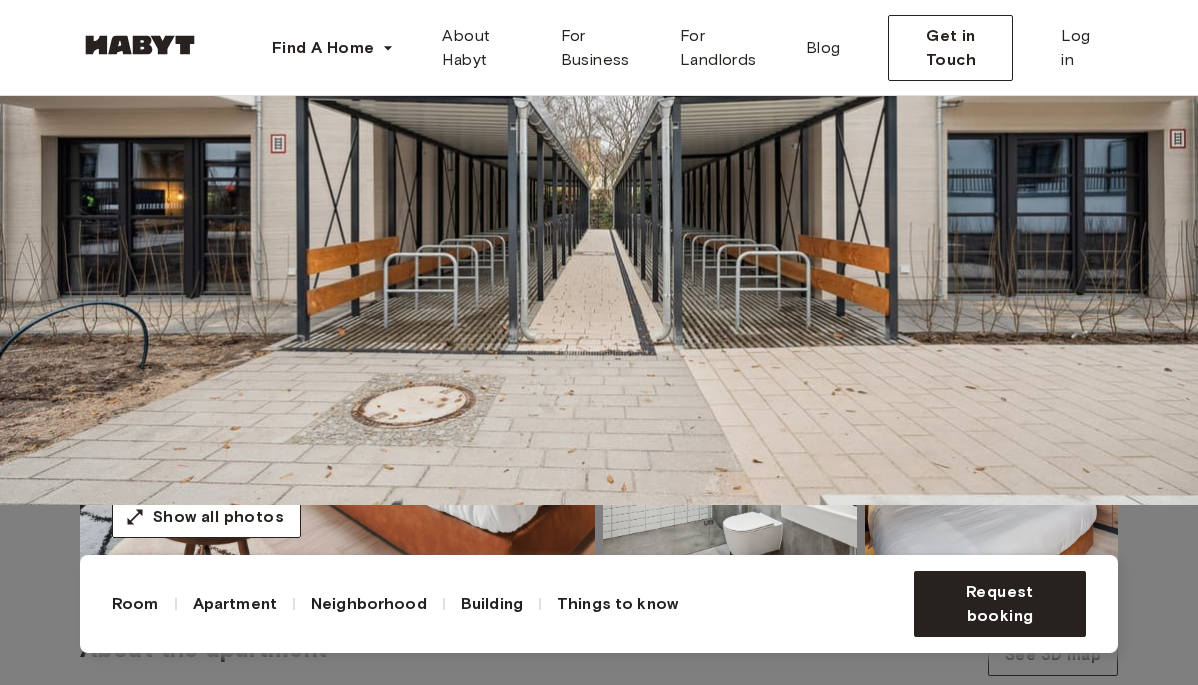 click 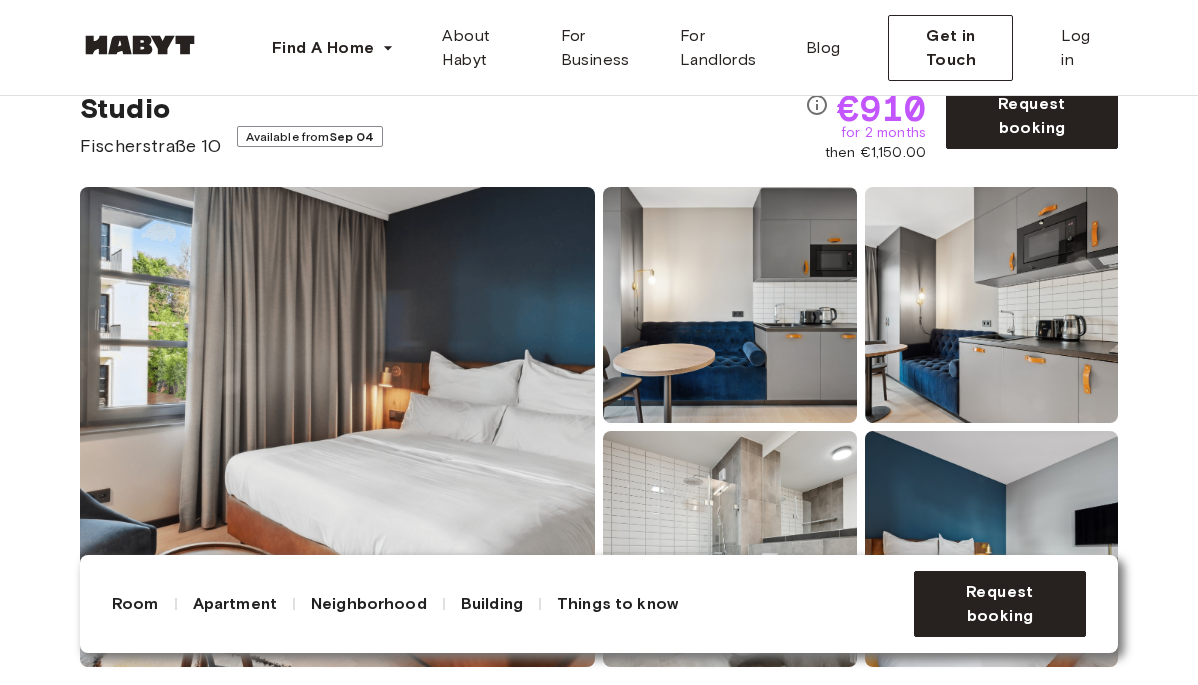 scroll, scrollTop: 0, scrollLeft: 0, axis: both 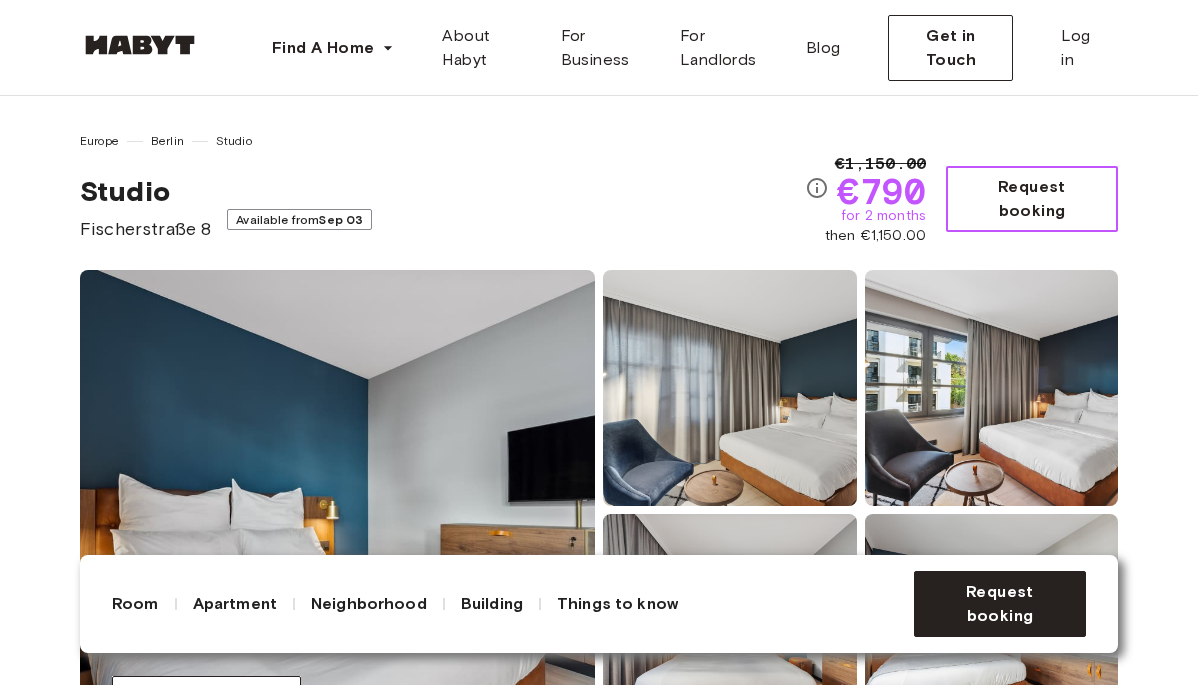 click on "Request booking" at bounding box center (1032, 199) 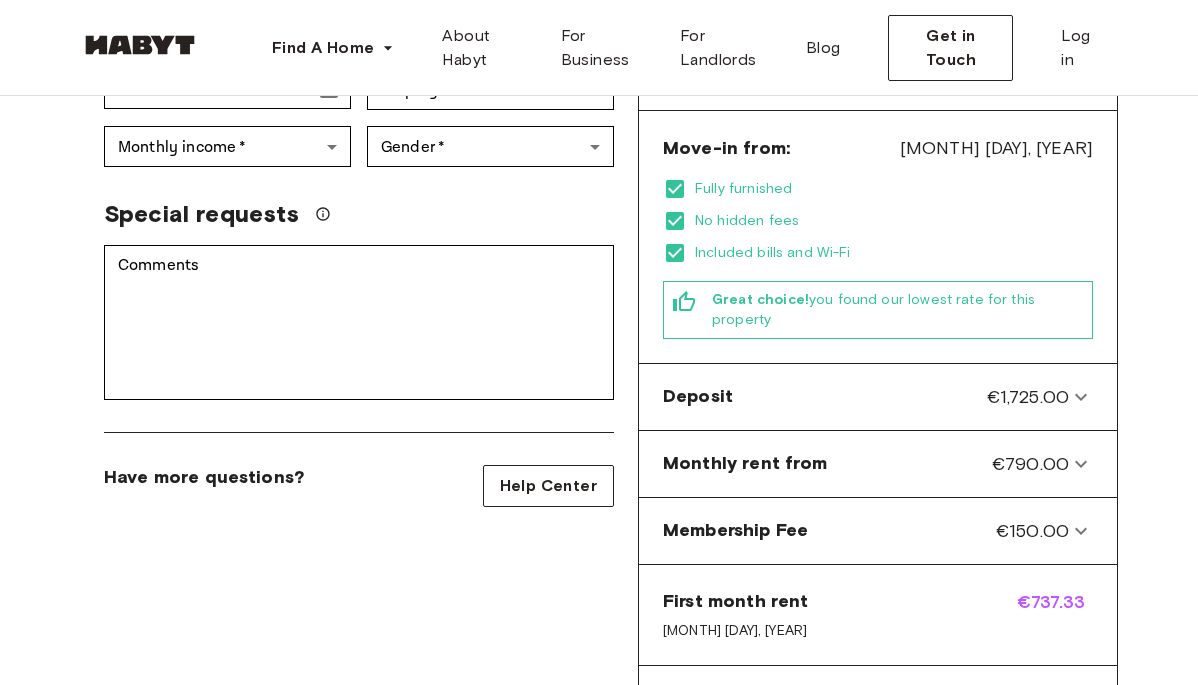 scroll, scrollTop: 520, scrollLeft: 0, axis: vertical 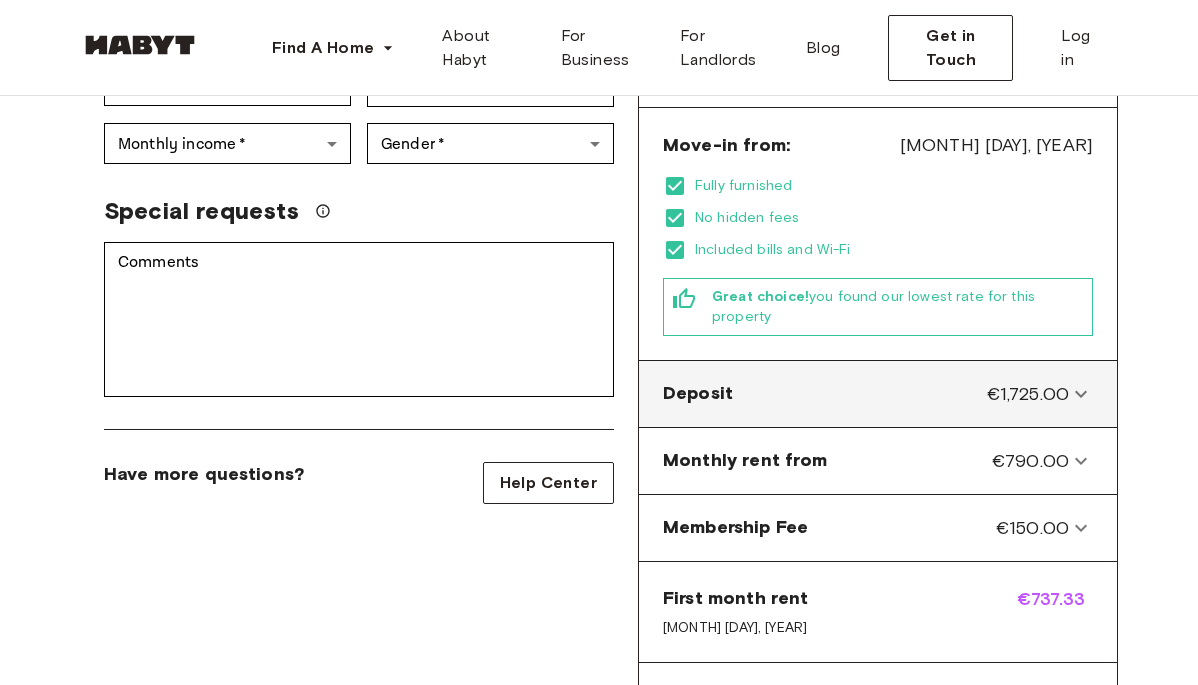 click on "€1,725.00" at bounding box center (1028, 394) 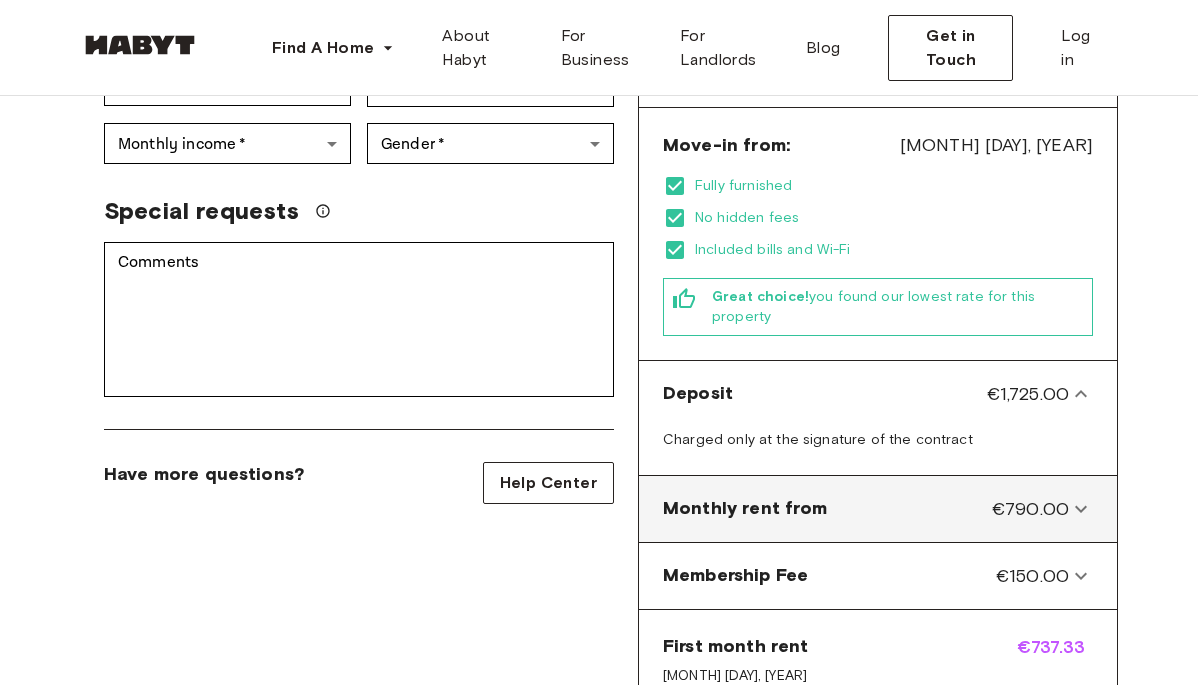 click on "€790.00" at bounding box center (1030, 509) 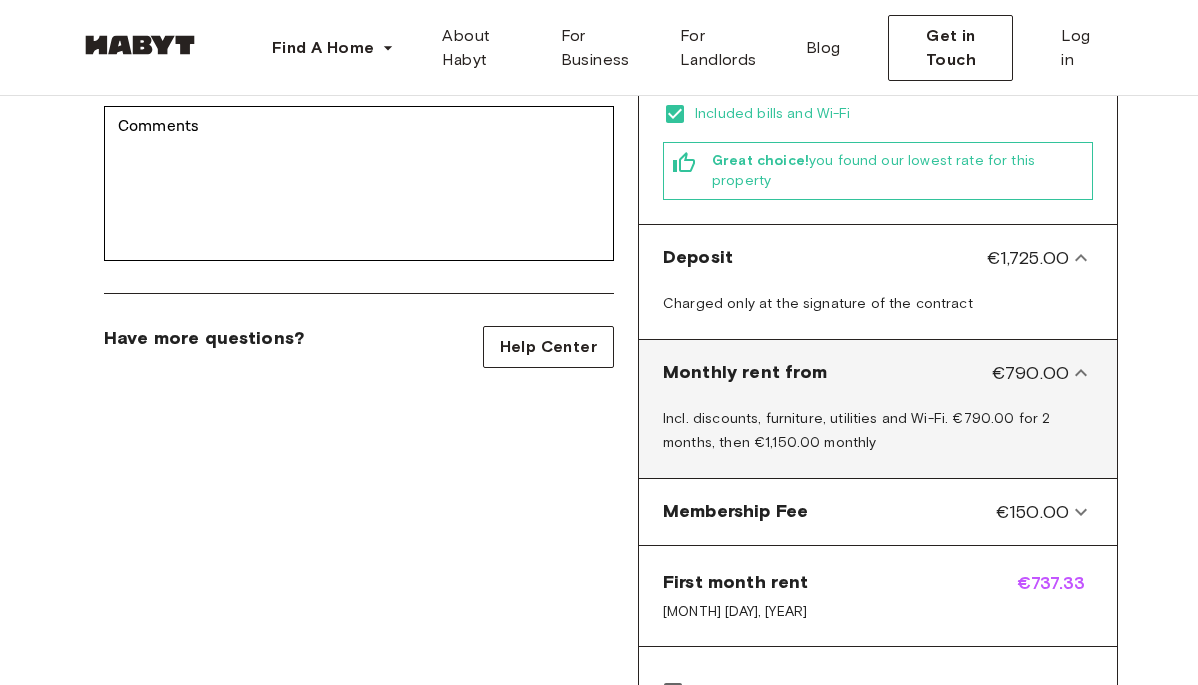 scroll, scrollTop: 657, scrollLeft: 0, axis: vertical 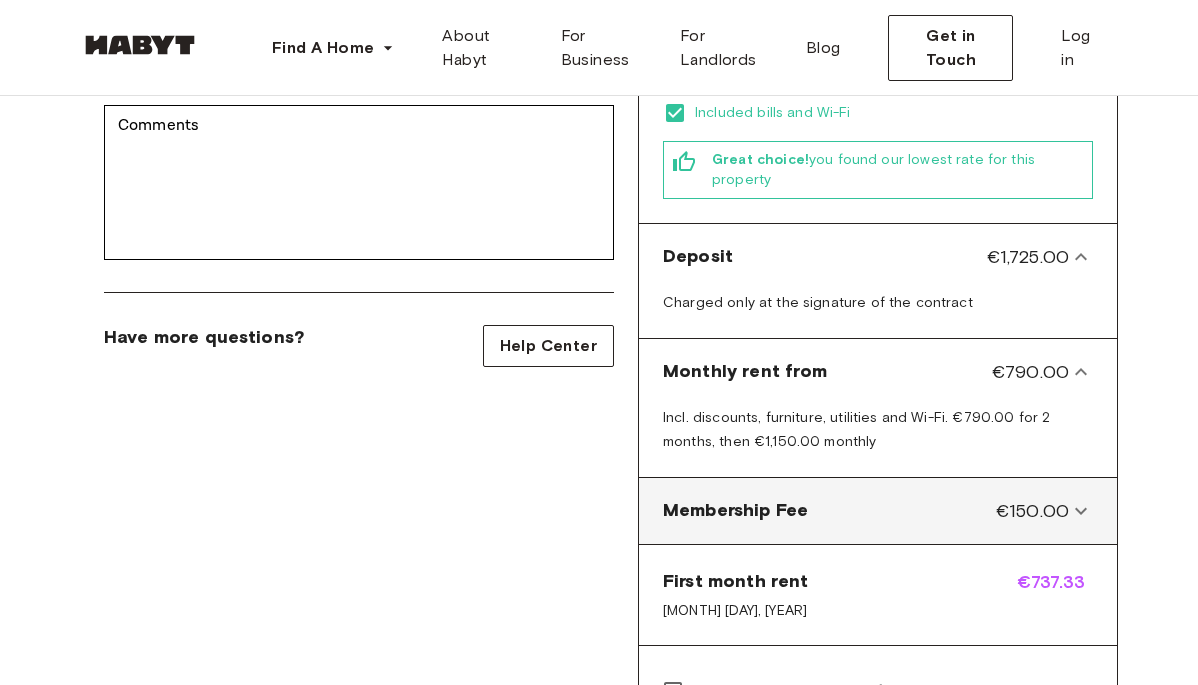 click on "Membership Fee €150.00" at bounding box center [878, 511] 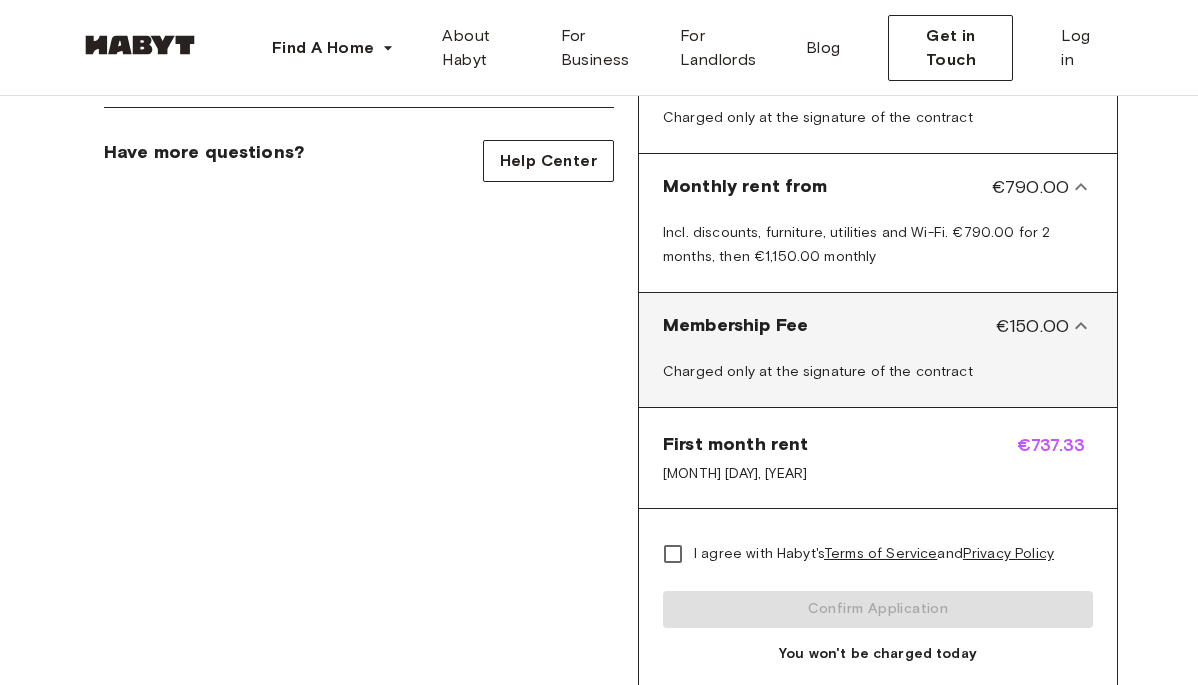 scroll, scrollTop: 846, scrollLeft: 0, axis: vertical 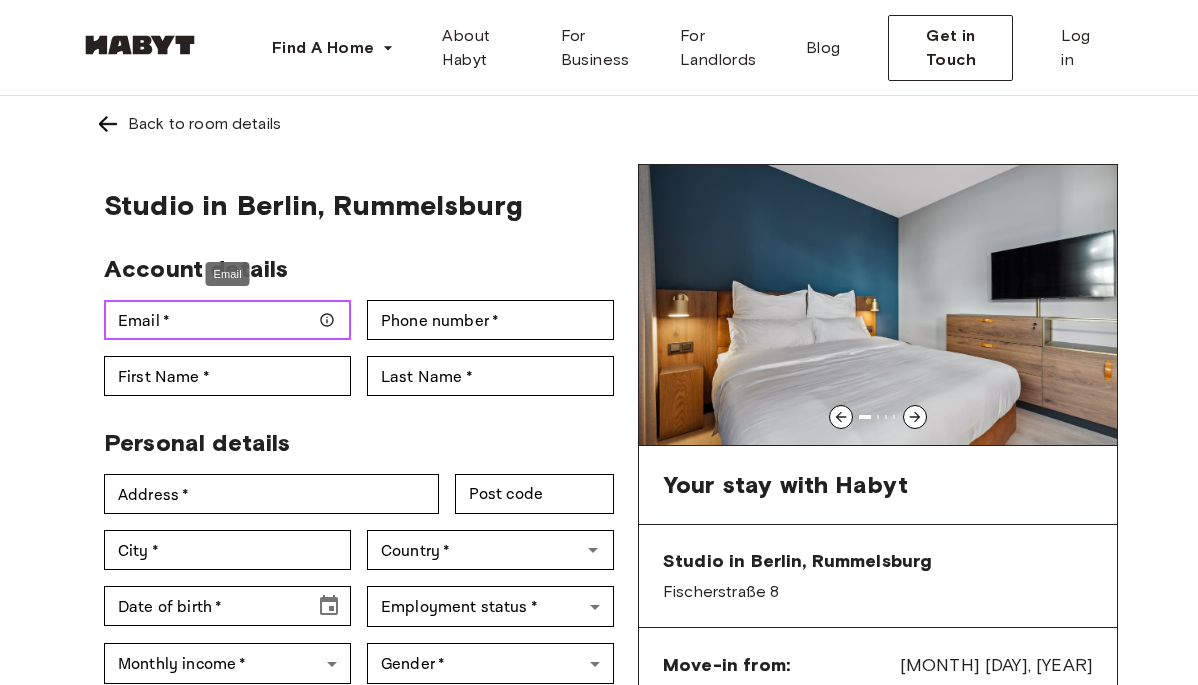 click on "Email   *" at bounding box center (227, 320) 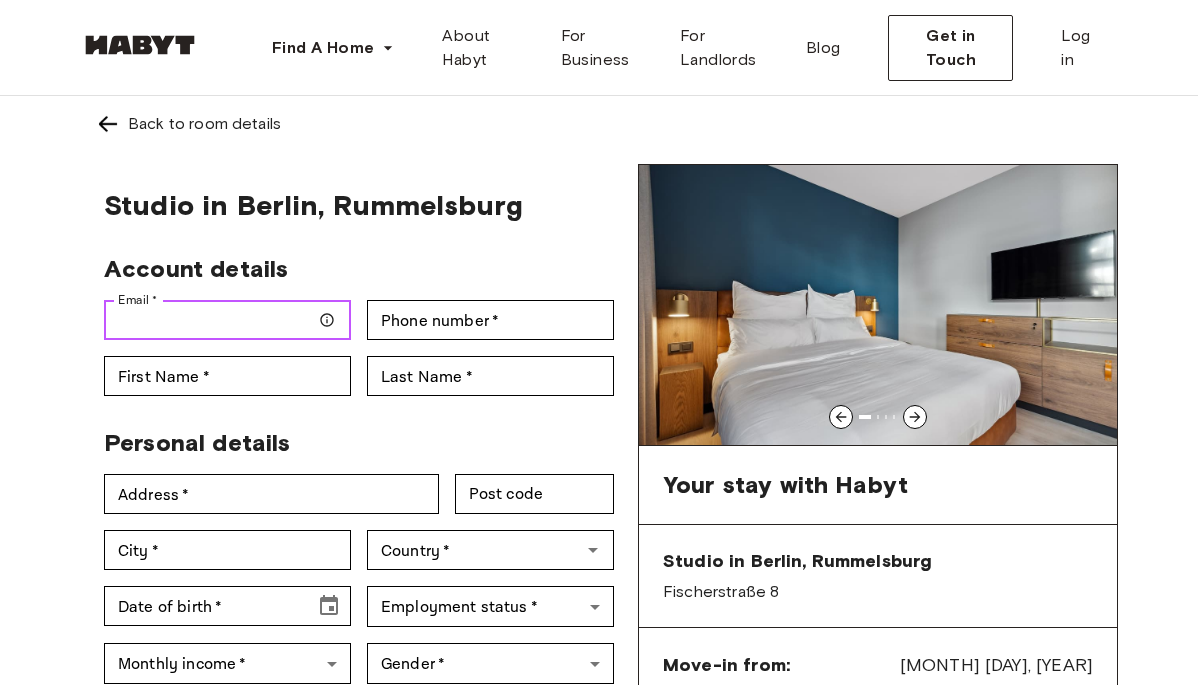 type on "**********" 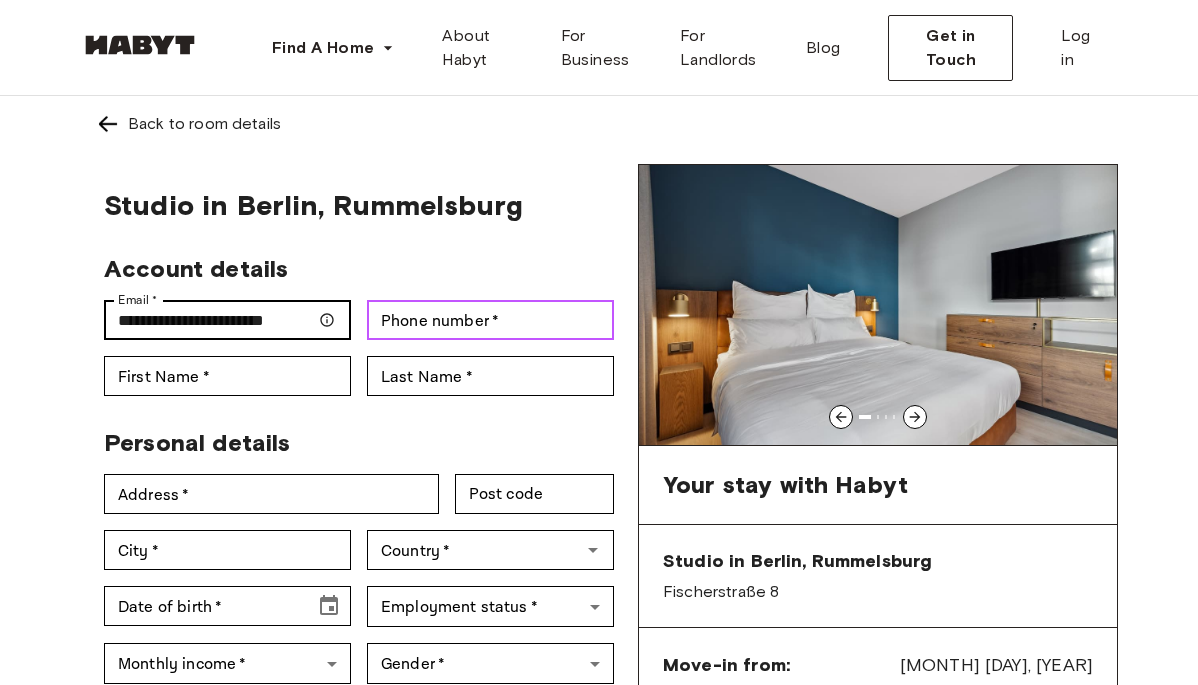 type on "*********" 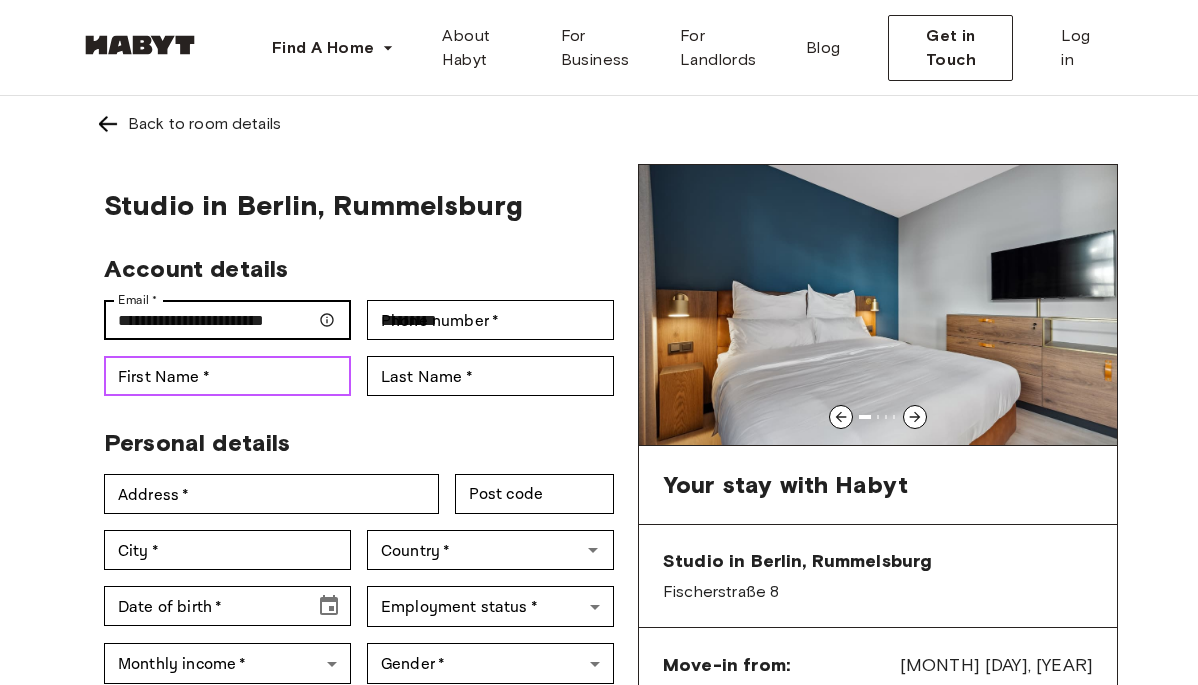 type on "*********" 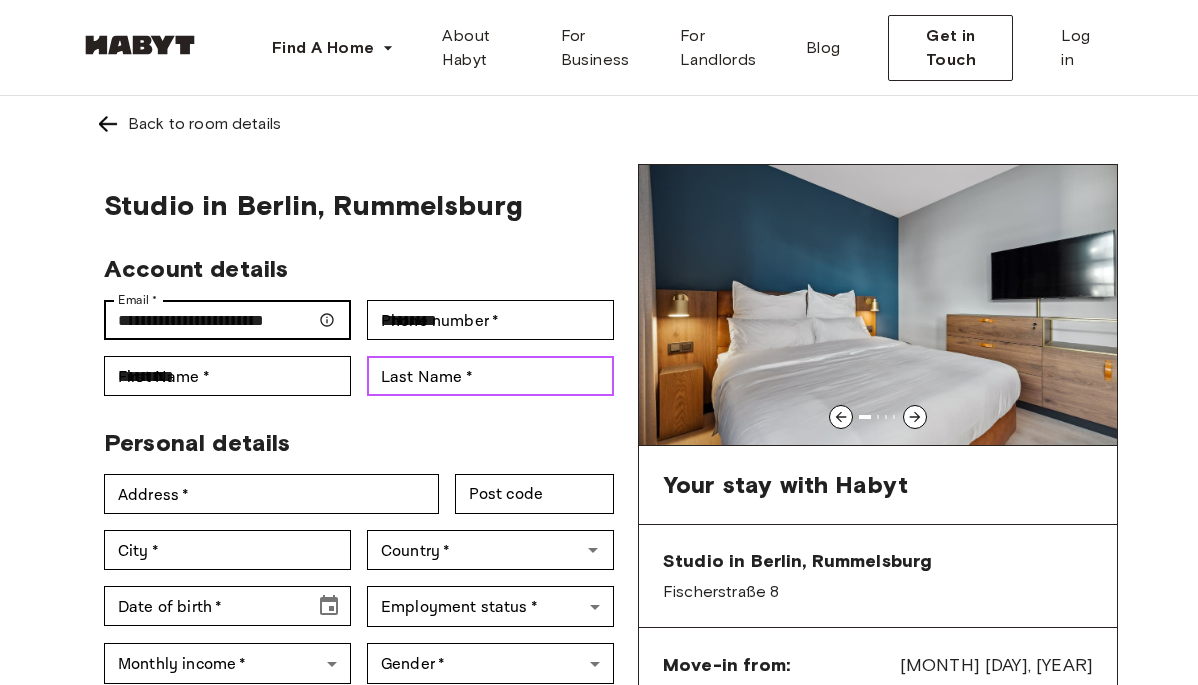 type on "******" 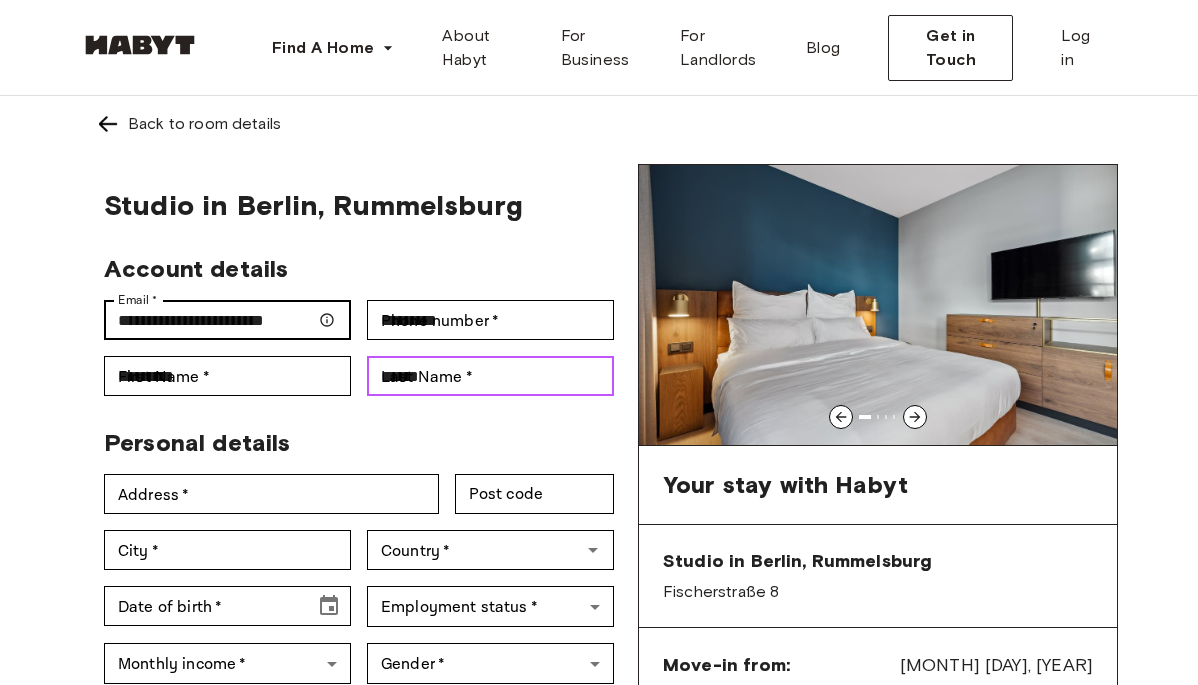 type on "**********" 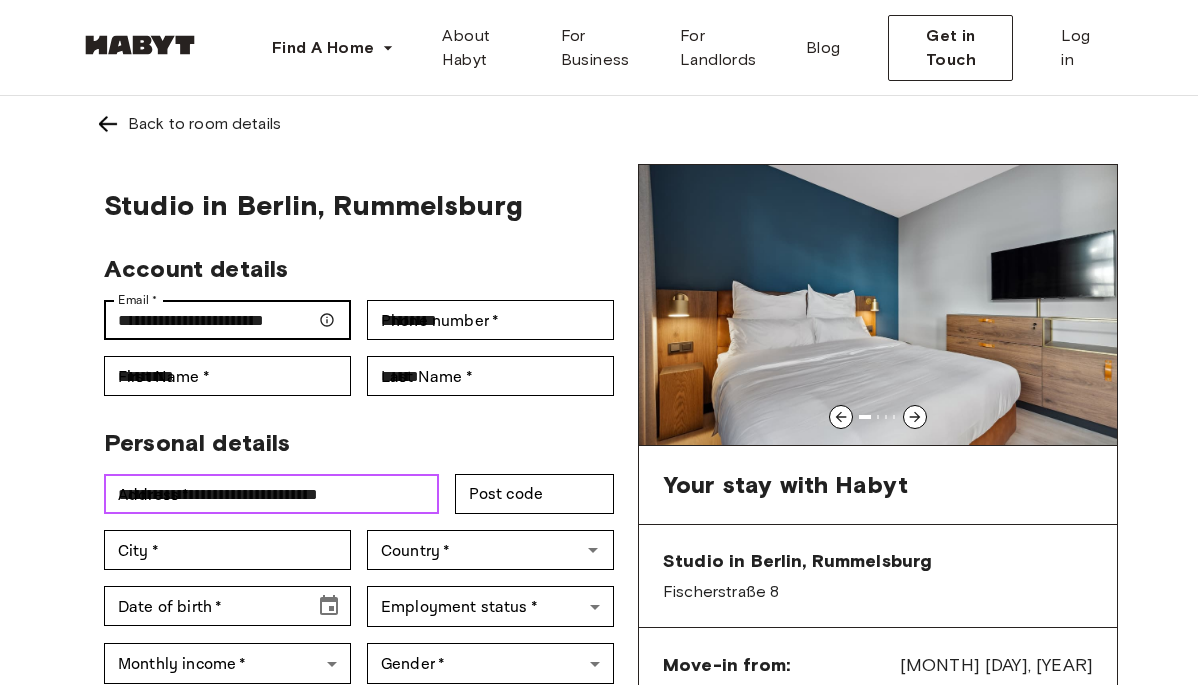 type on "*****" 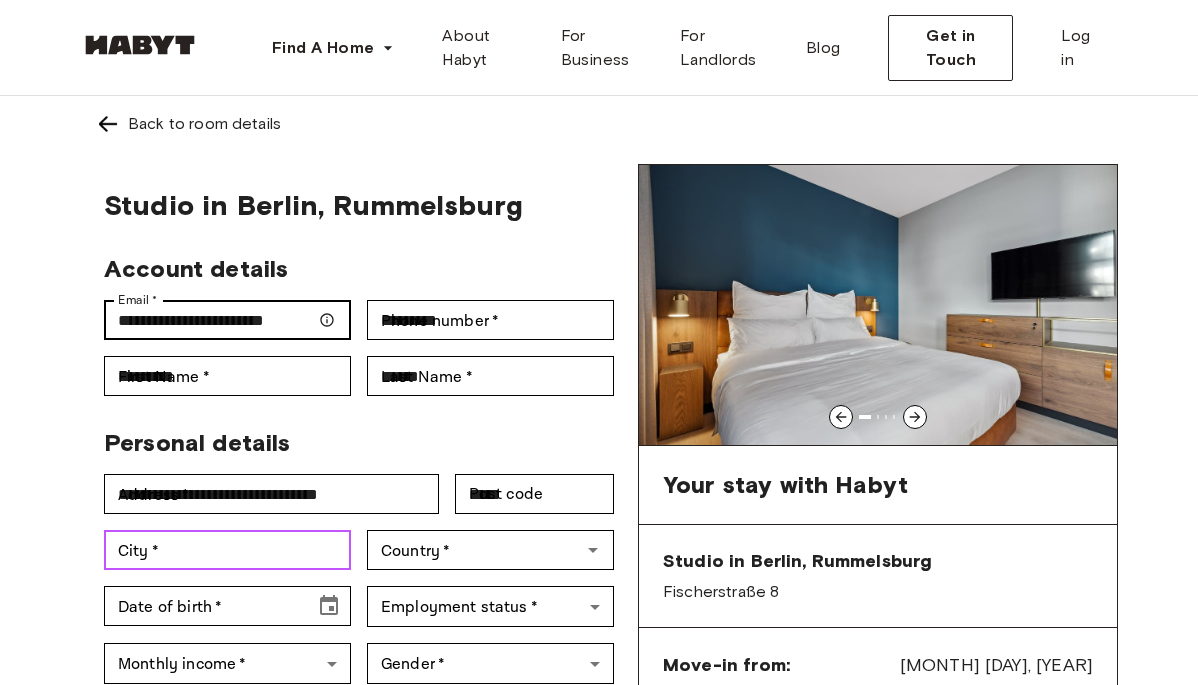 type on "******" 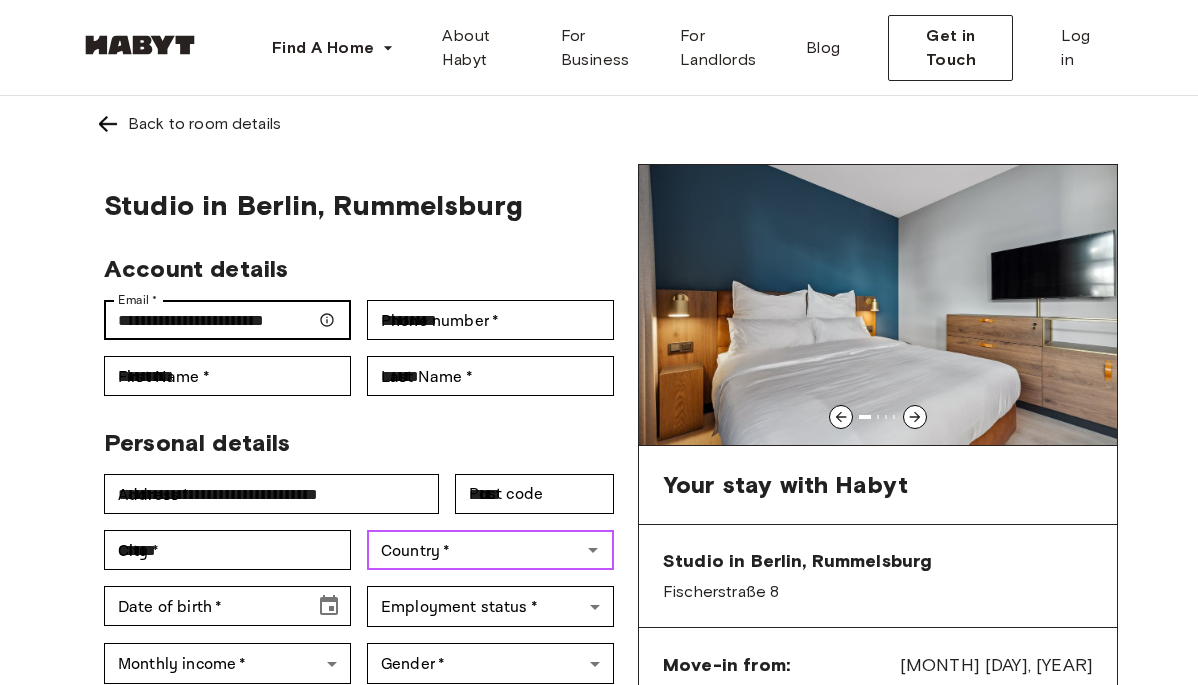 type on "*****" 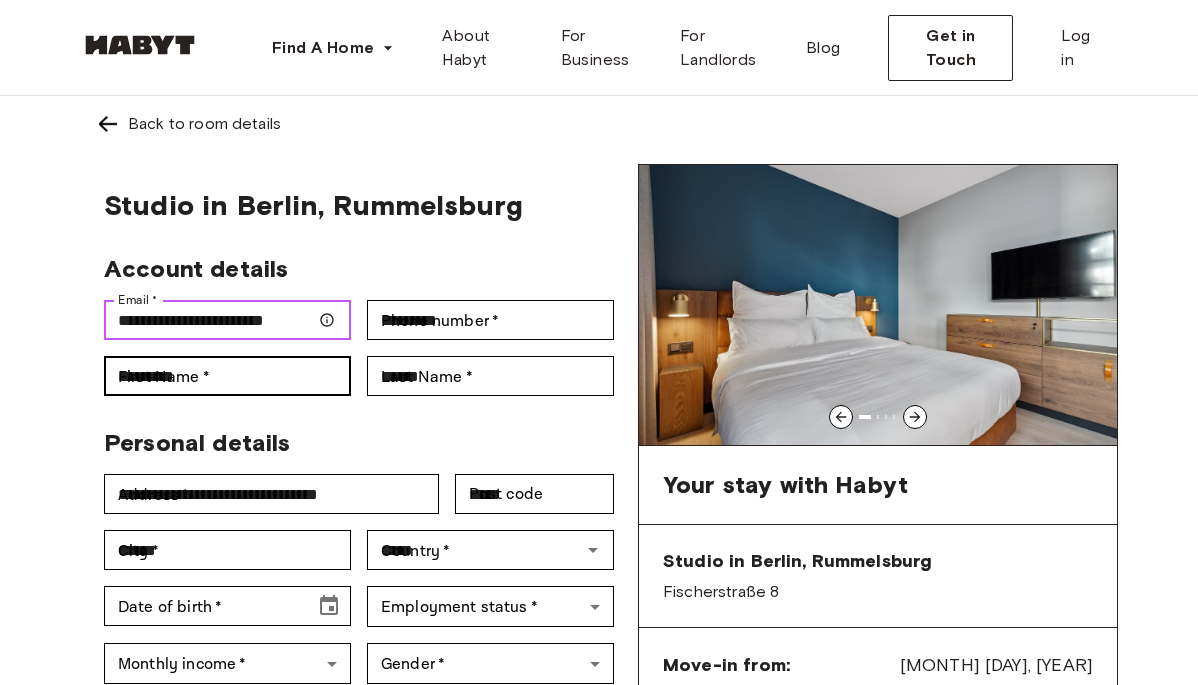 type 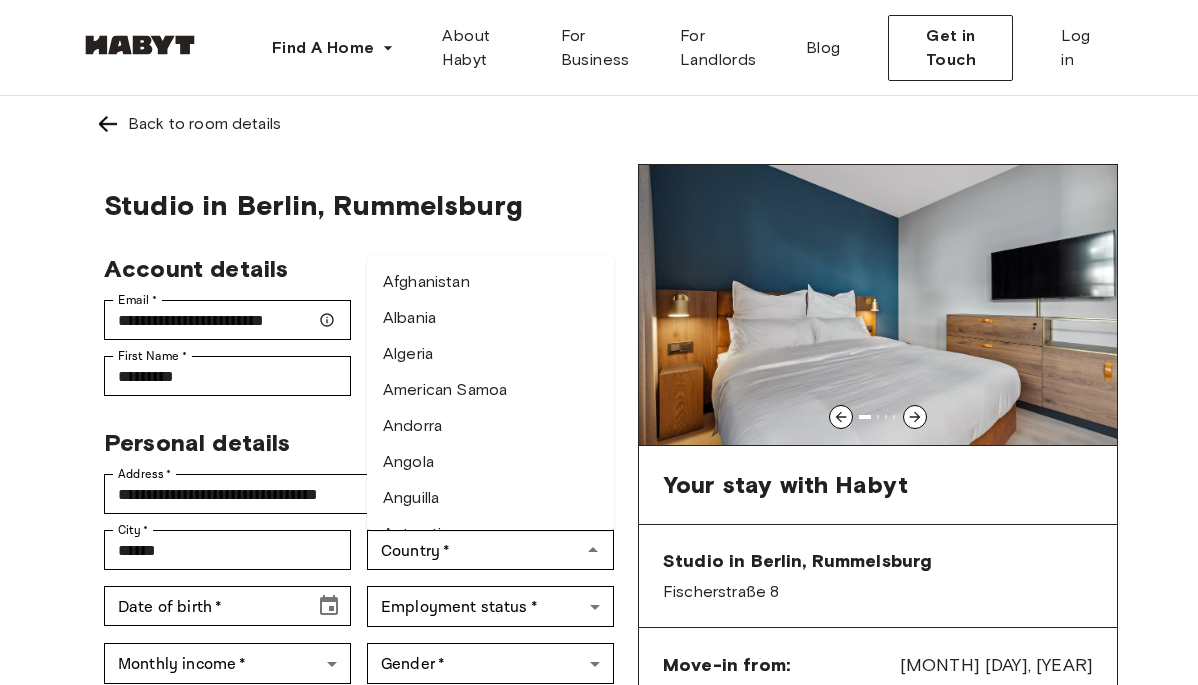 click on "Personal details" at bounding box center (197, 442) 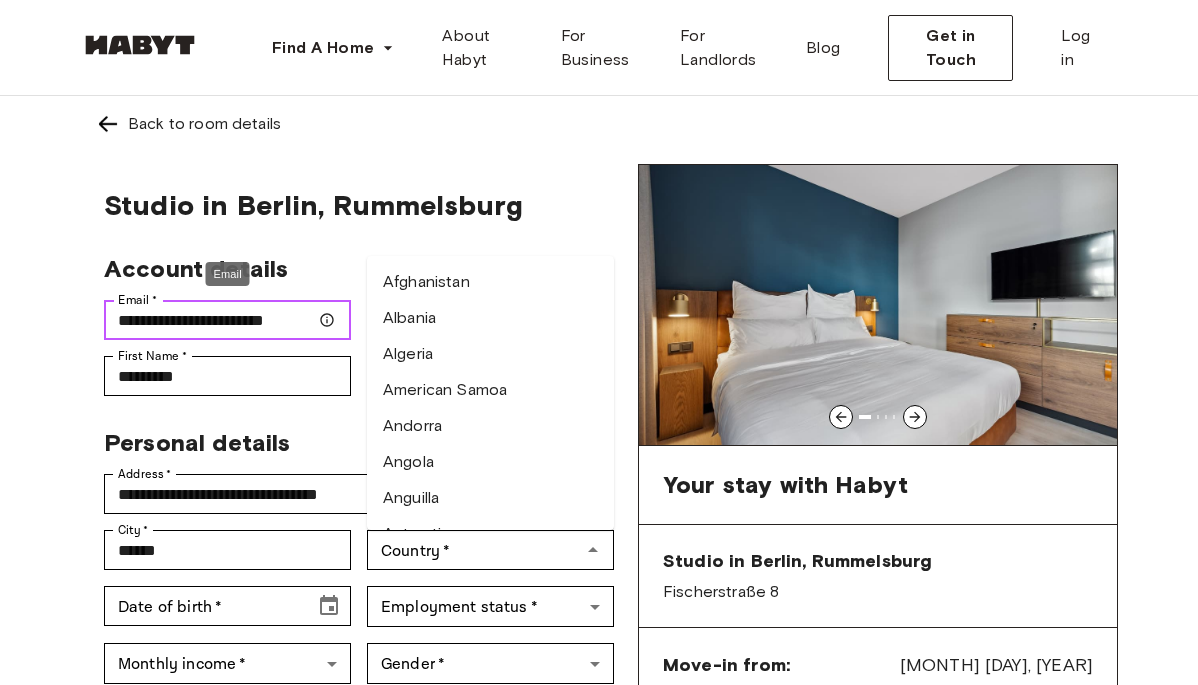 click on "**********" at bounding box center [227, 320] 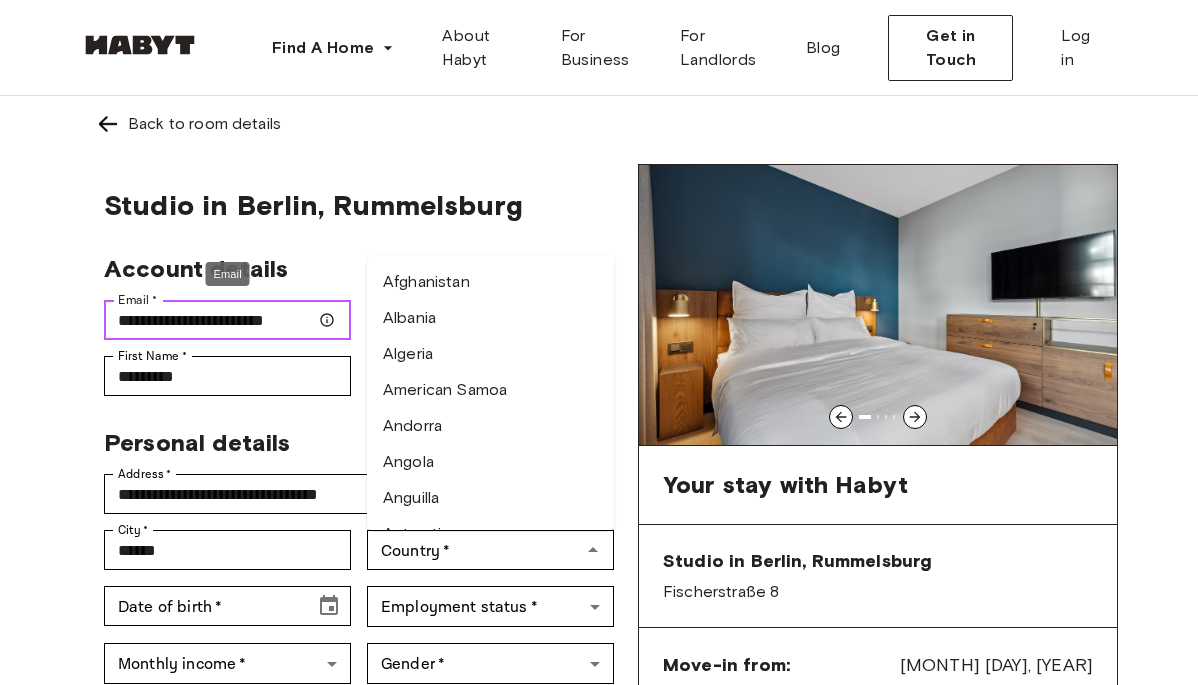 click on "**********" at bounding box center (227, 320) 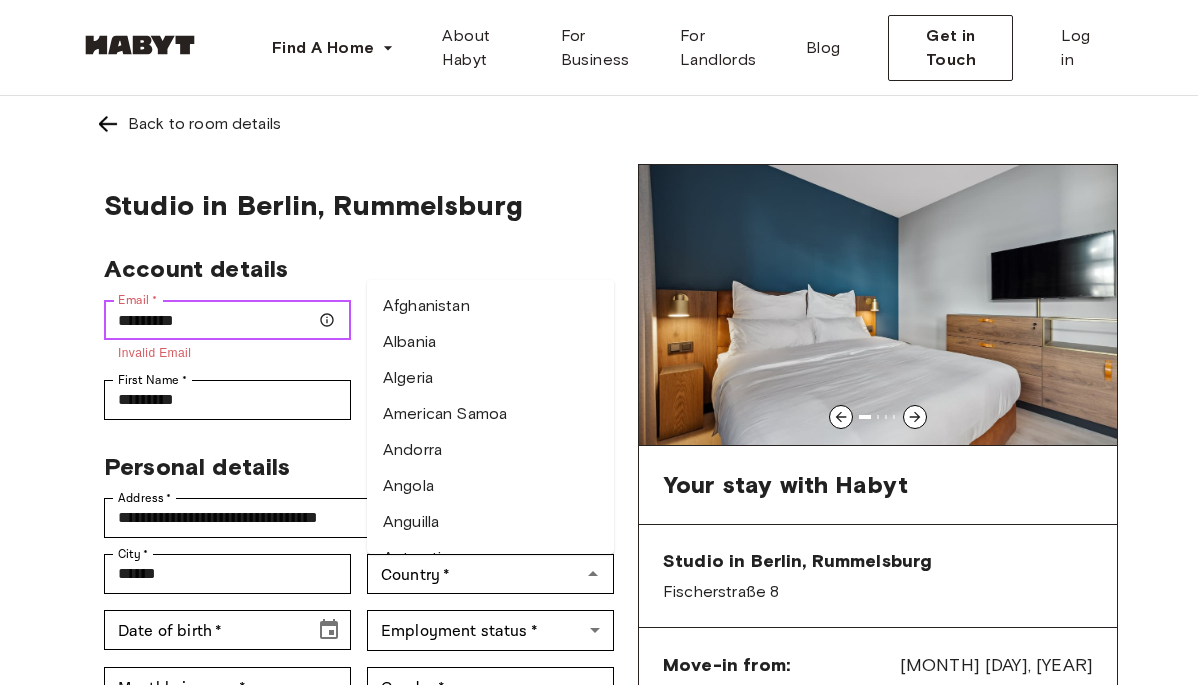 type on "**********" 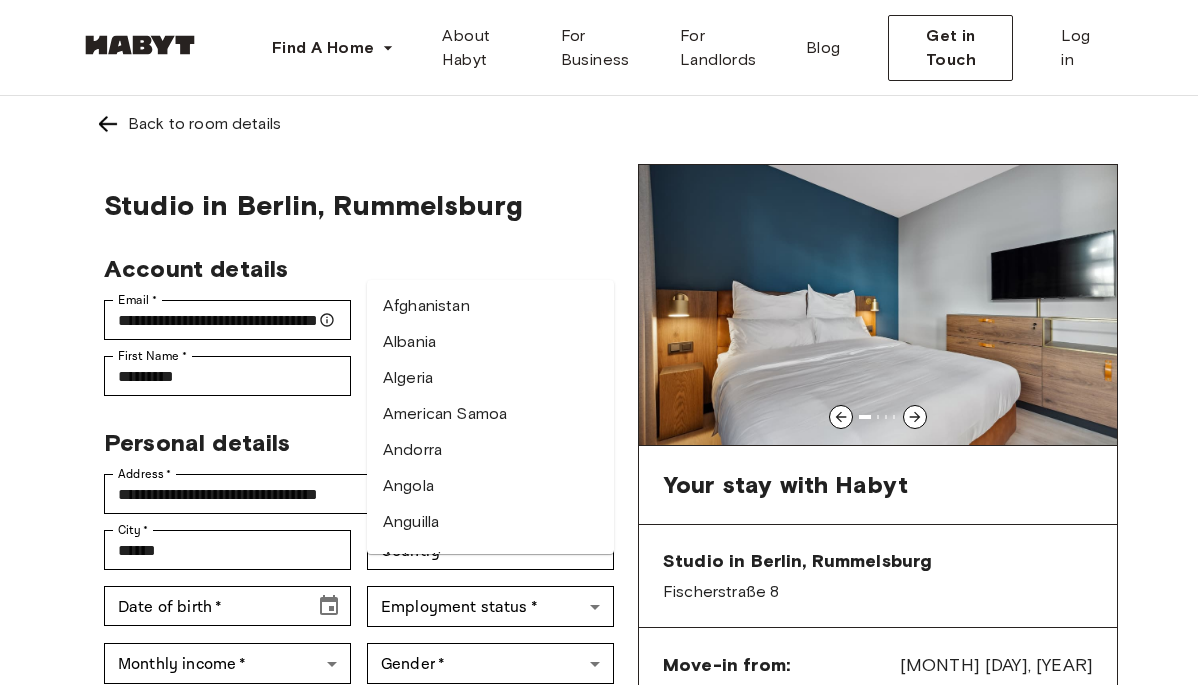 click on "**********" at bounding box center [359, 884] 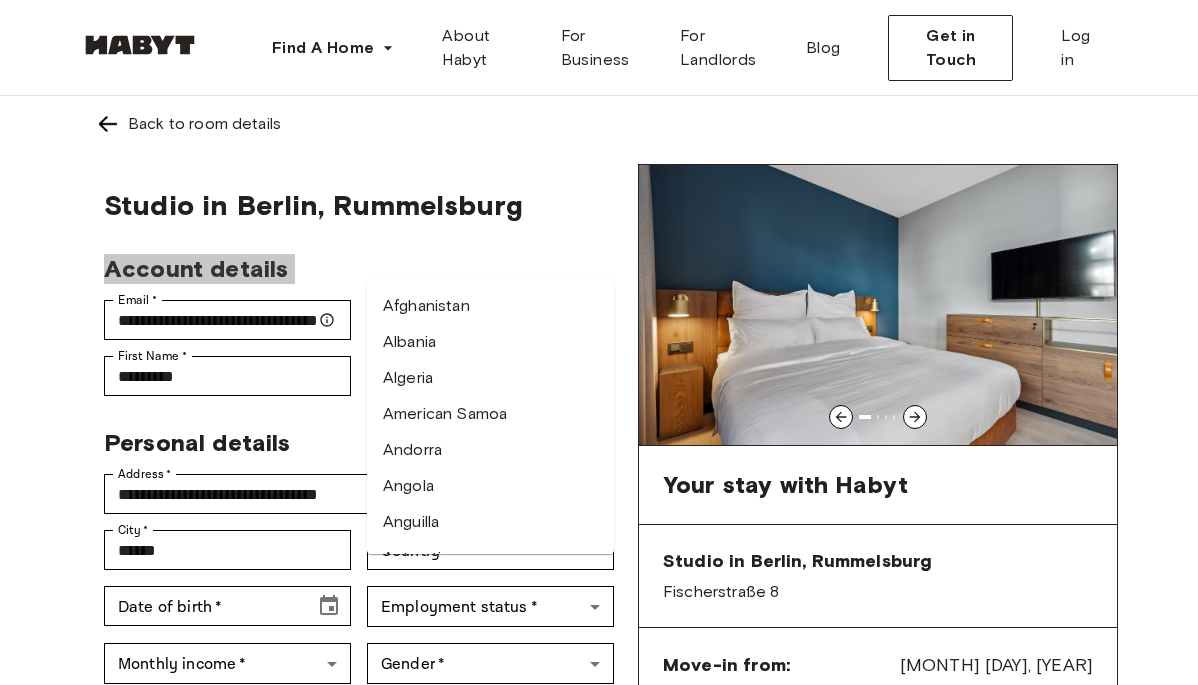 click on "Account details" at bounding box center [351, 261] 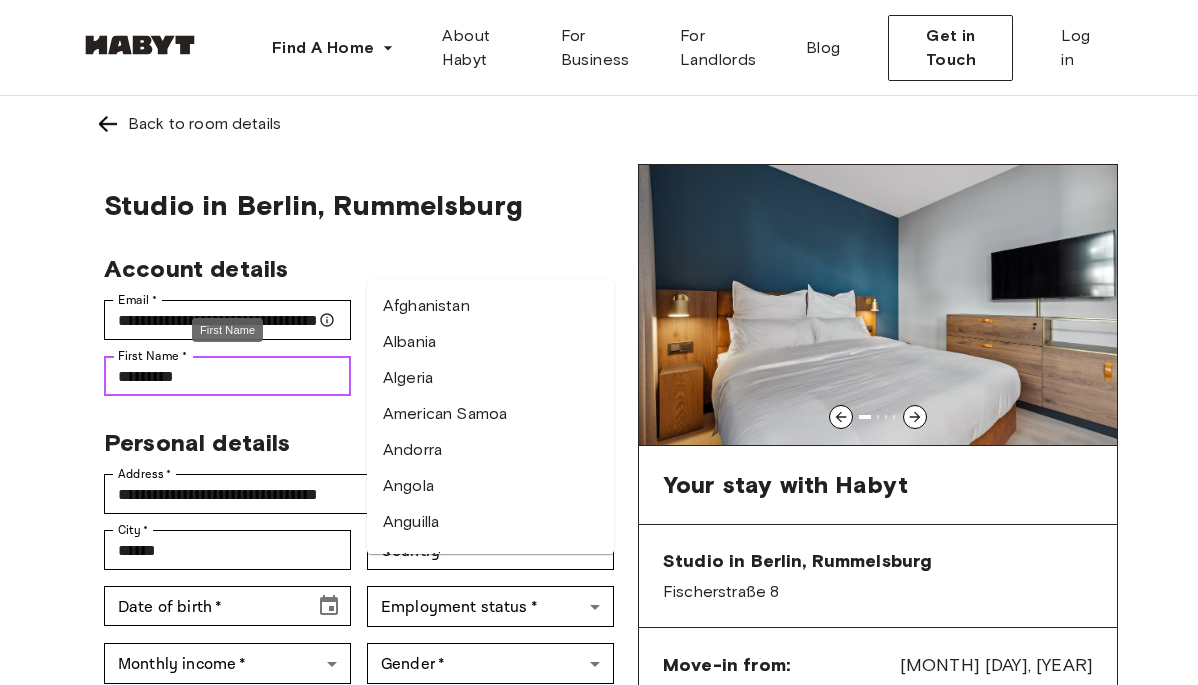 click on "*********" at bounding box center (227, 376) 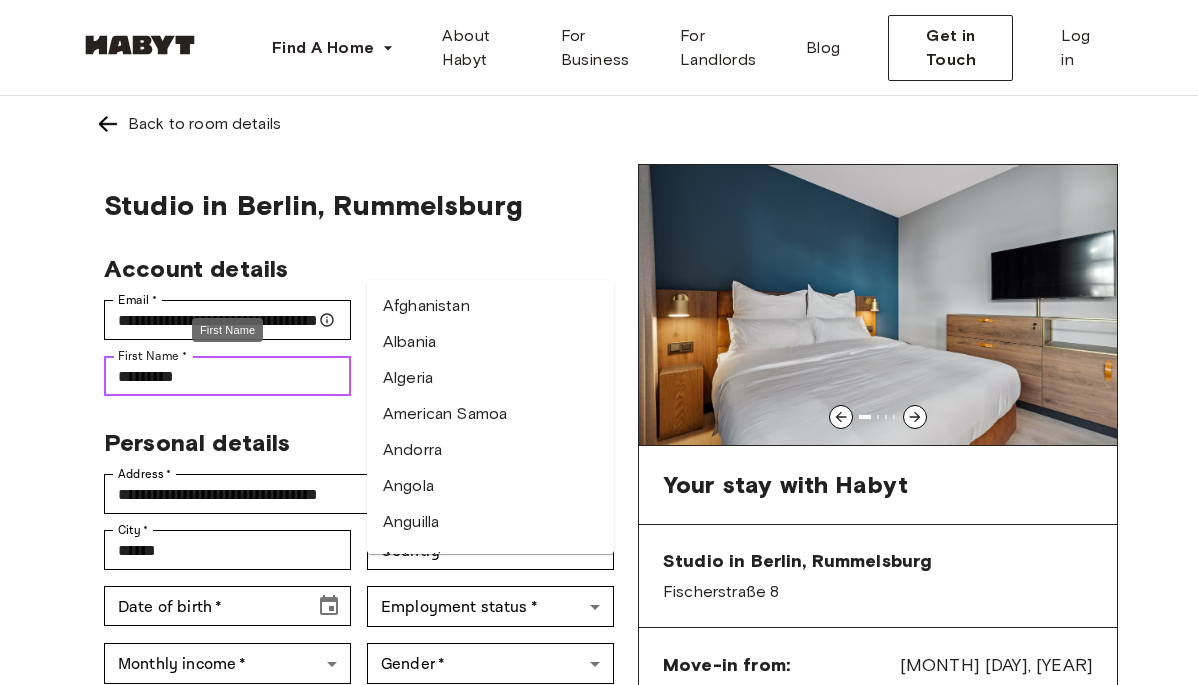 click on "*********" at bounding box center (227, 376) 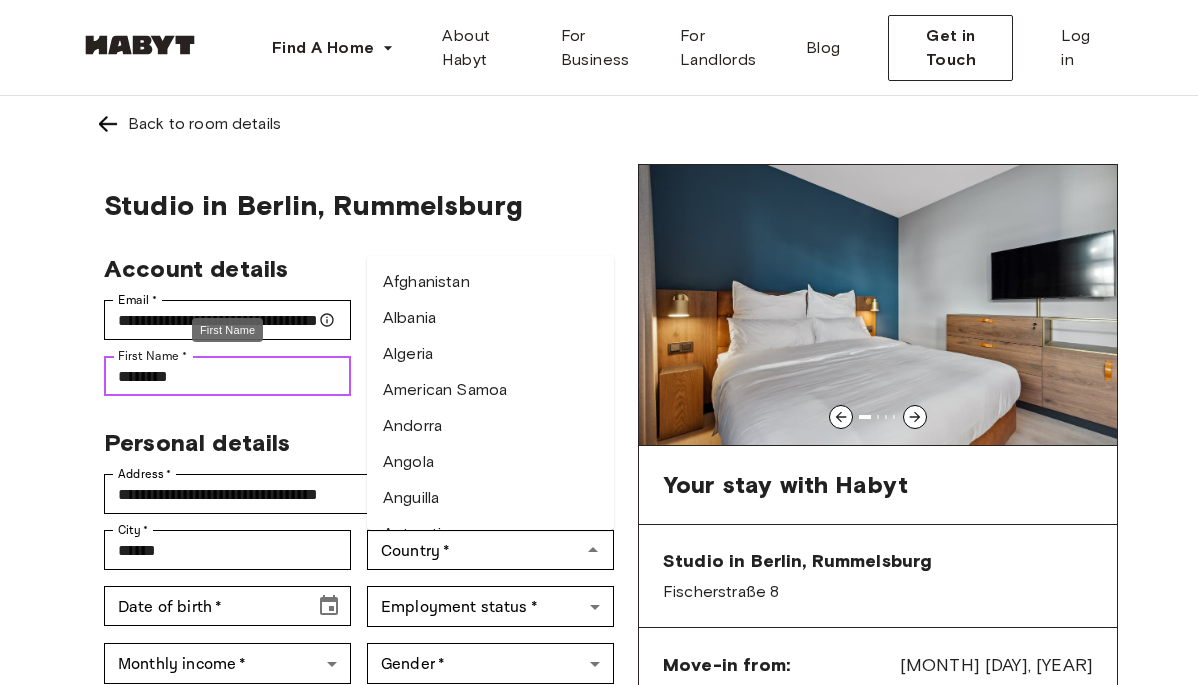 type on "*********" 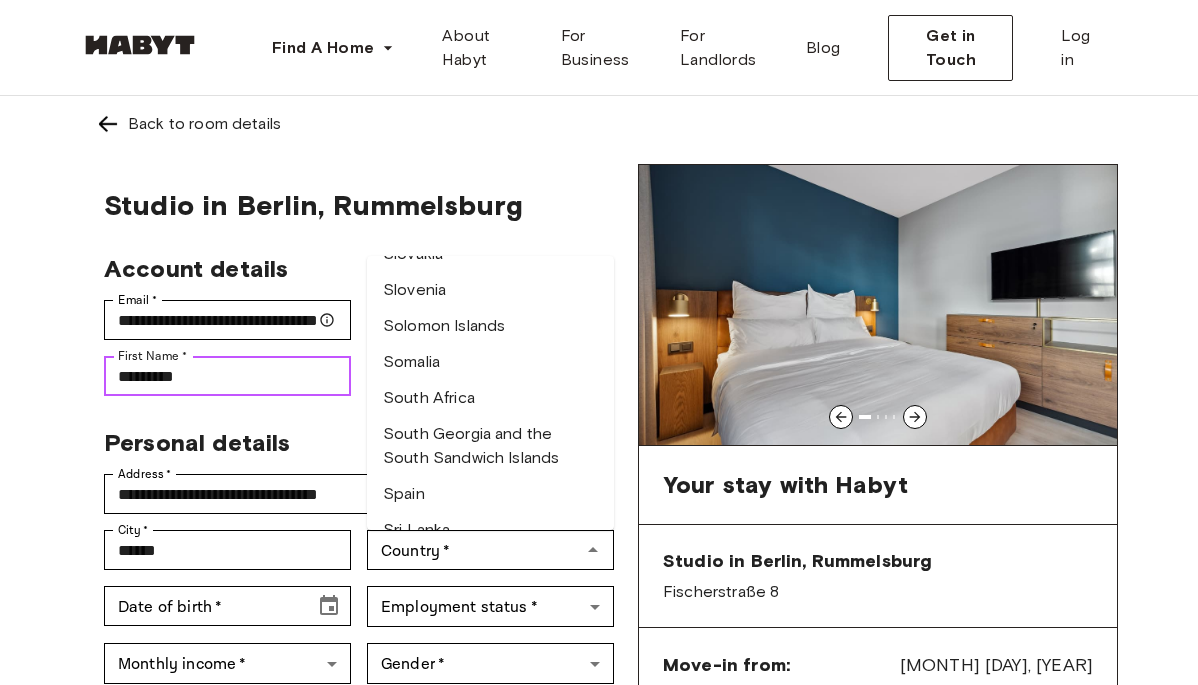 scroll, scrollTop: 7037, scrollLeft: 0, axis: vertical 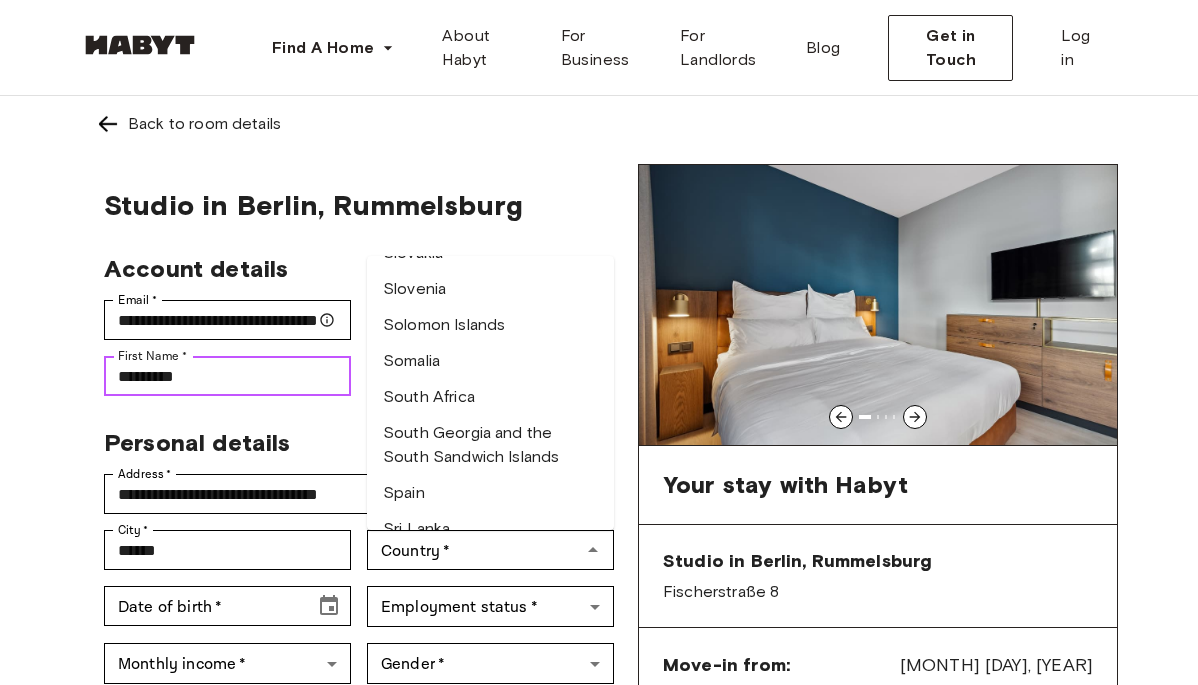 drag, startPoint x: 449, startPoint y: 489, endPoint x: 454, endPoint y: 472, distance: 17.720045 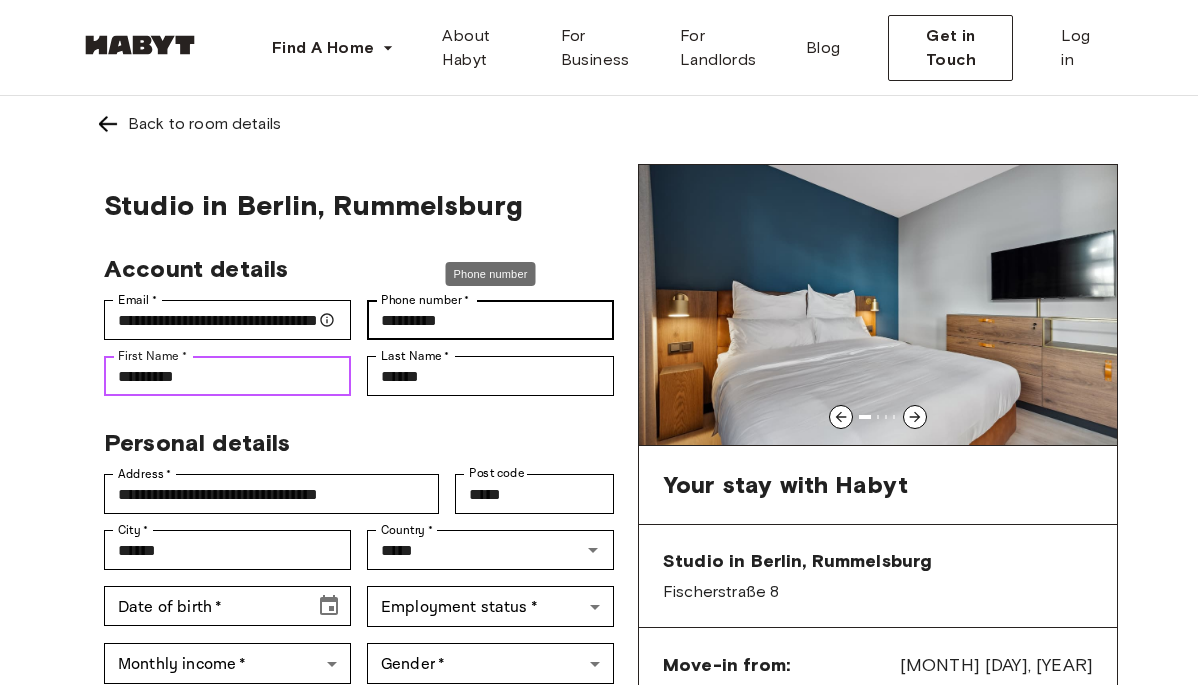 type on "*********" 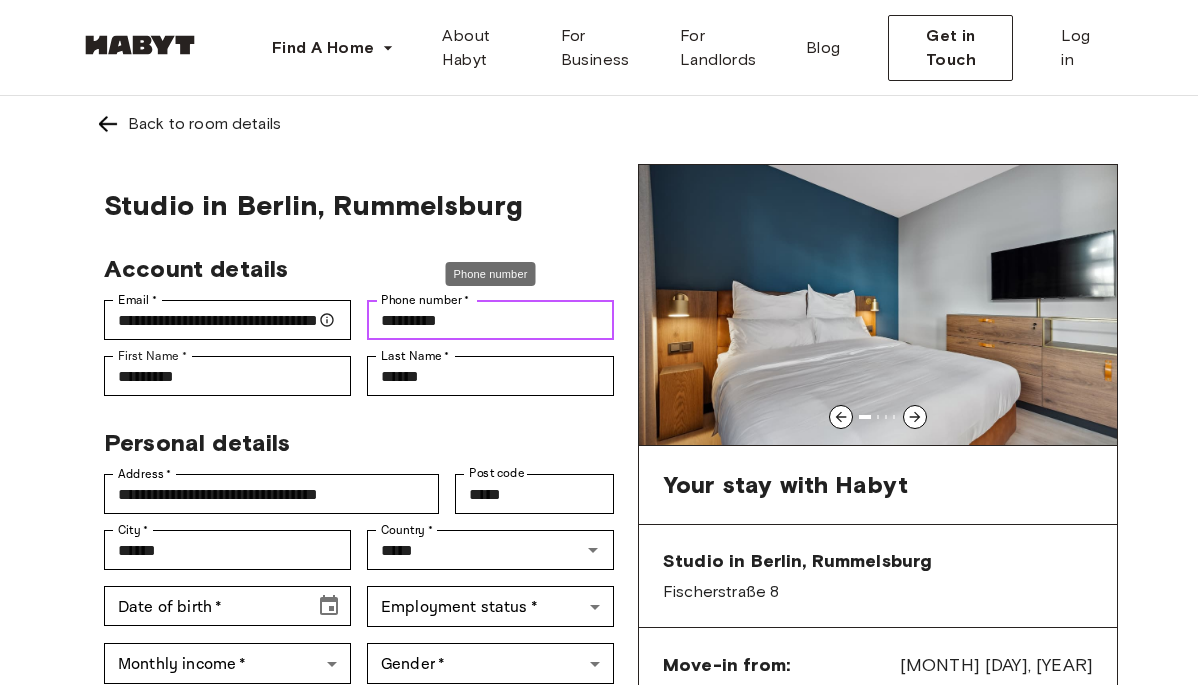 click on "*********" at bounding box center [490, 320] 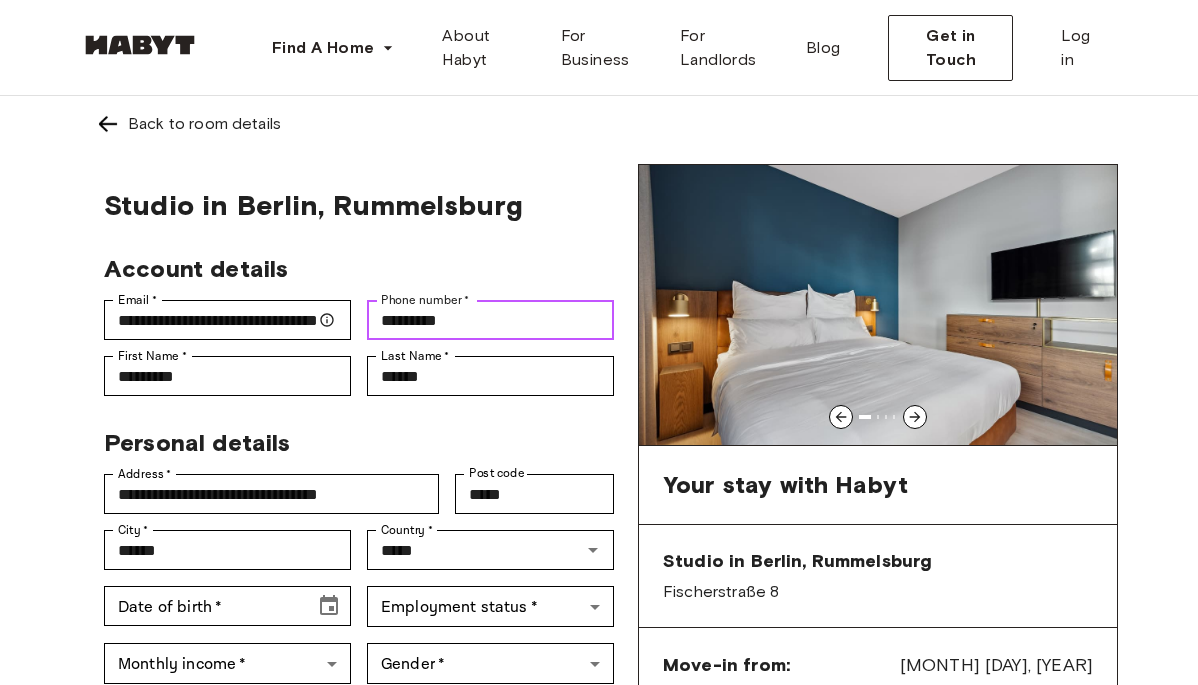drag, startPoint x: 469, startPoint y: 326, endPoint x: 359, endPoint y: 320, distance: 110.16351 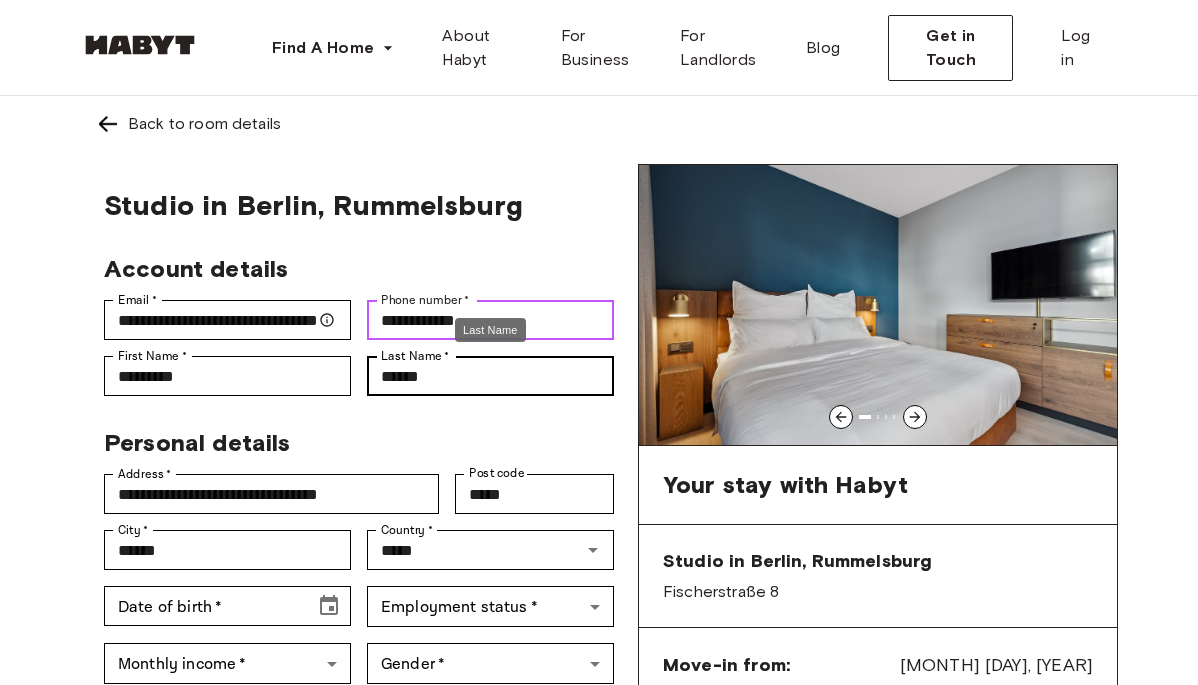 type on "**********" 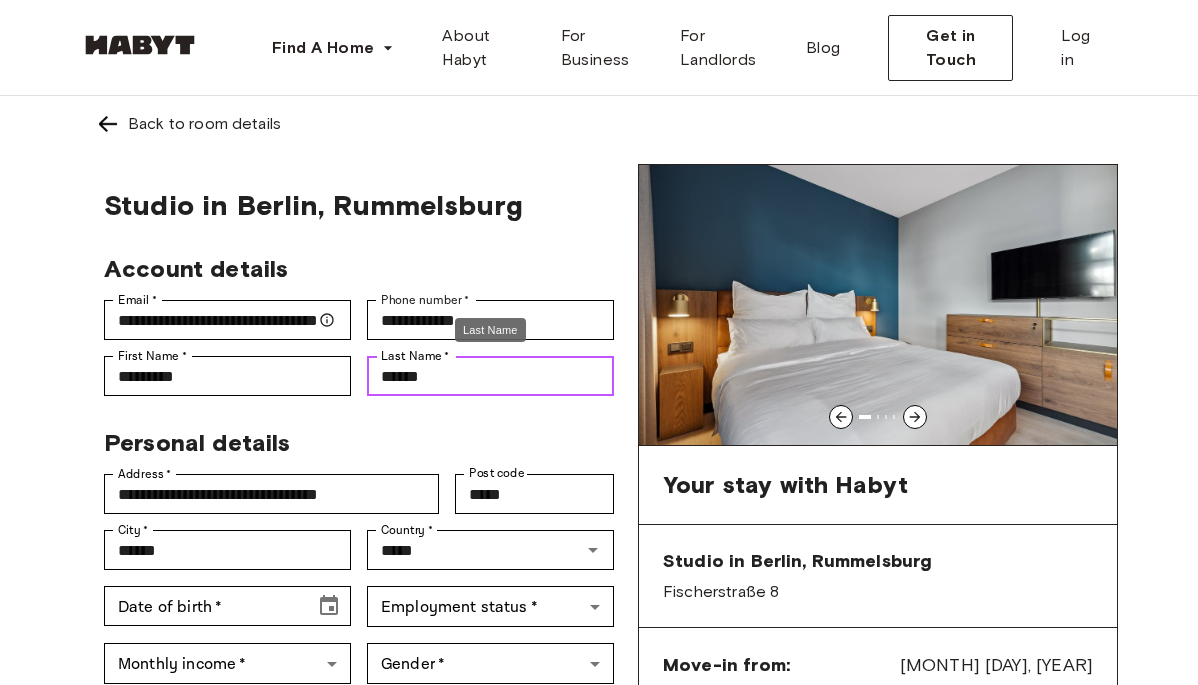 click on "******" at bounding box center (490, 376) 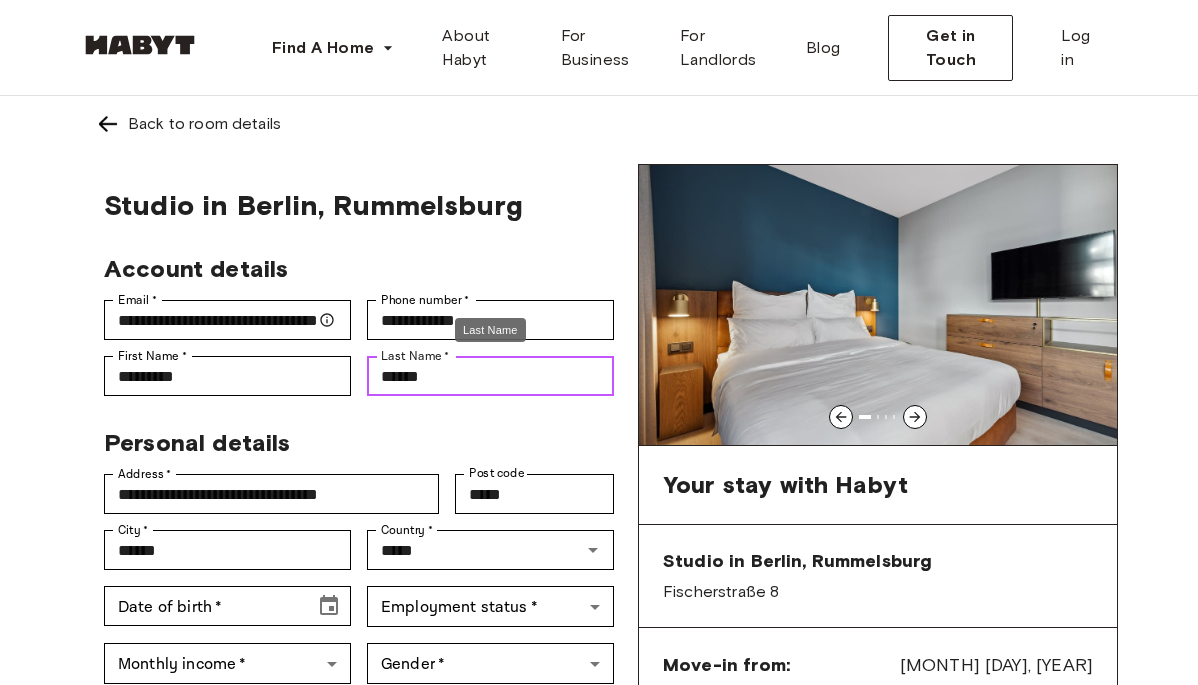 click on "******" at bounding box center [490, 376] 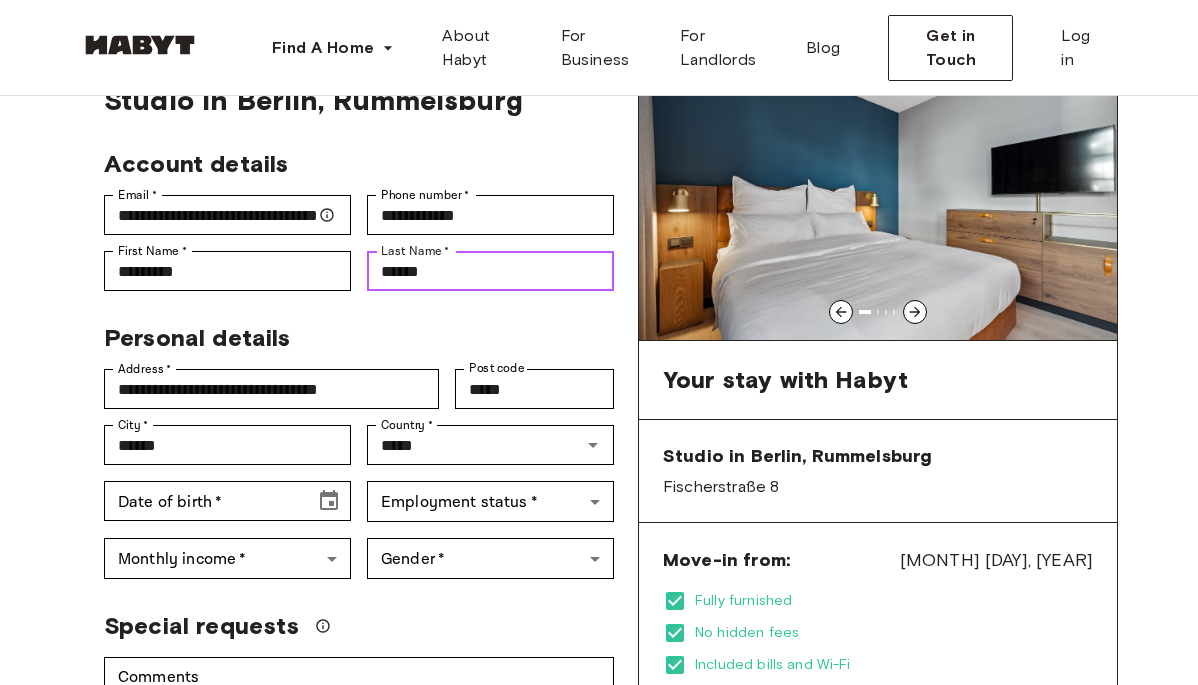 scroll, scrollTop: 107, scrollLeft: 0, axis: vertical 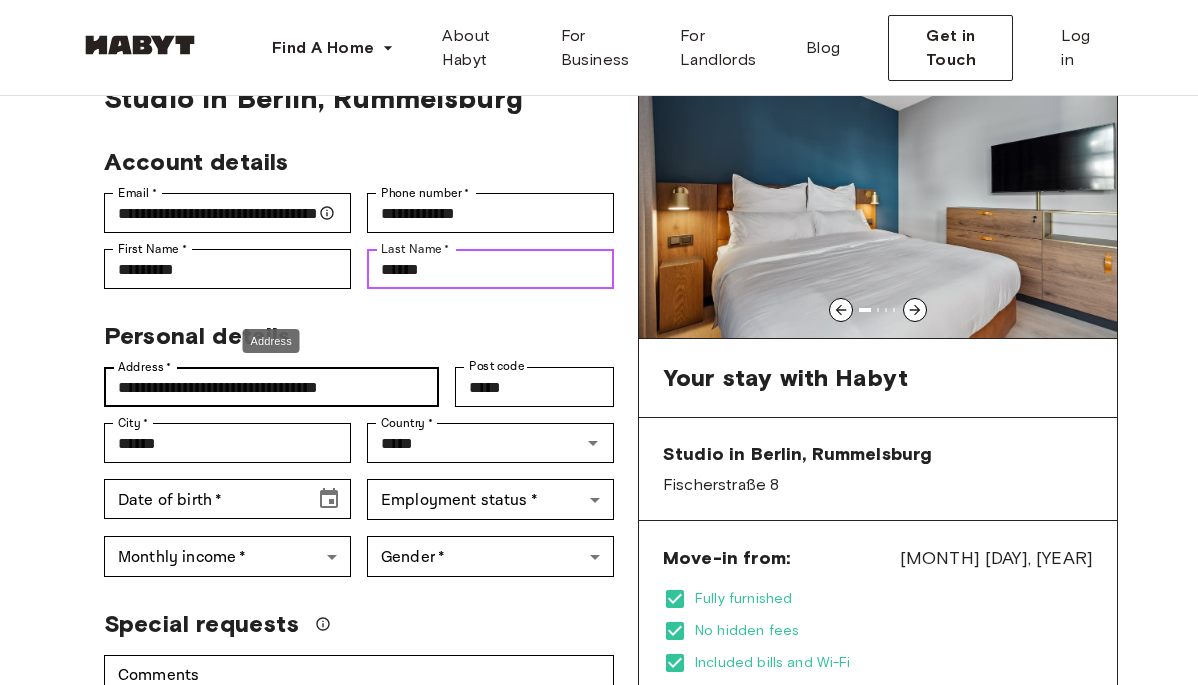 type on "******" 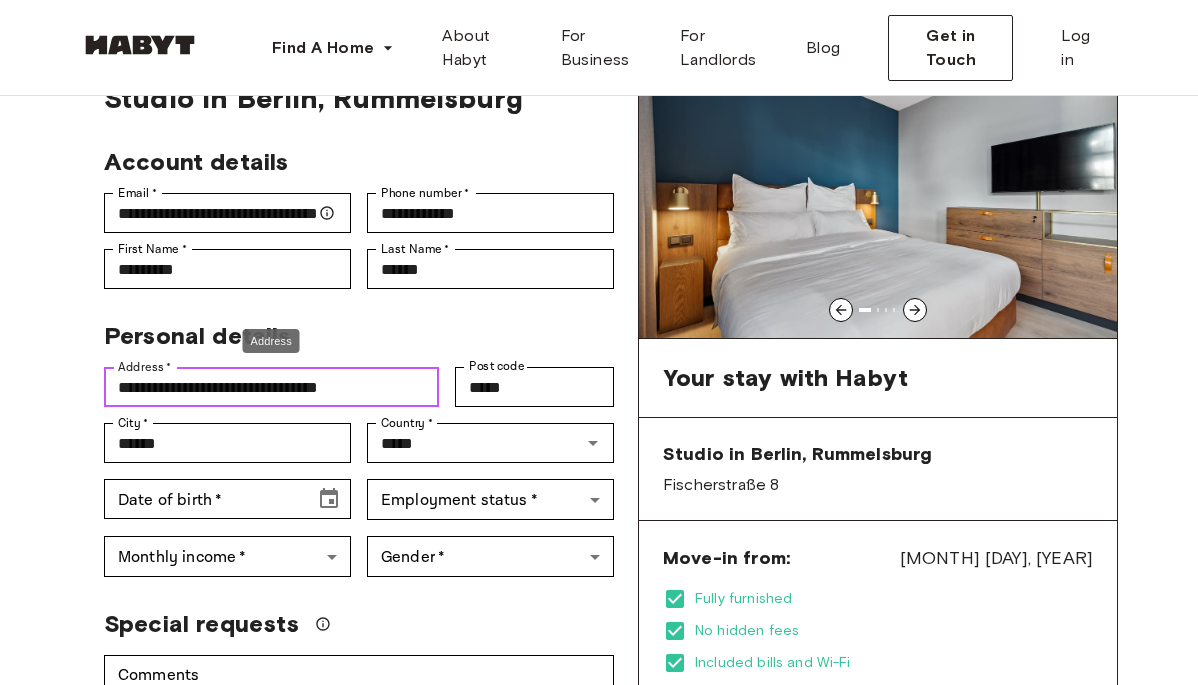 click on "**********" at bounding box center (271, 387) 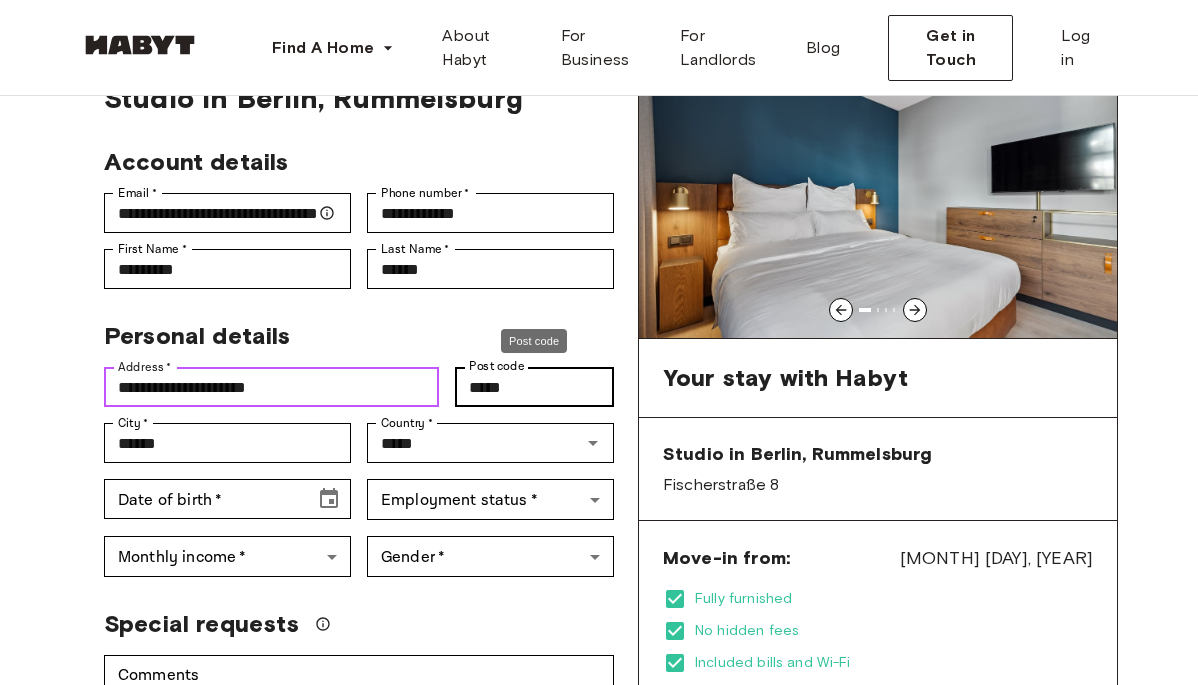 type on "**********" 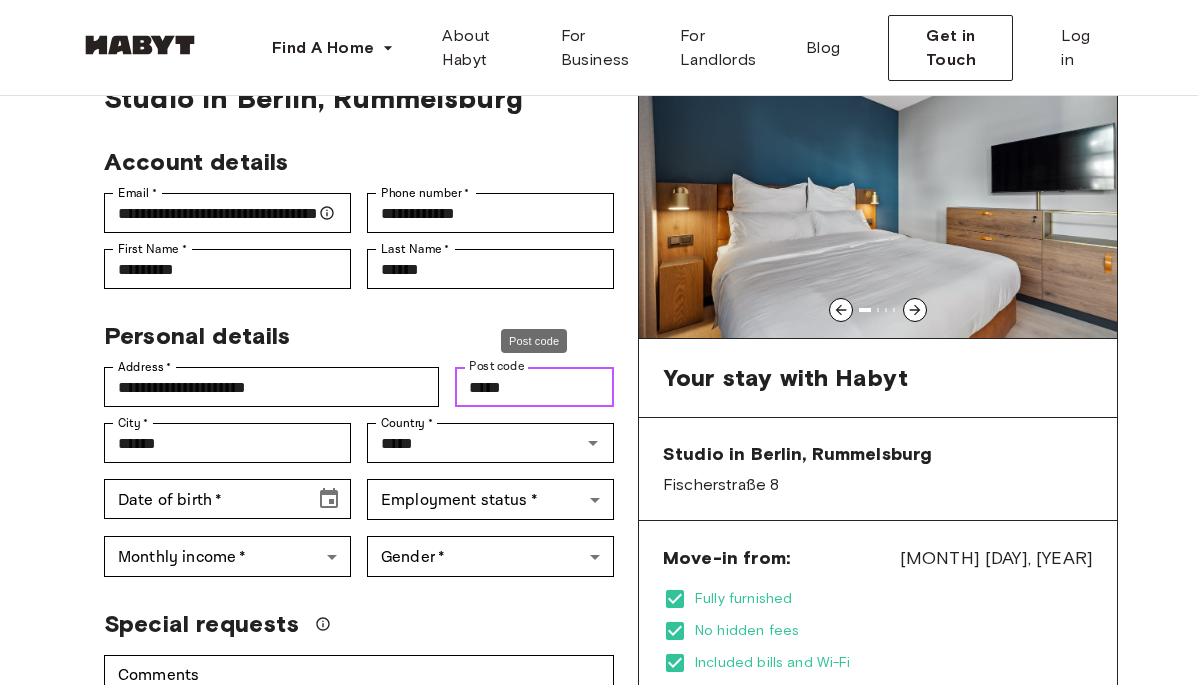 drag, startPoint x: 527, startPoint y: 393, endPoint x: 498, endPoint y: 390, distance: 29.15476 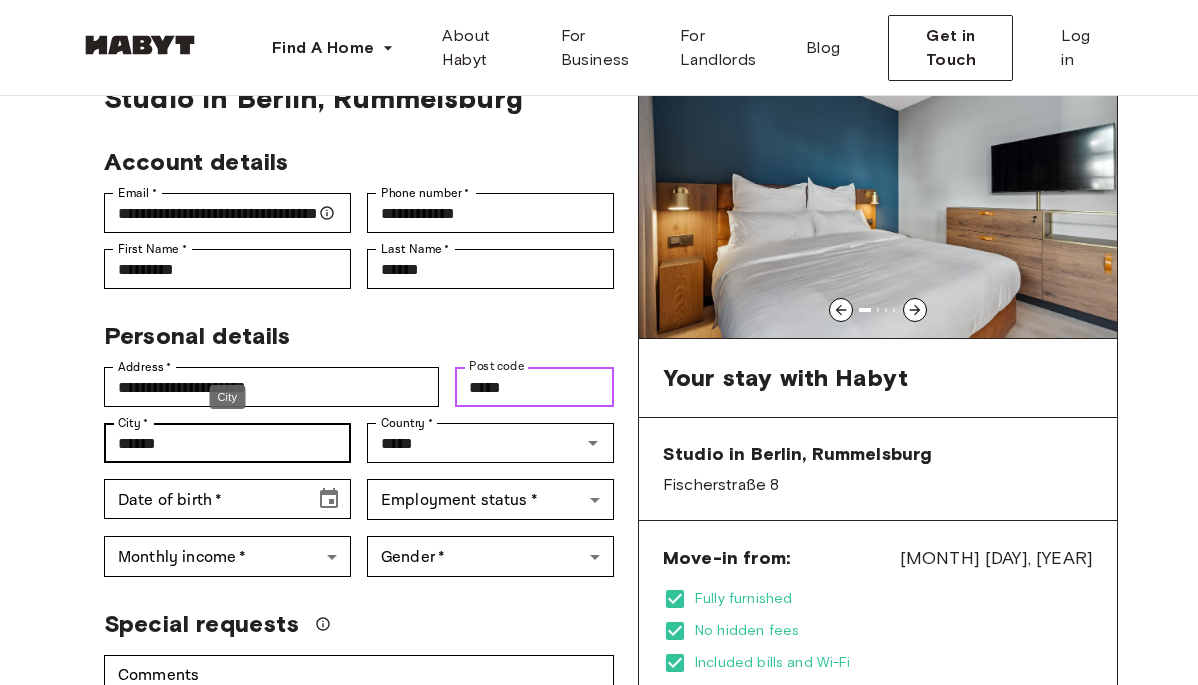 type on "*****" 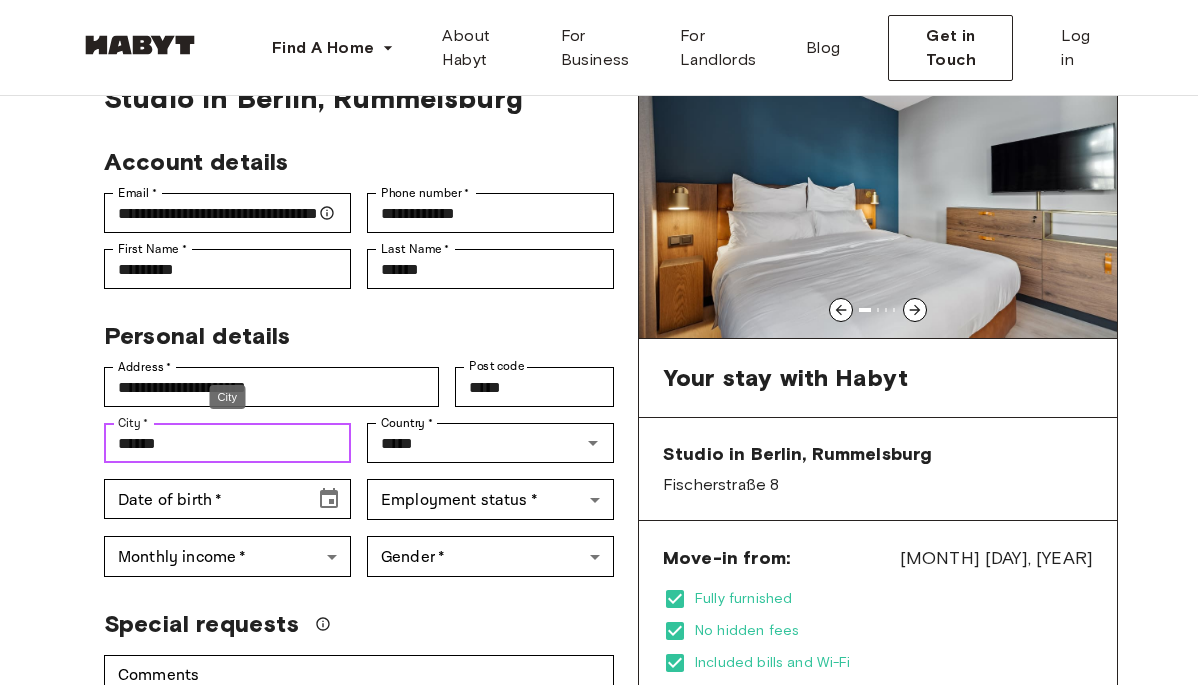 click on "******" at bounding box center [227, 443] 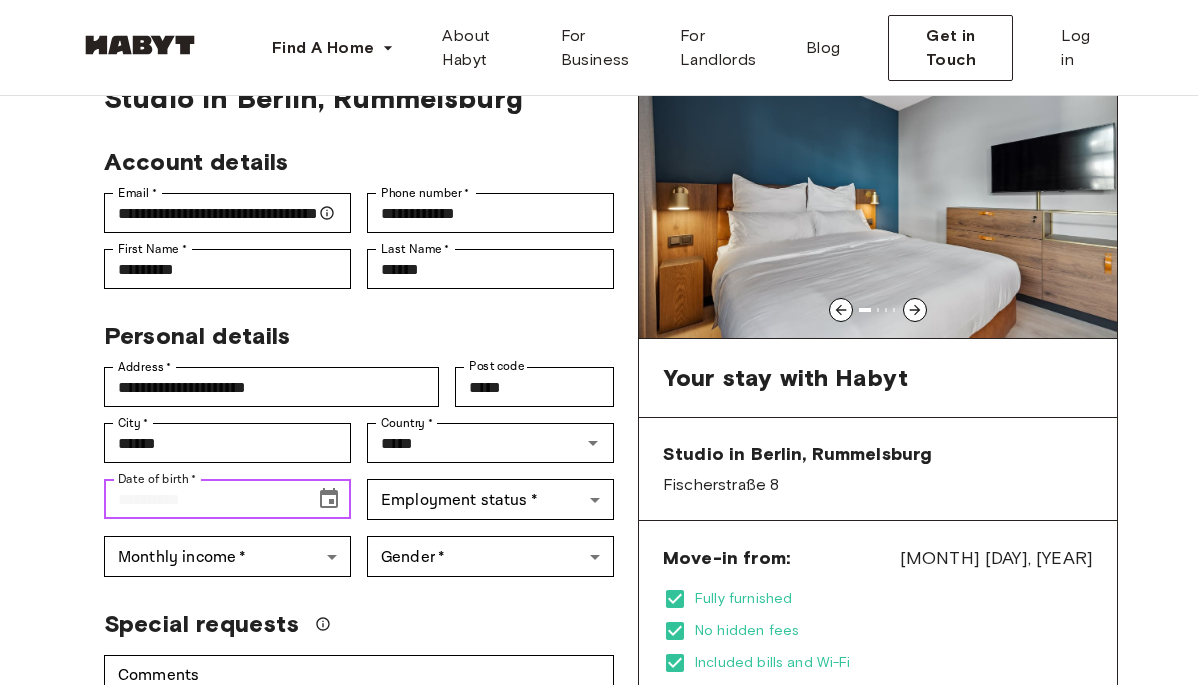 click on "Date of birth   * Date of birth   *" at bounding box center [227, 499] 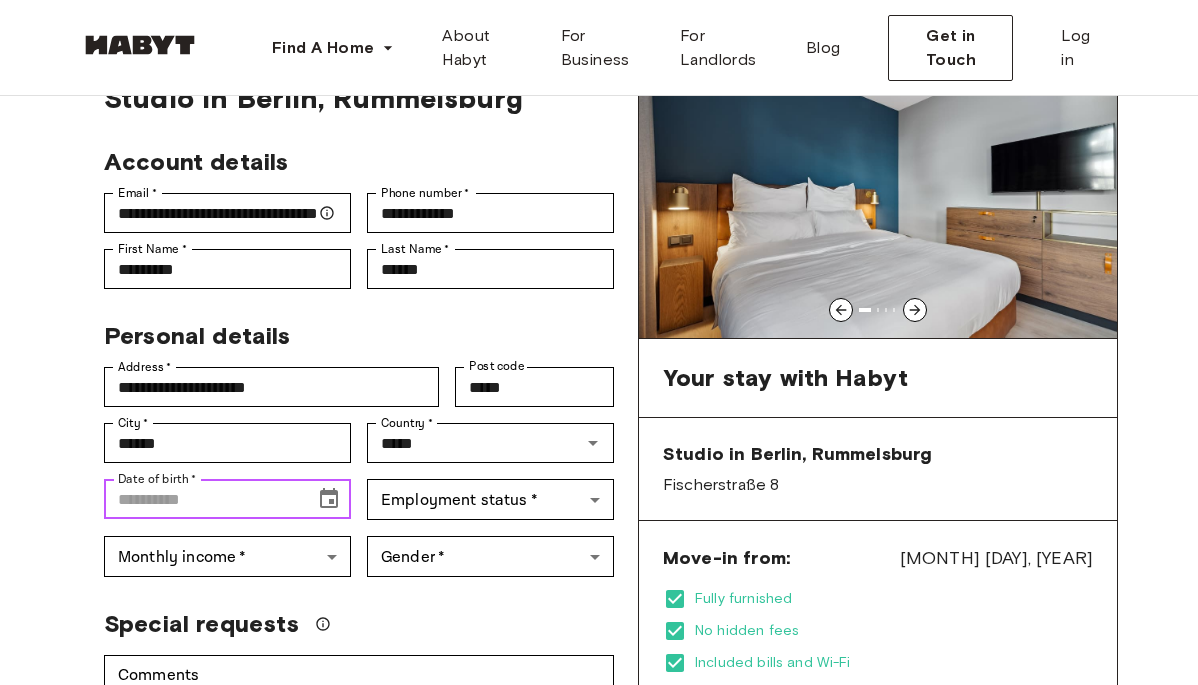 click 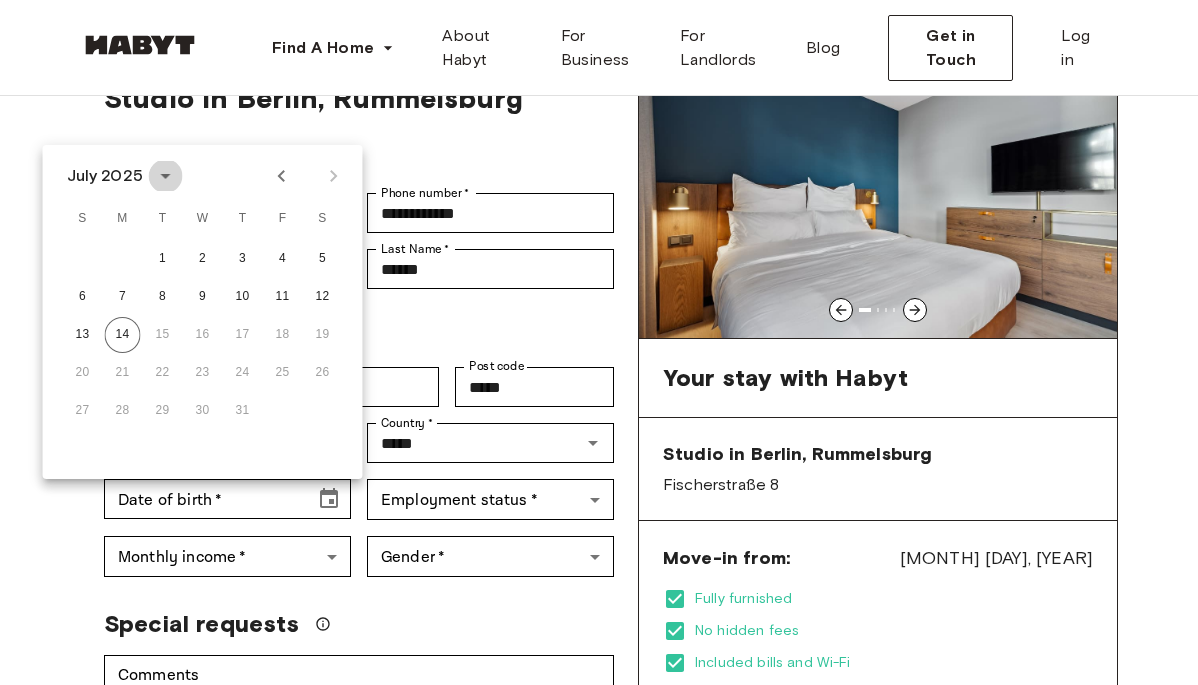 click 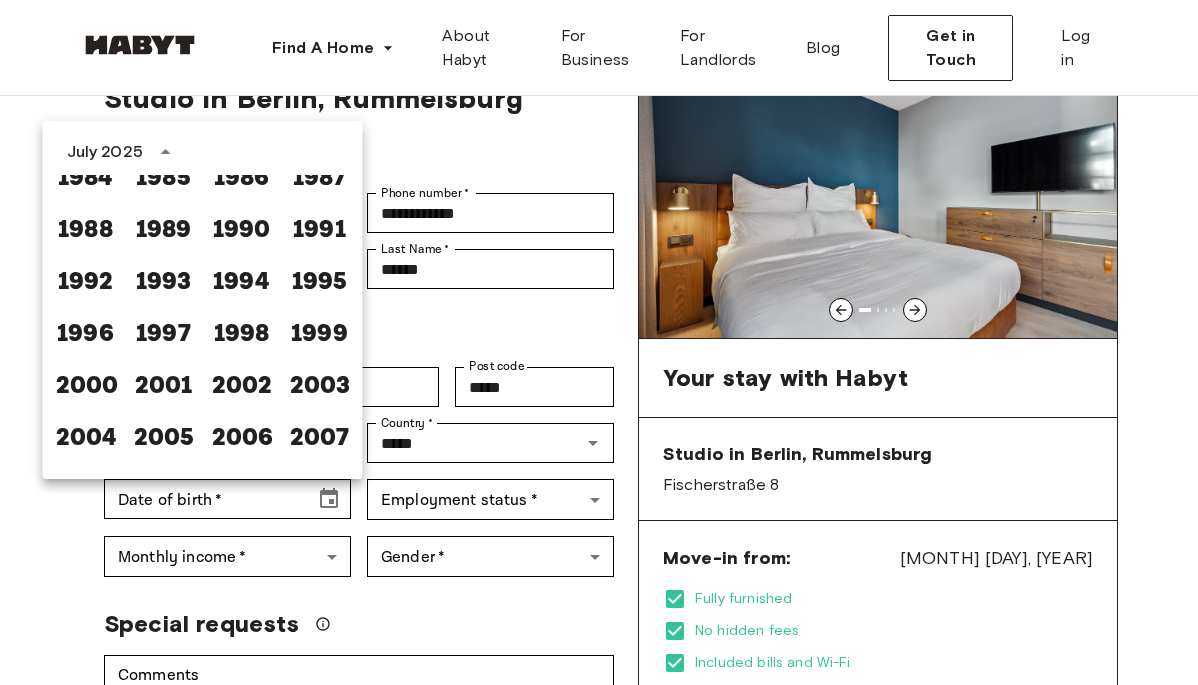 scroll, scrollTop: 1116, scrollLeft: 0, axis: vertical 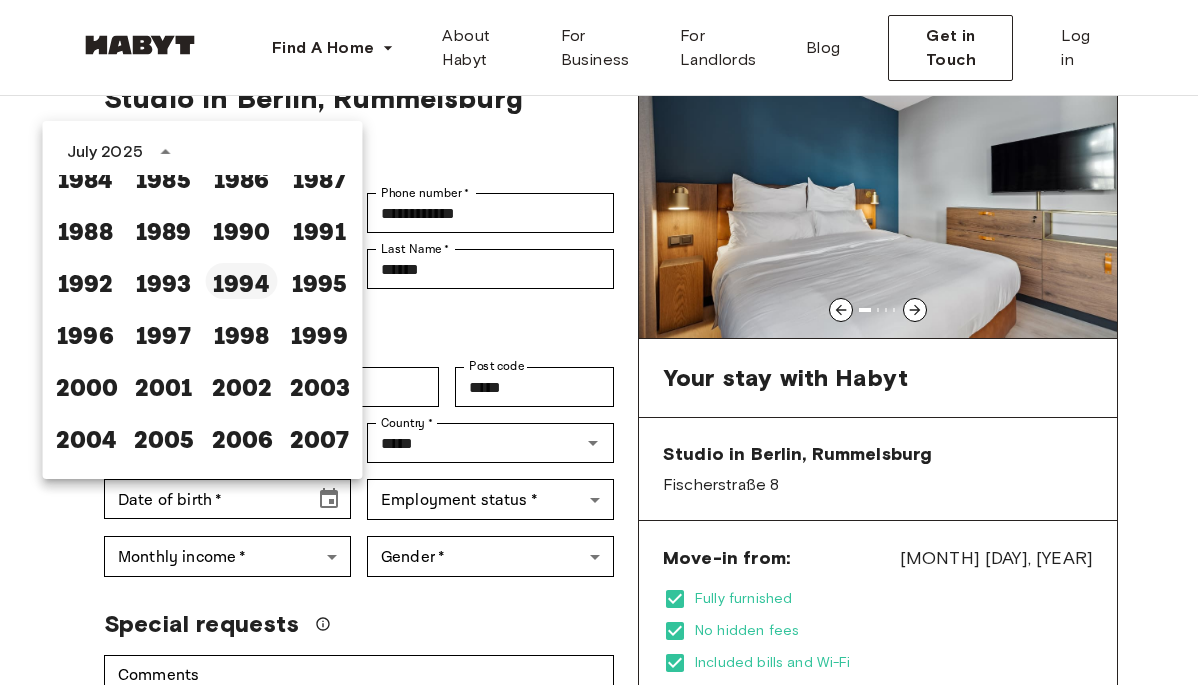 click on "1994" at bounding box center (242, 281) 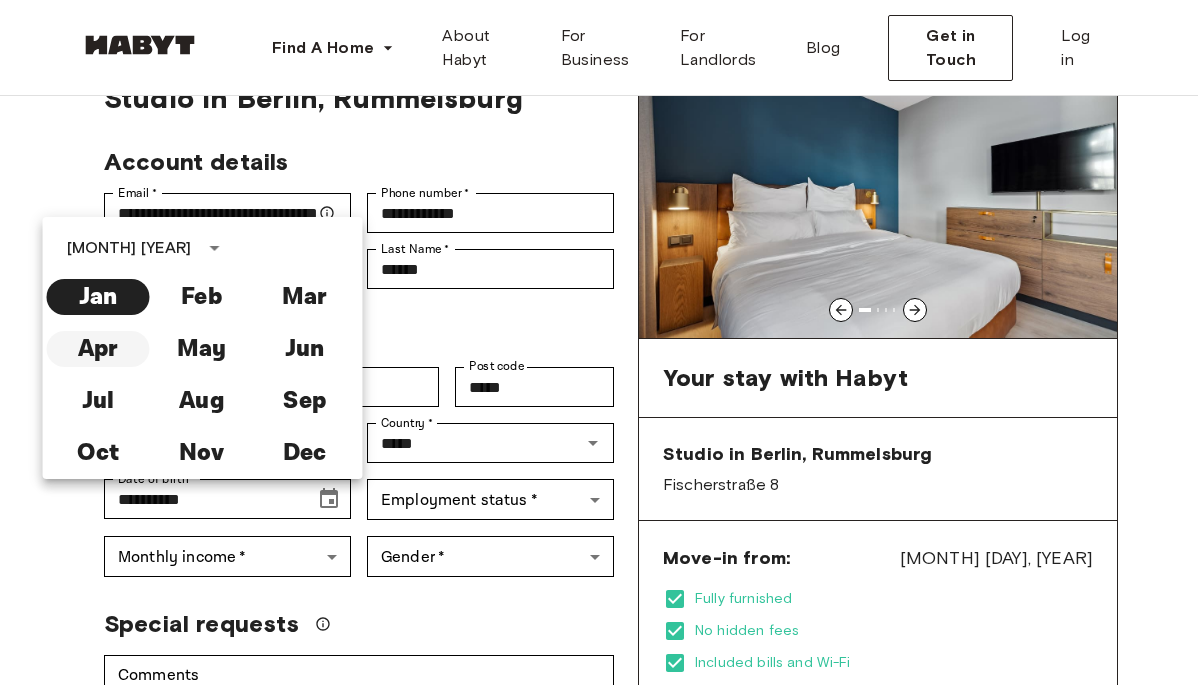 click on "Apr" at bounding box center [98, 349] 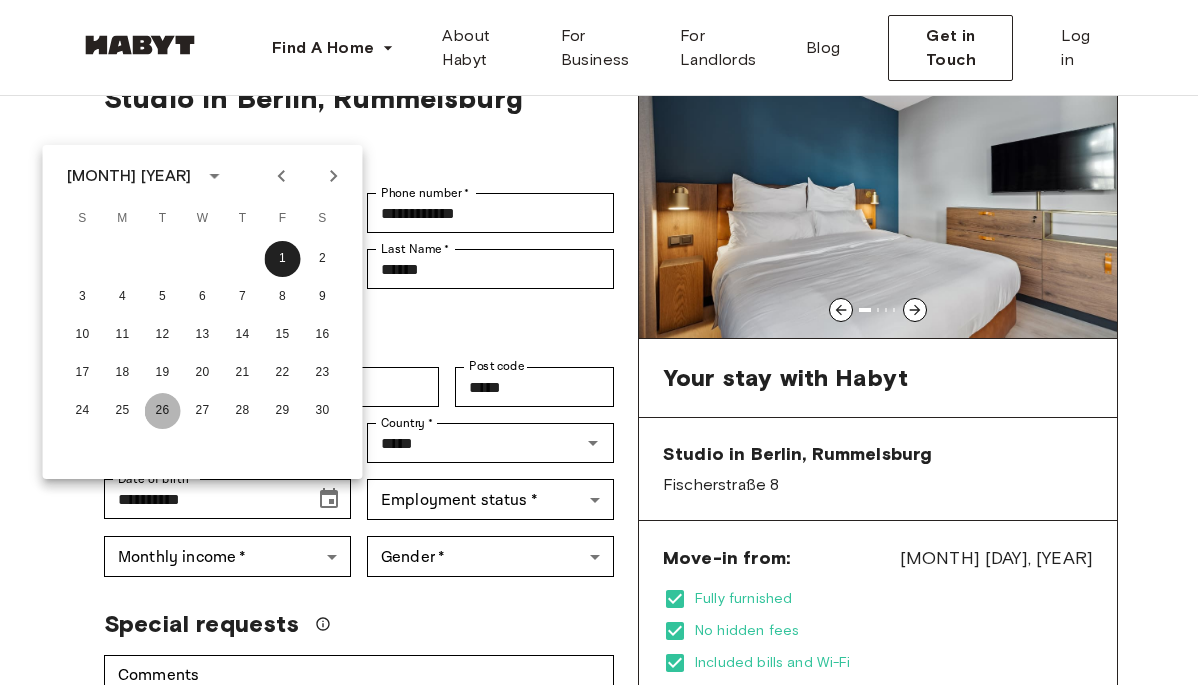 click on "26" at bounding box center (163, 411) 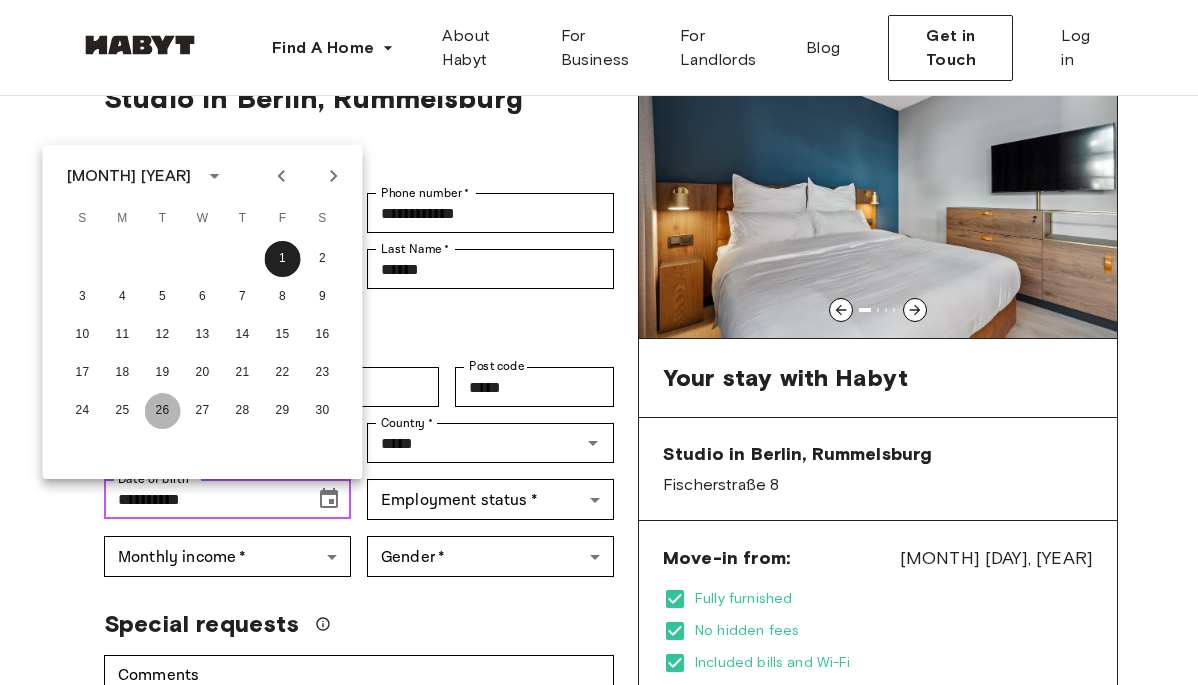 type on "**********" 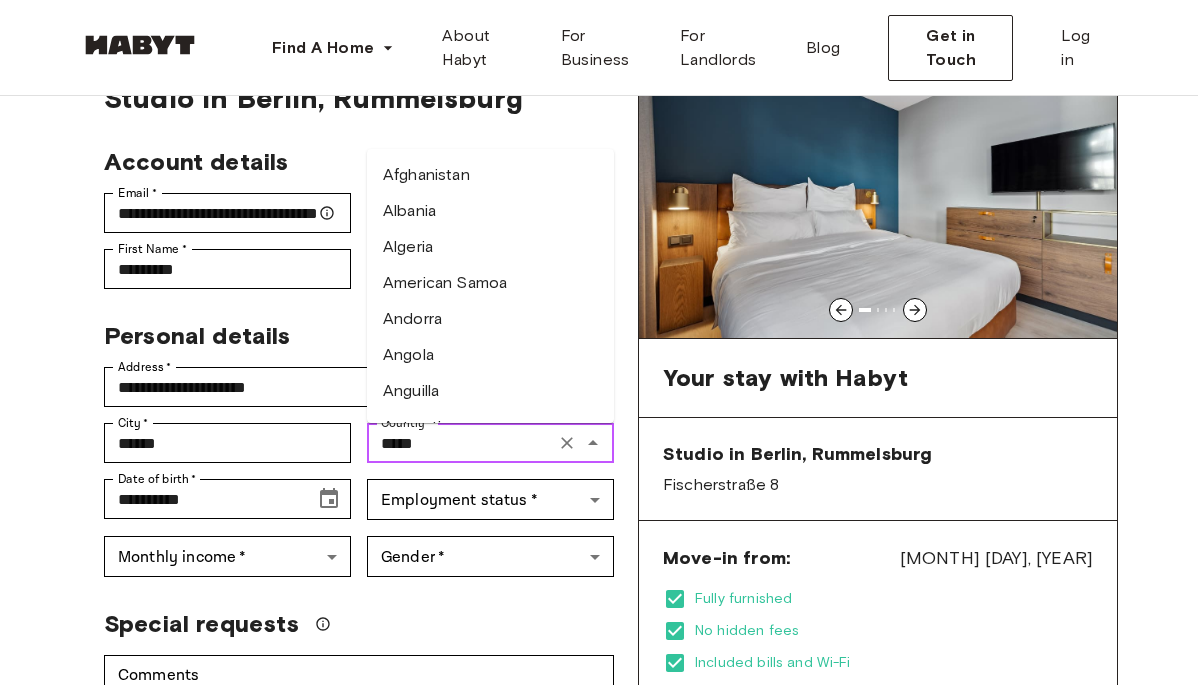 click on "*****" at bounding box center [461, 443] 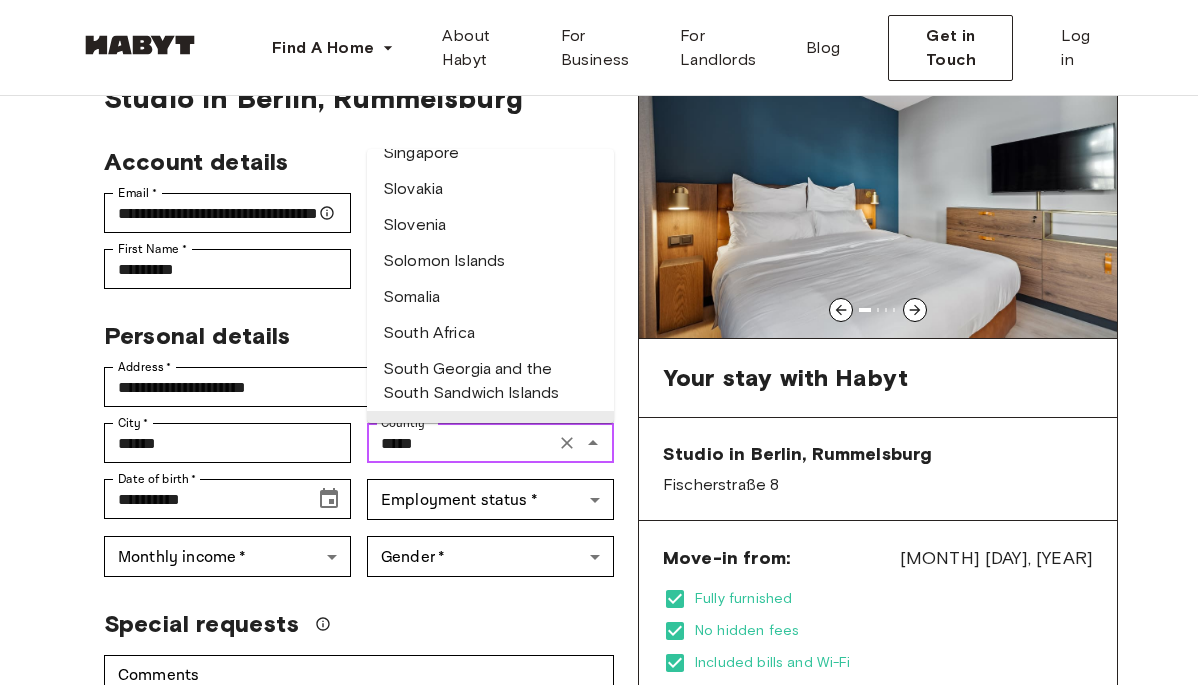 click 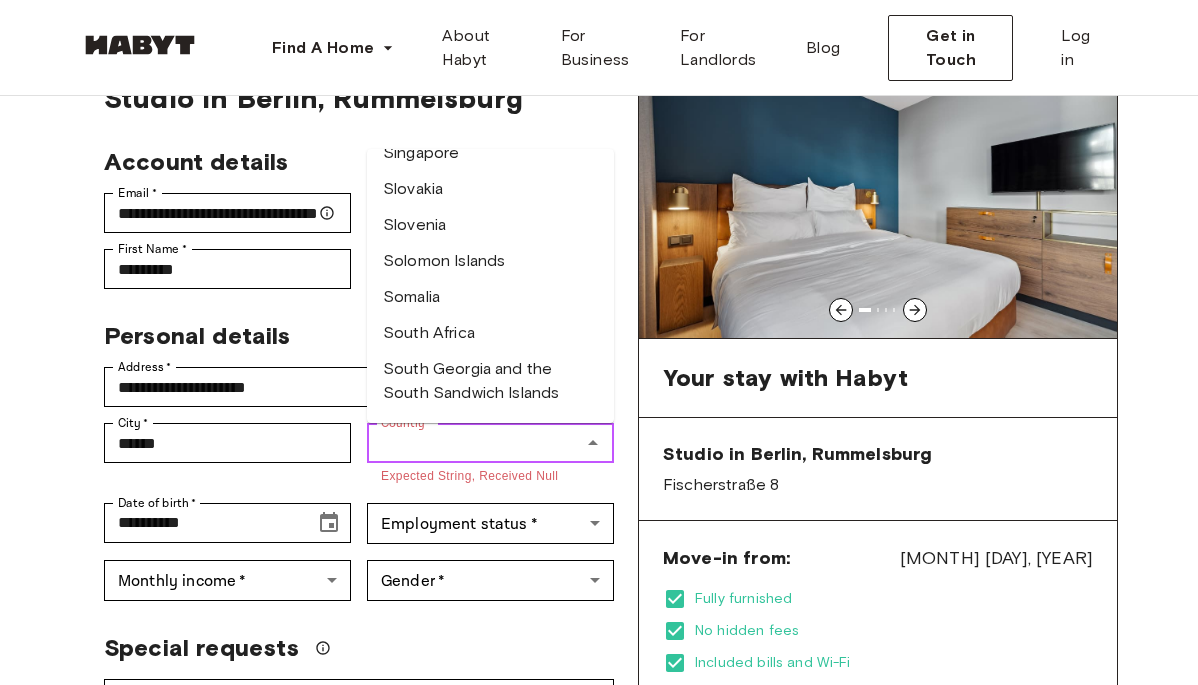 scroll, scrollTop: 0, scrollLeft: 0, axis: both 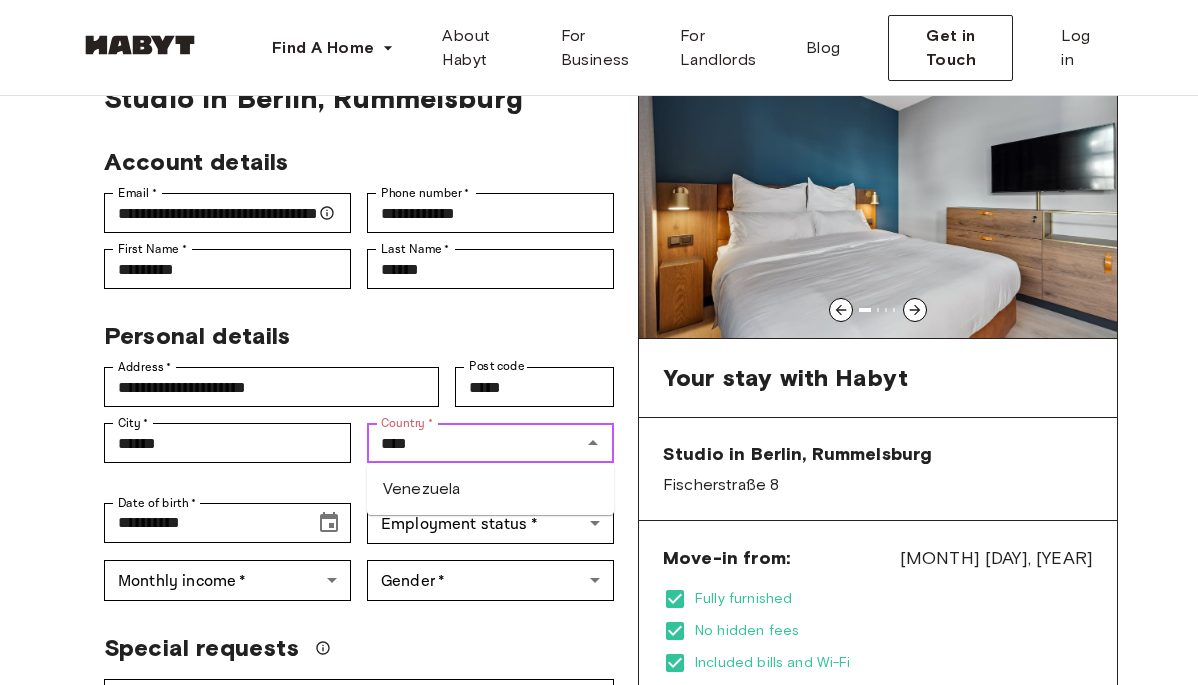 click on "Venezuela" at bounding box center [490, 489] 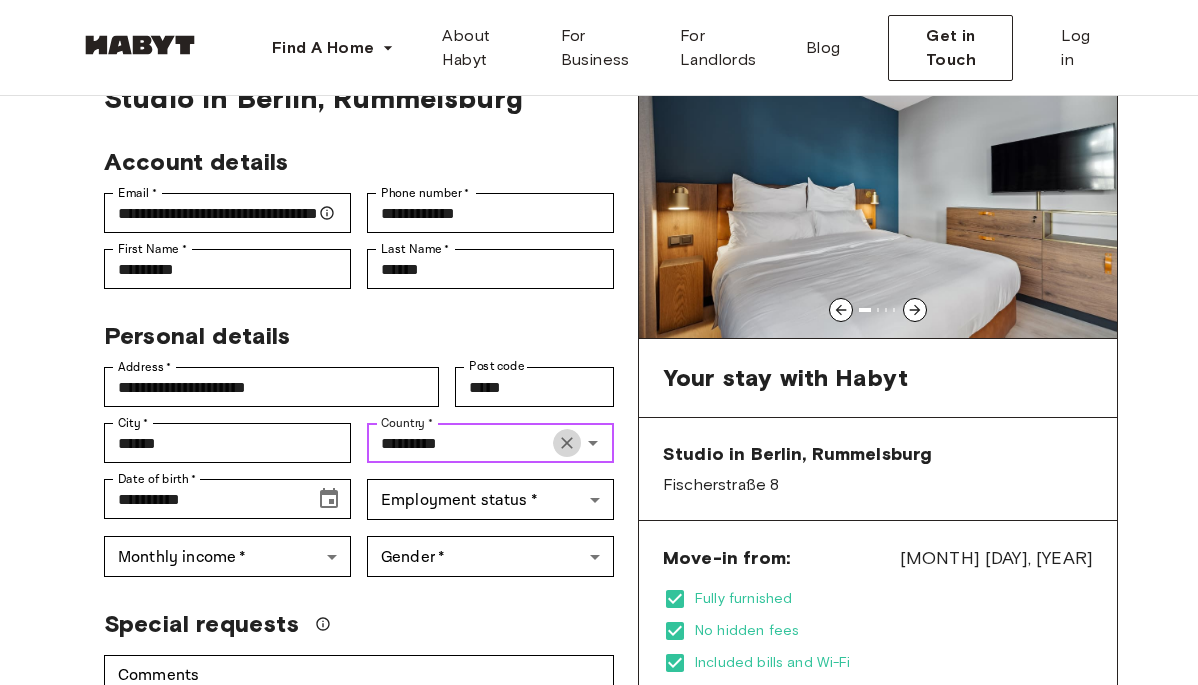 click 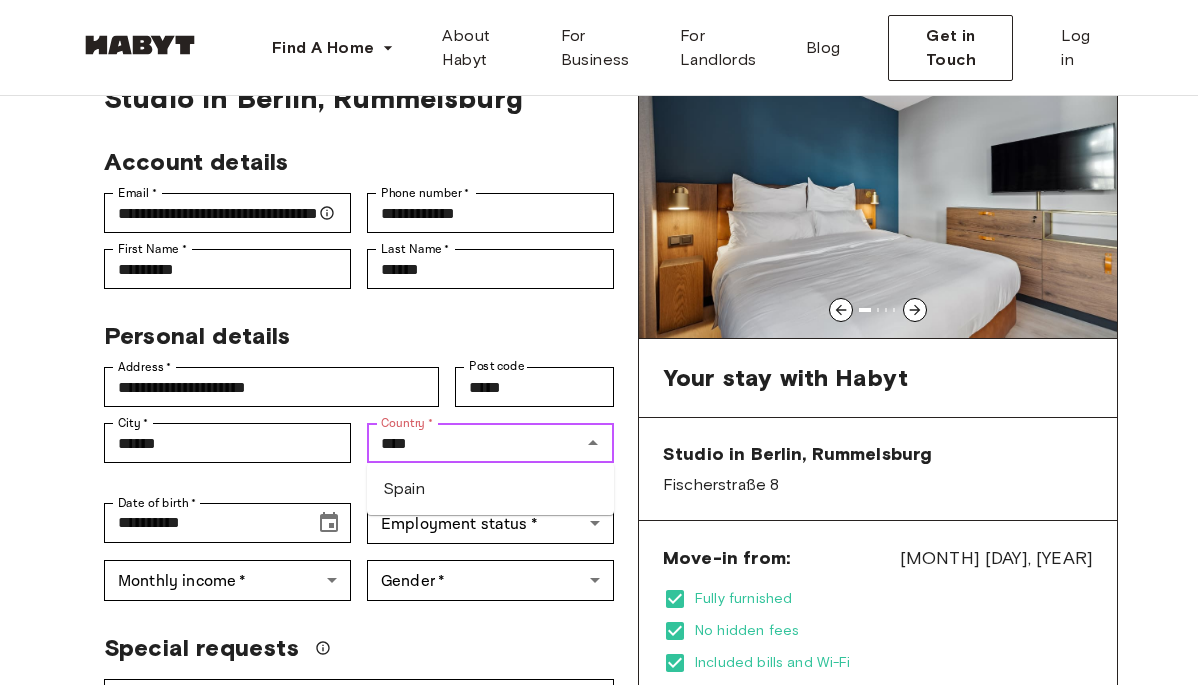 type on "*****" 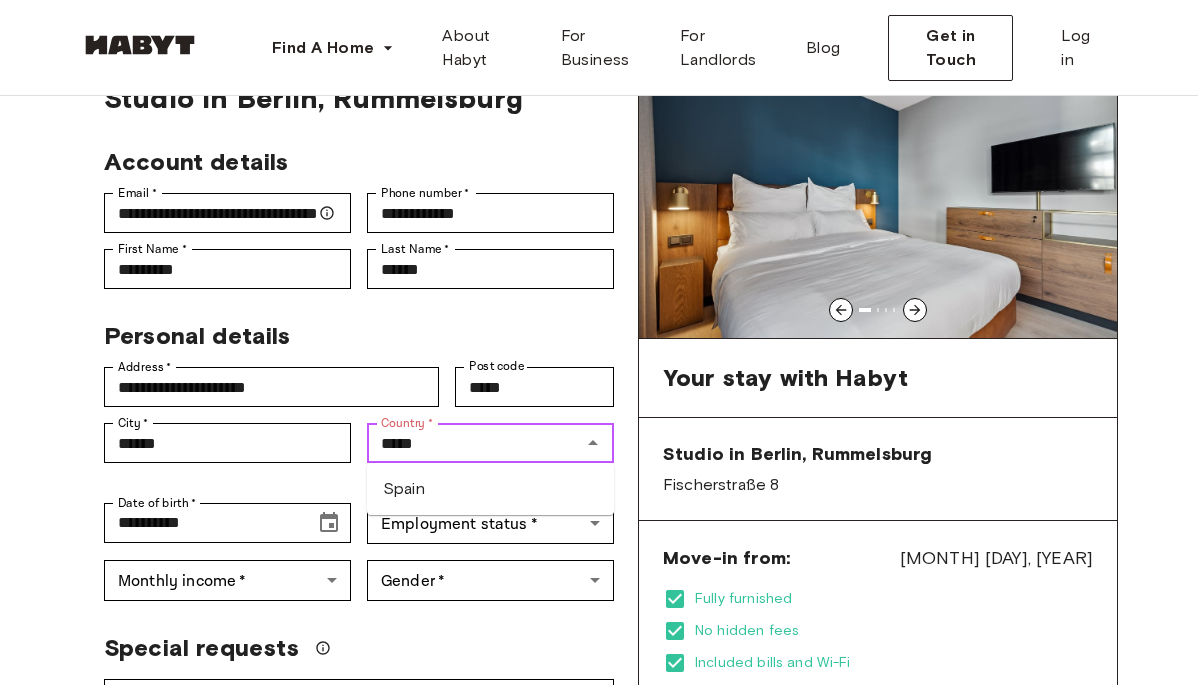 click on "Spain" at bounding box center (490, 489) 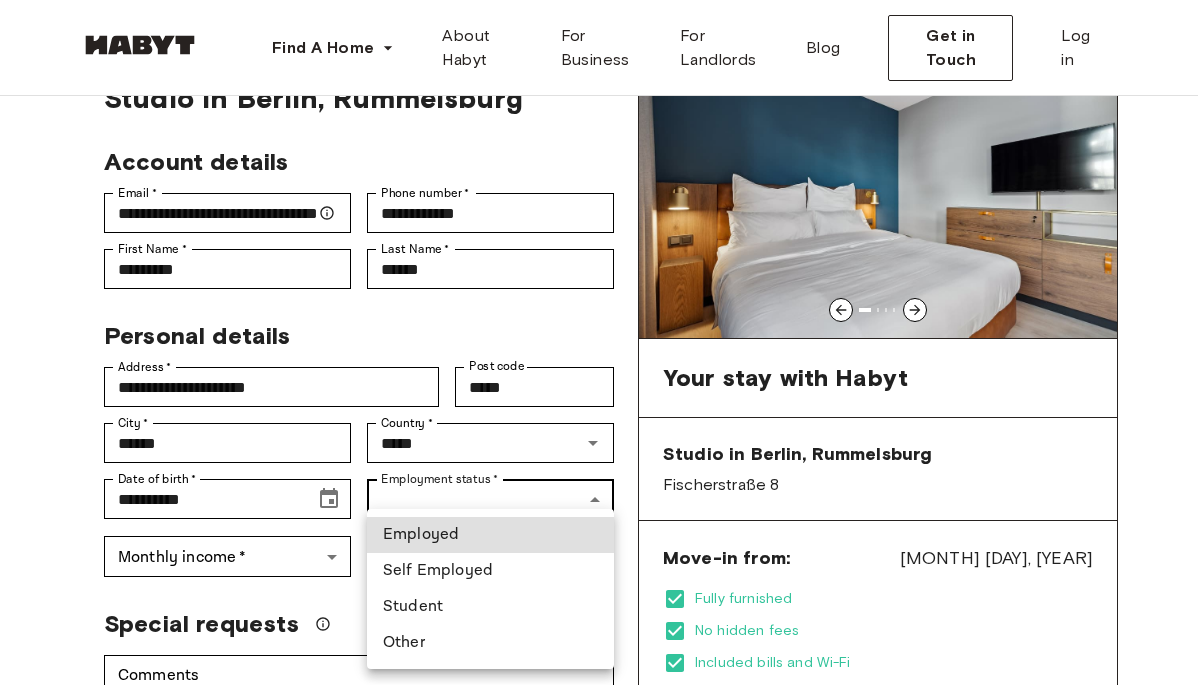 click on "**********" at bounding box center [599, 1155] 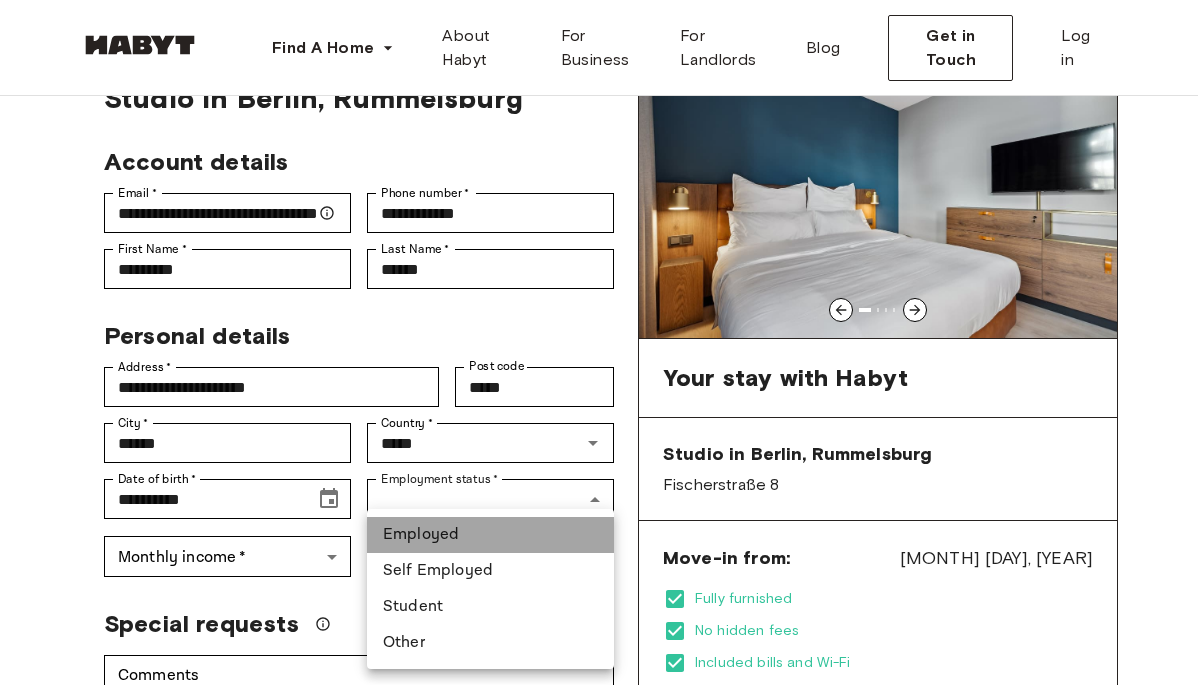click on "Employed" at bounding box center (490, 535) 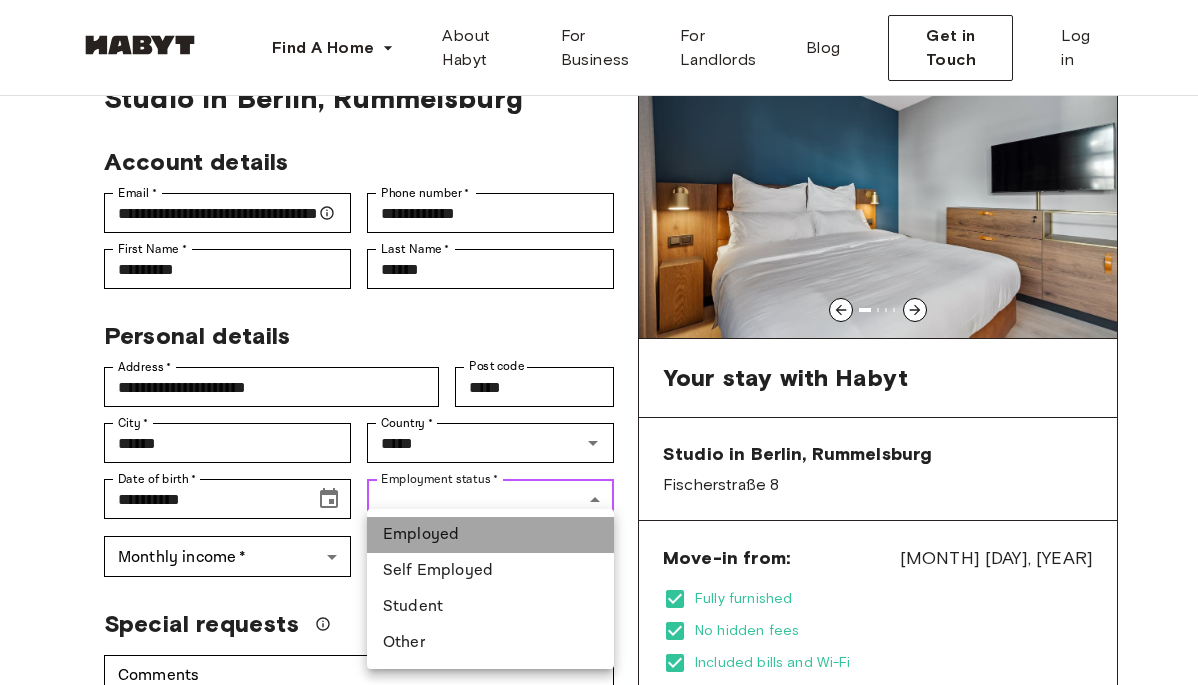 type on "********" 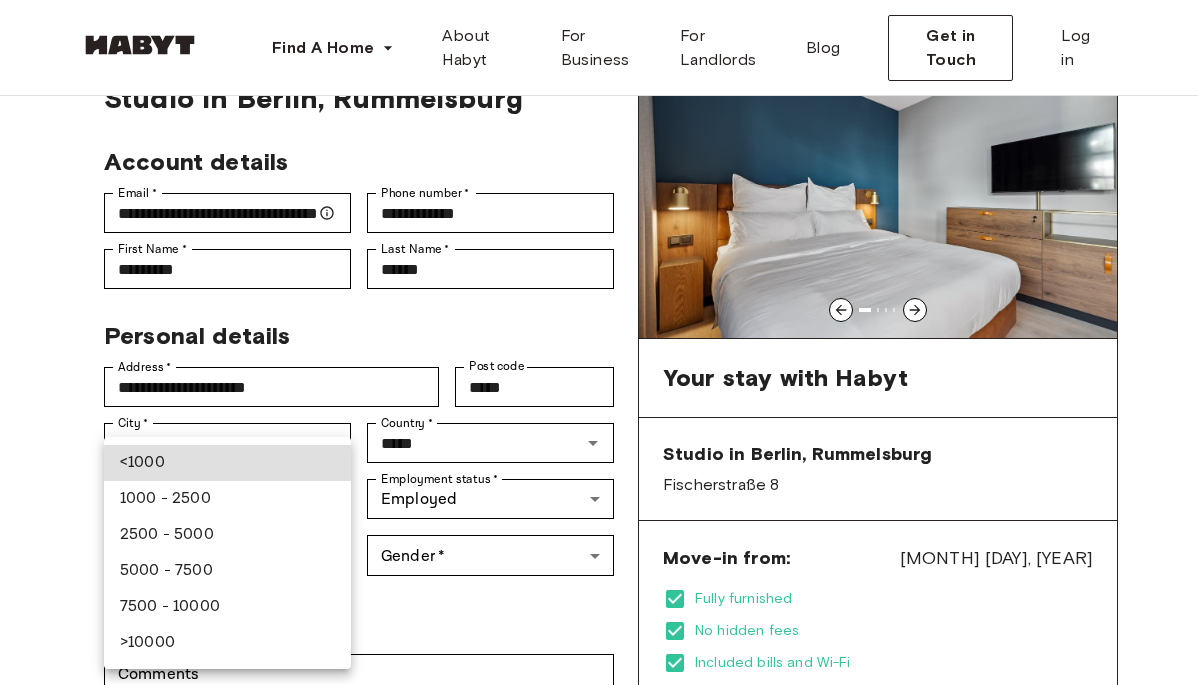 click on "**********" at bounding box center [599, 1155] 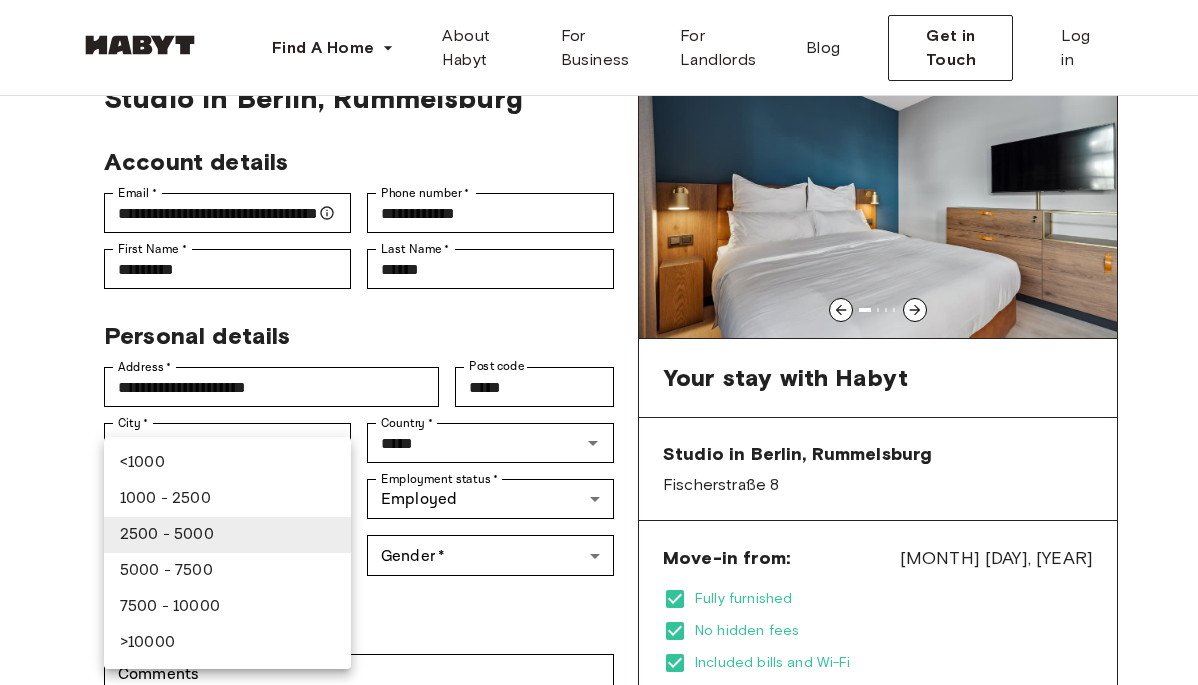 click on "**********" at bounding box center [599, 1155] 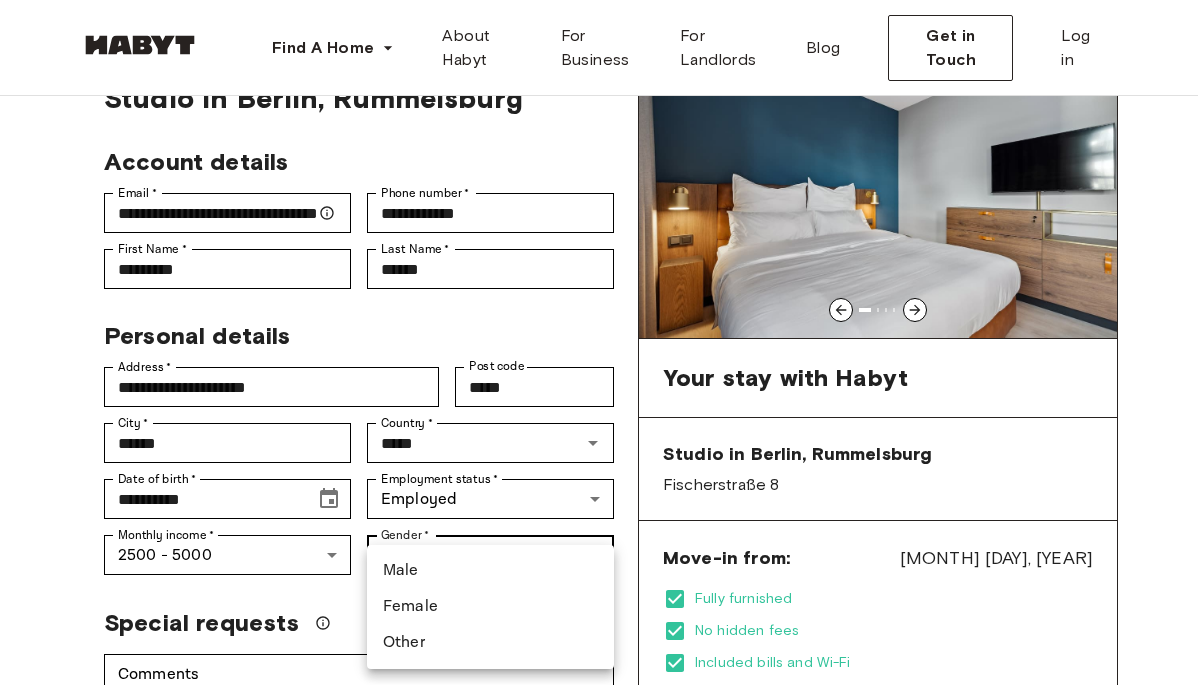 click on "**********" at bounding box center [599, 1155] 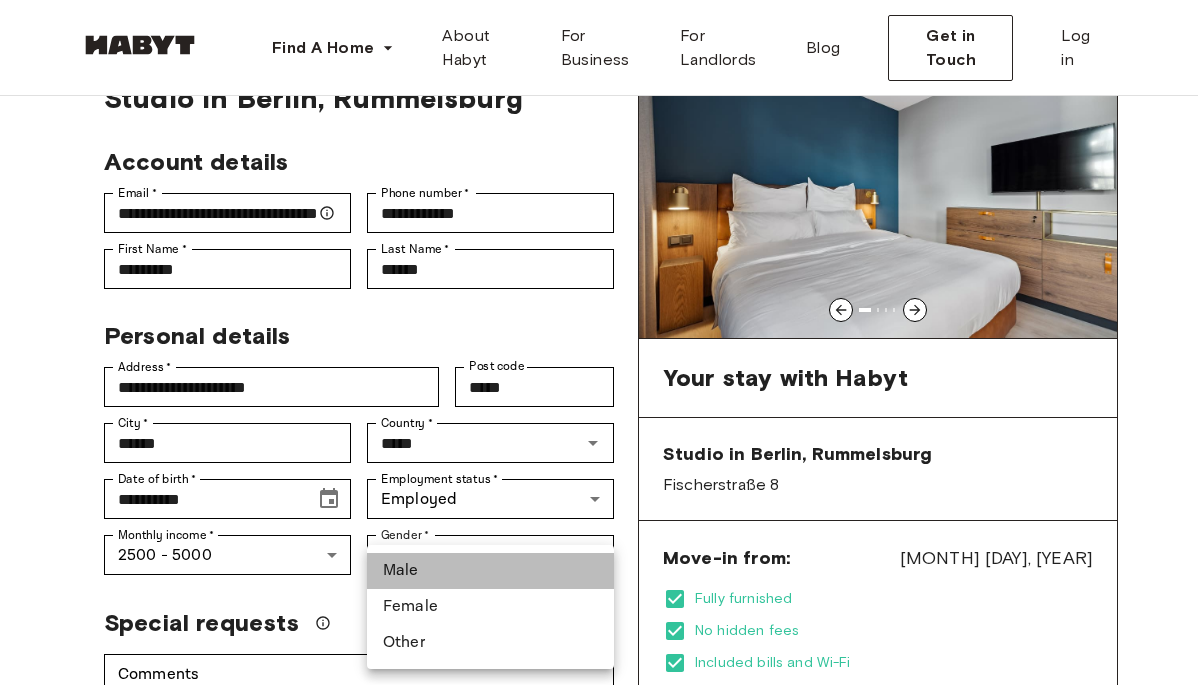 click on "Male" at bounding box center (490, 571) 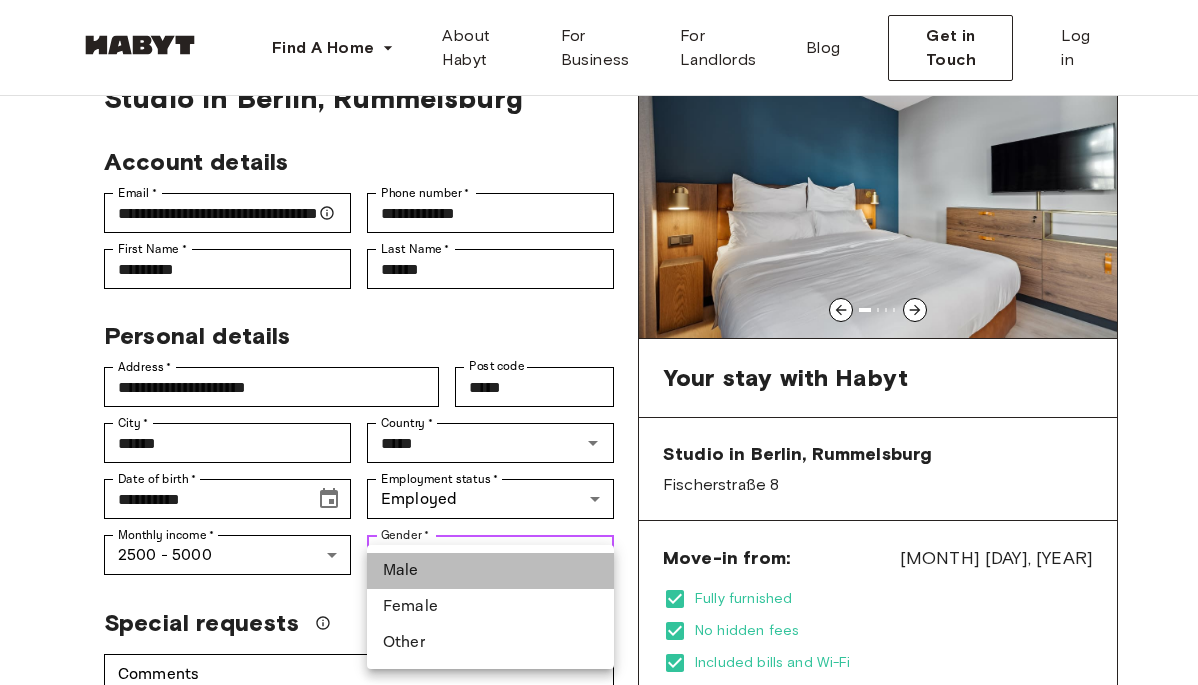 type on "****" 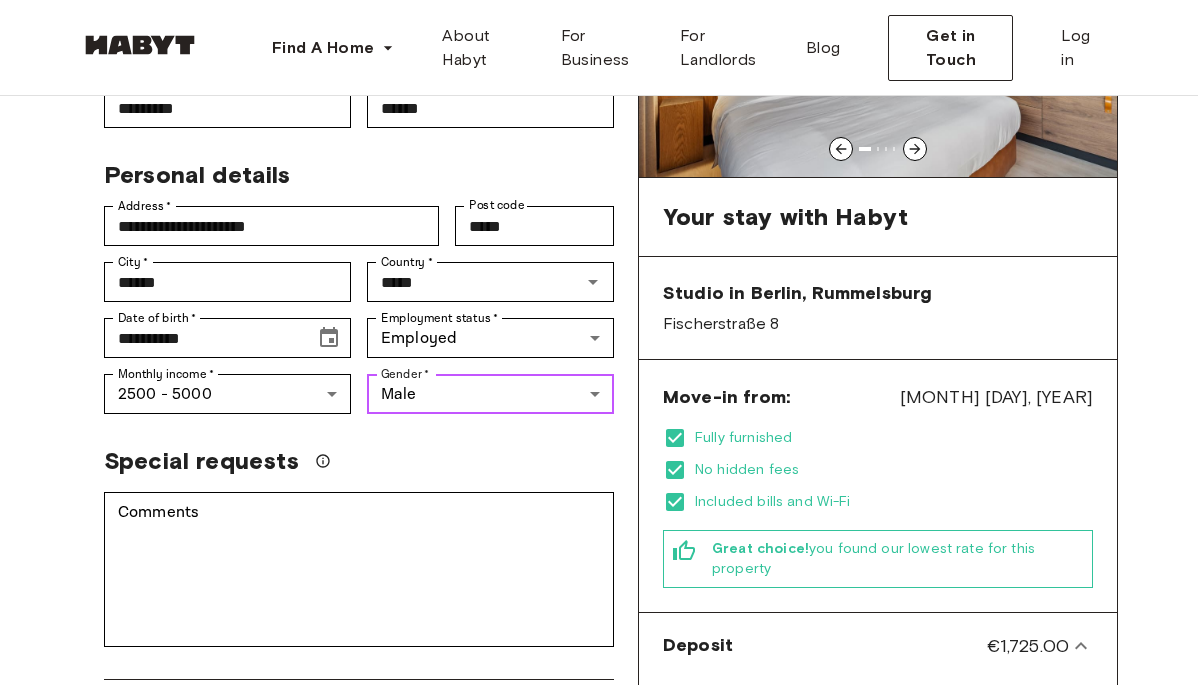 scroll, scrollTop: 273, scrollLeft: 0, axis: vertical 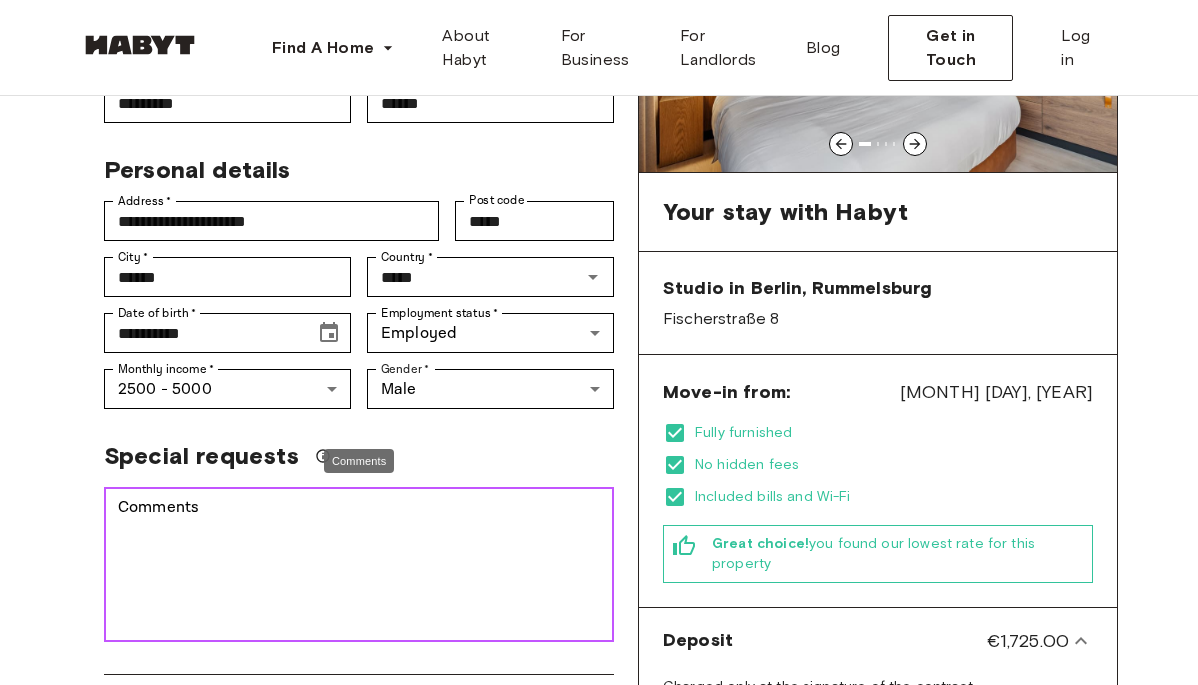 click on "Comments" at bounding box center (359, 565) 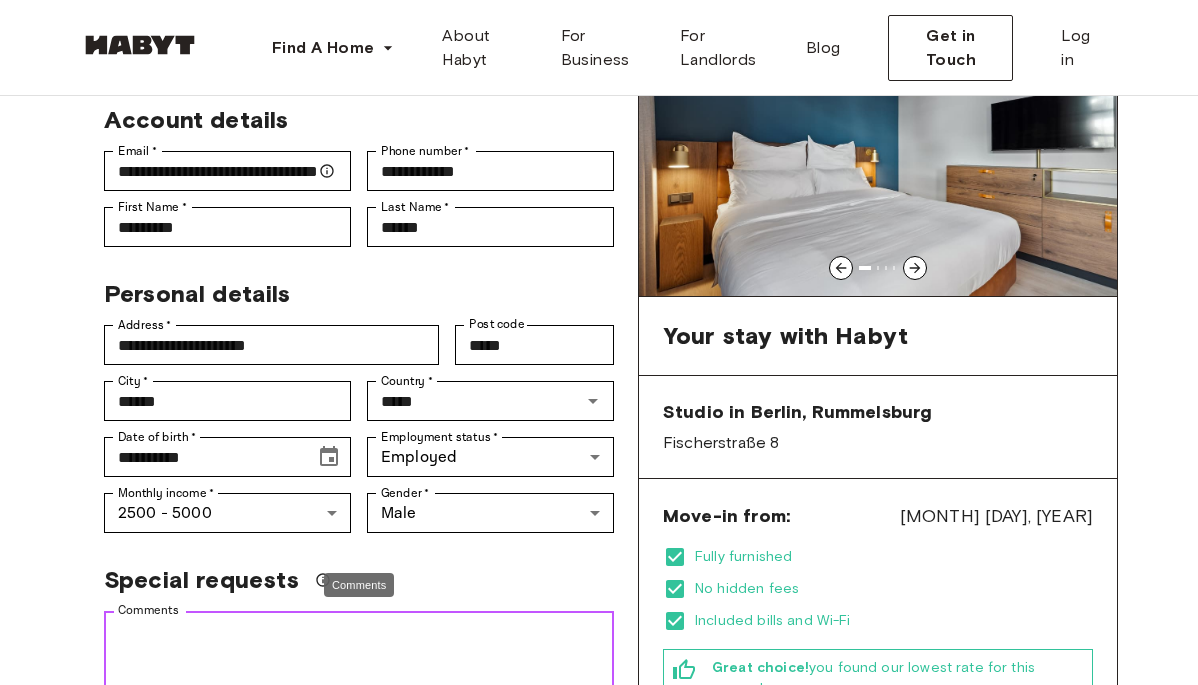 scroll, scrollTop: 131, scrollLeft: 0, axis: vertical 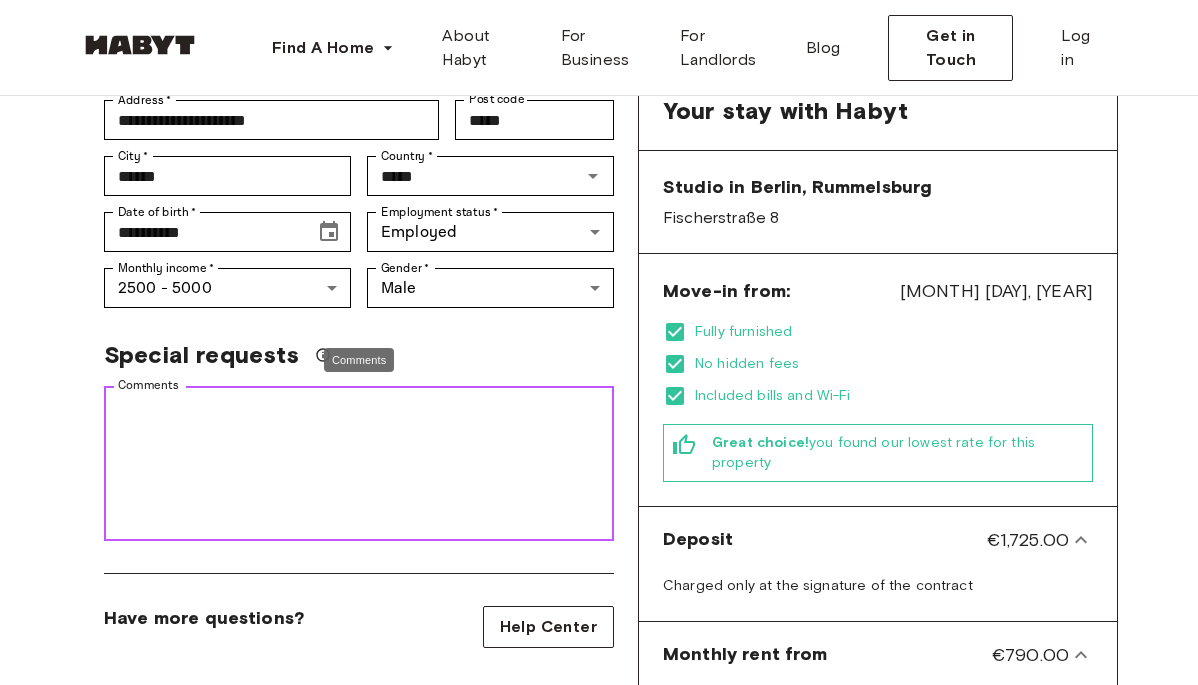 paste on "**********" 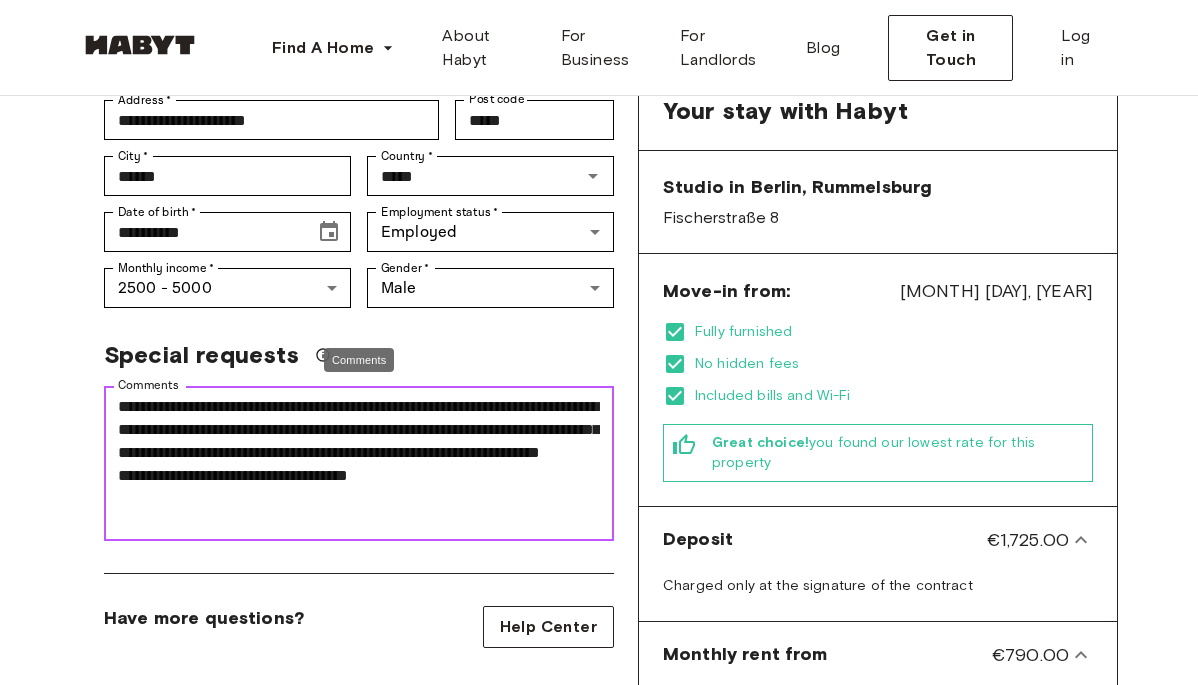click on "**********" at bounding box center (359, 464) 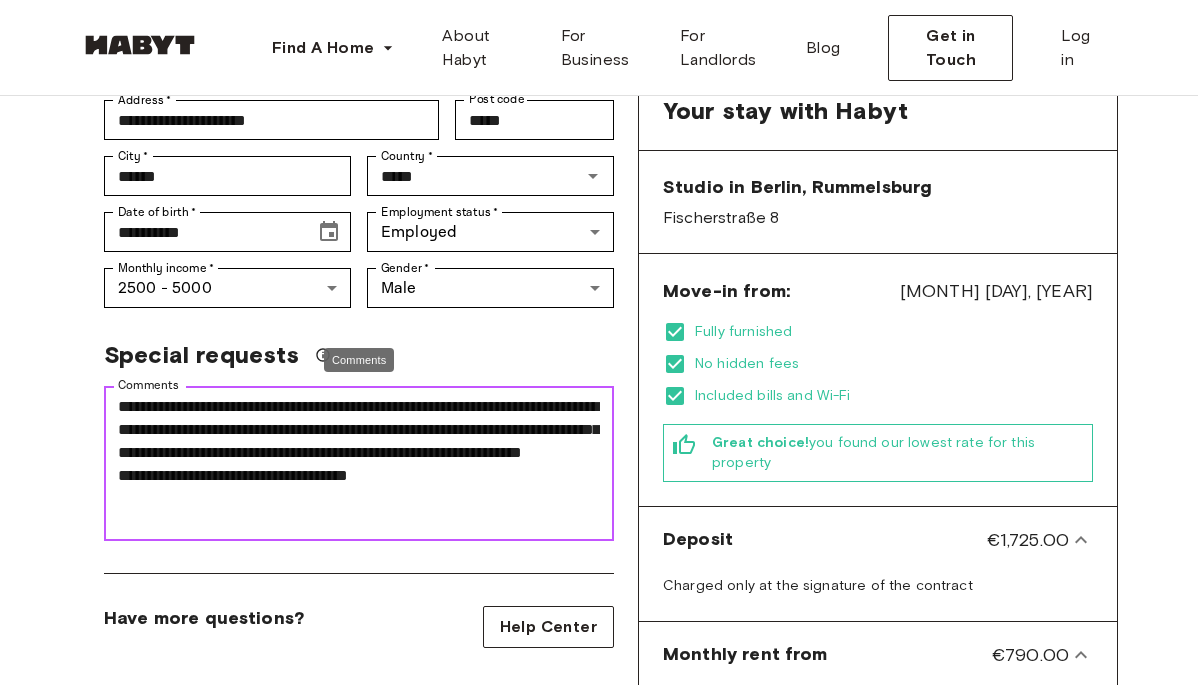 drag, startPoint x: 425, startPoint y: 477, endPoint x: 385, endPoint y: 472, distance: 40.311287 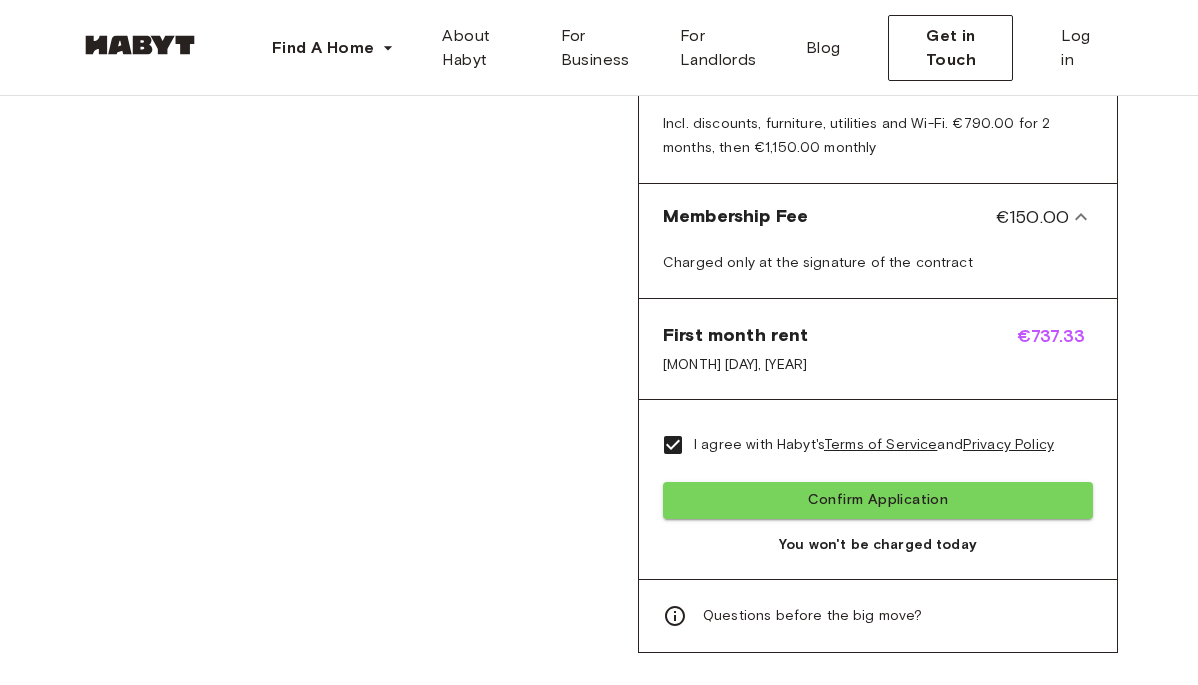 scroll, scrollTop: 963, scrollLeft: 0, axis: vertical 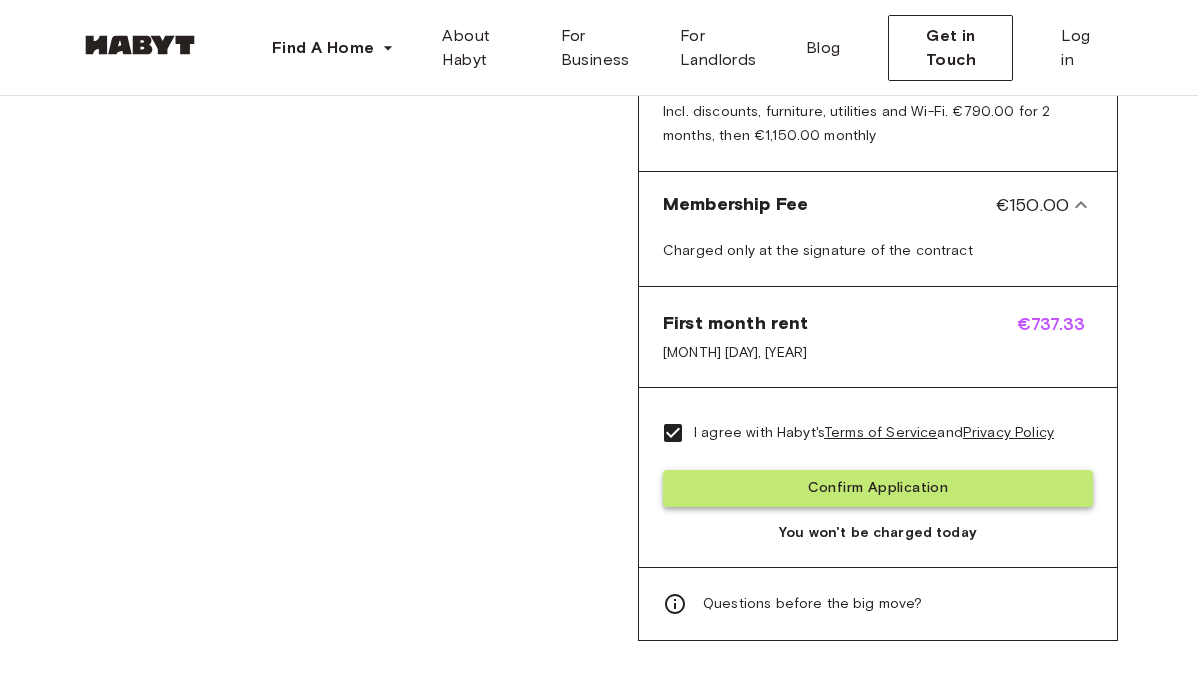 type on "**********" 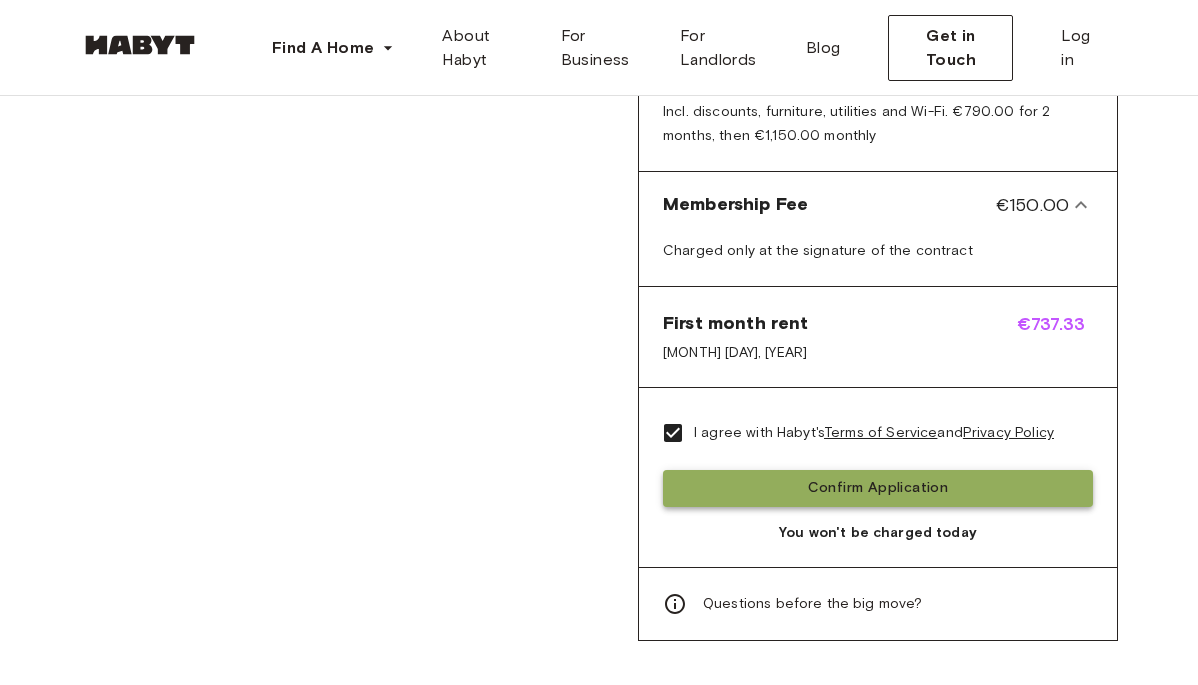 click on "Confirm Application" at bounding box center (878, 488) 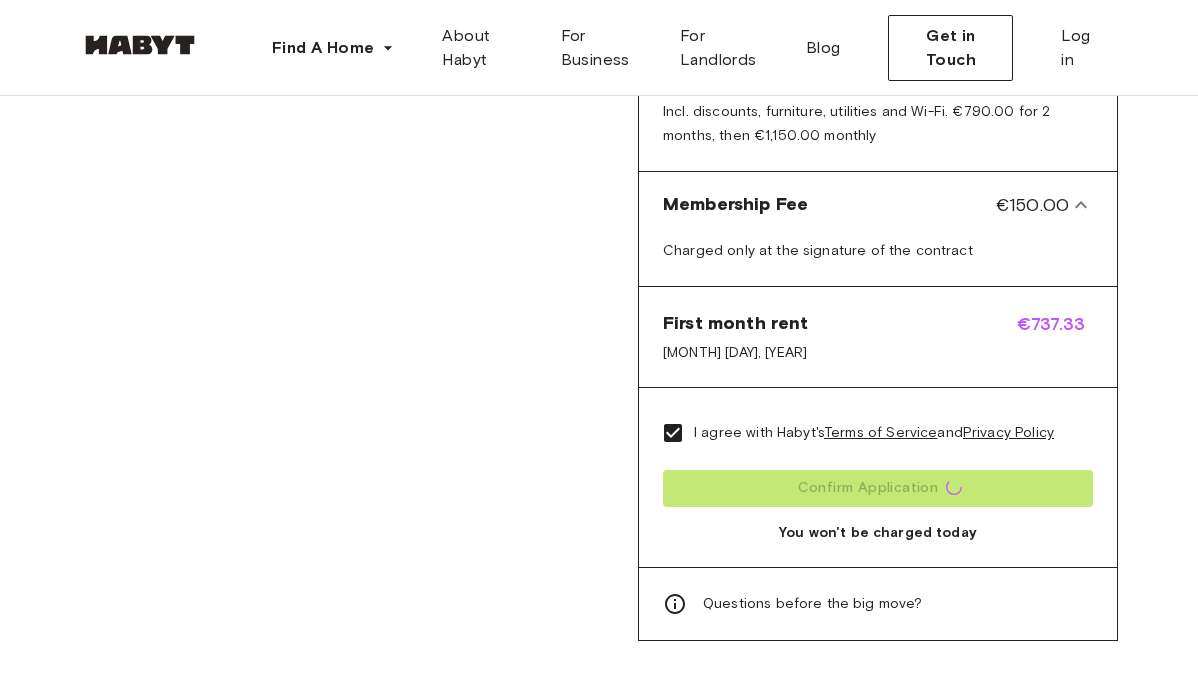 scroll, scrollTop: 0, scrollLeft: 0, axis: both 